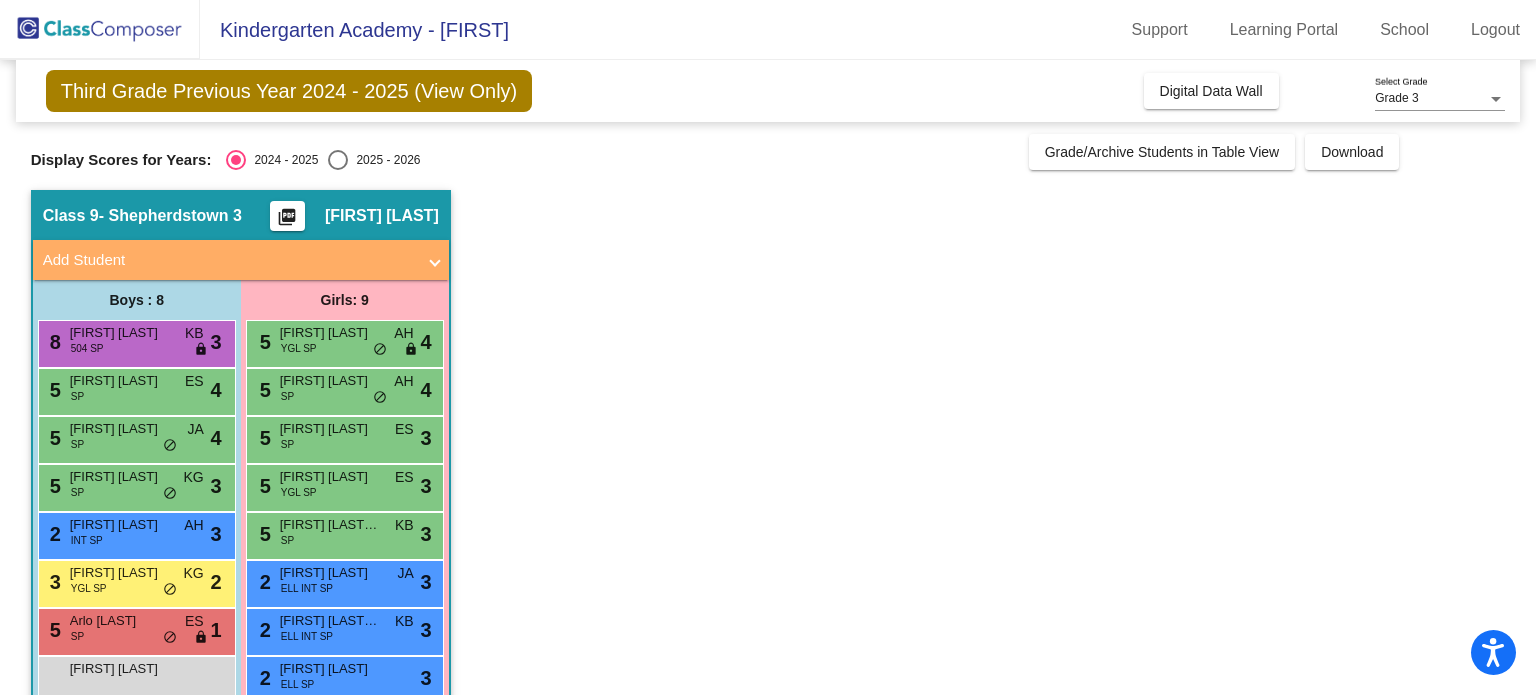 scroll, scrollTop: 0, scrollLeft: 0, axis: both 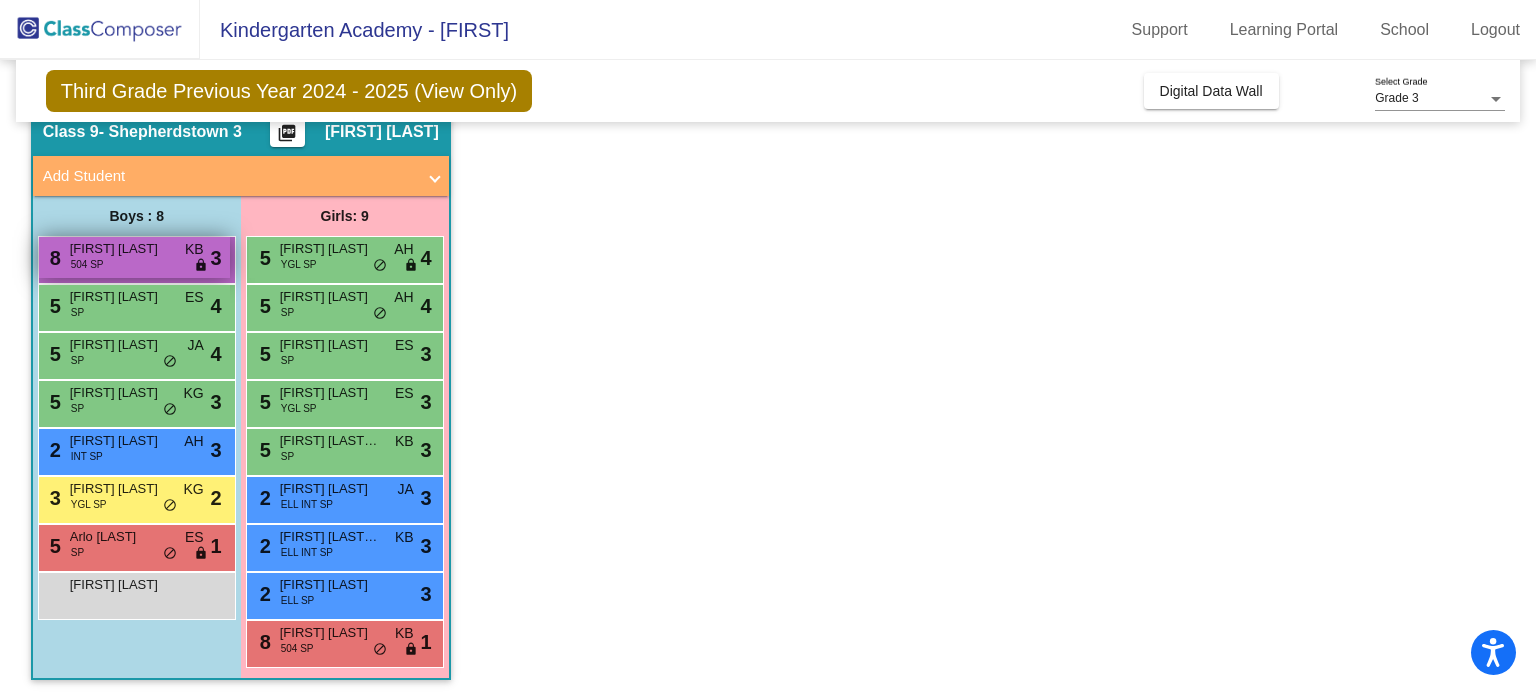 click on "[FIRST] [LAST]" at bounding box center (120, 249) 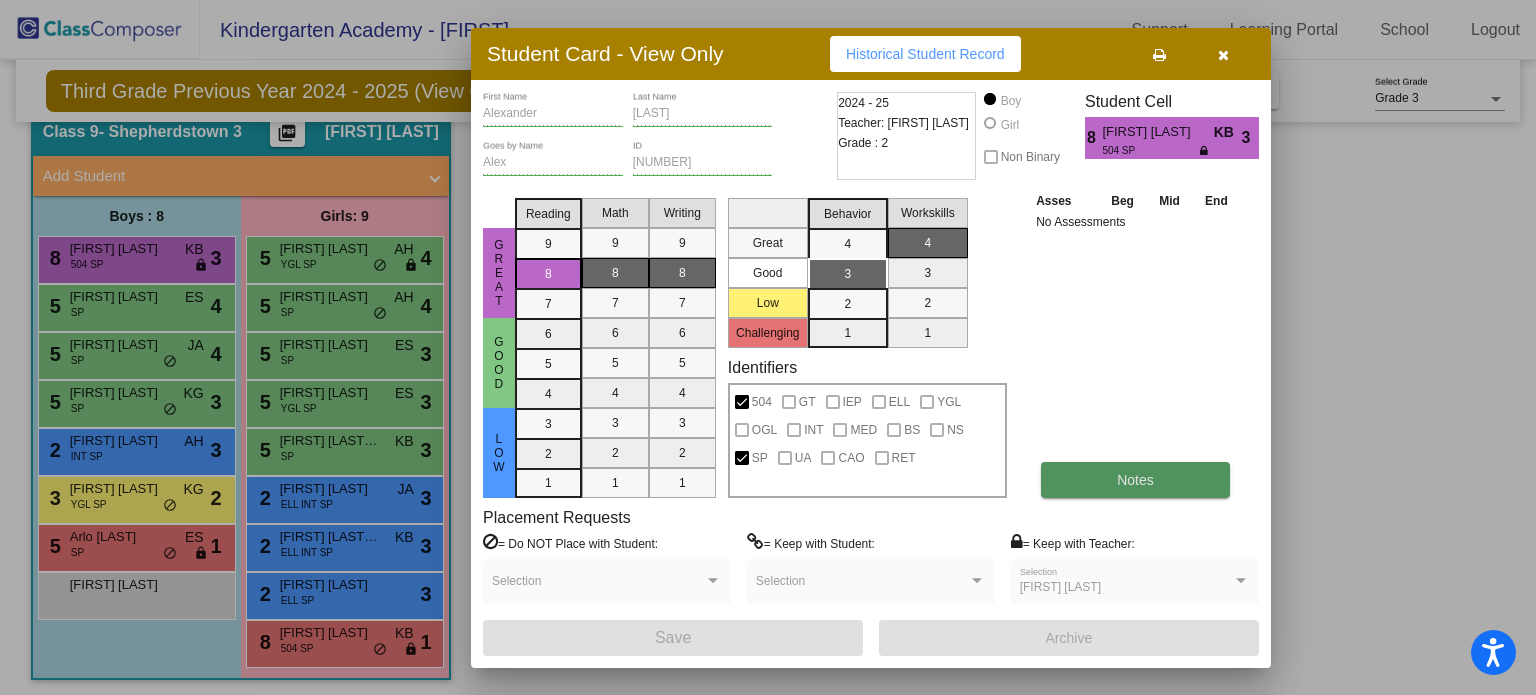 click on "Notes" at bounding box center [1135, 480] 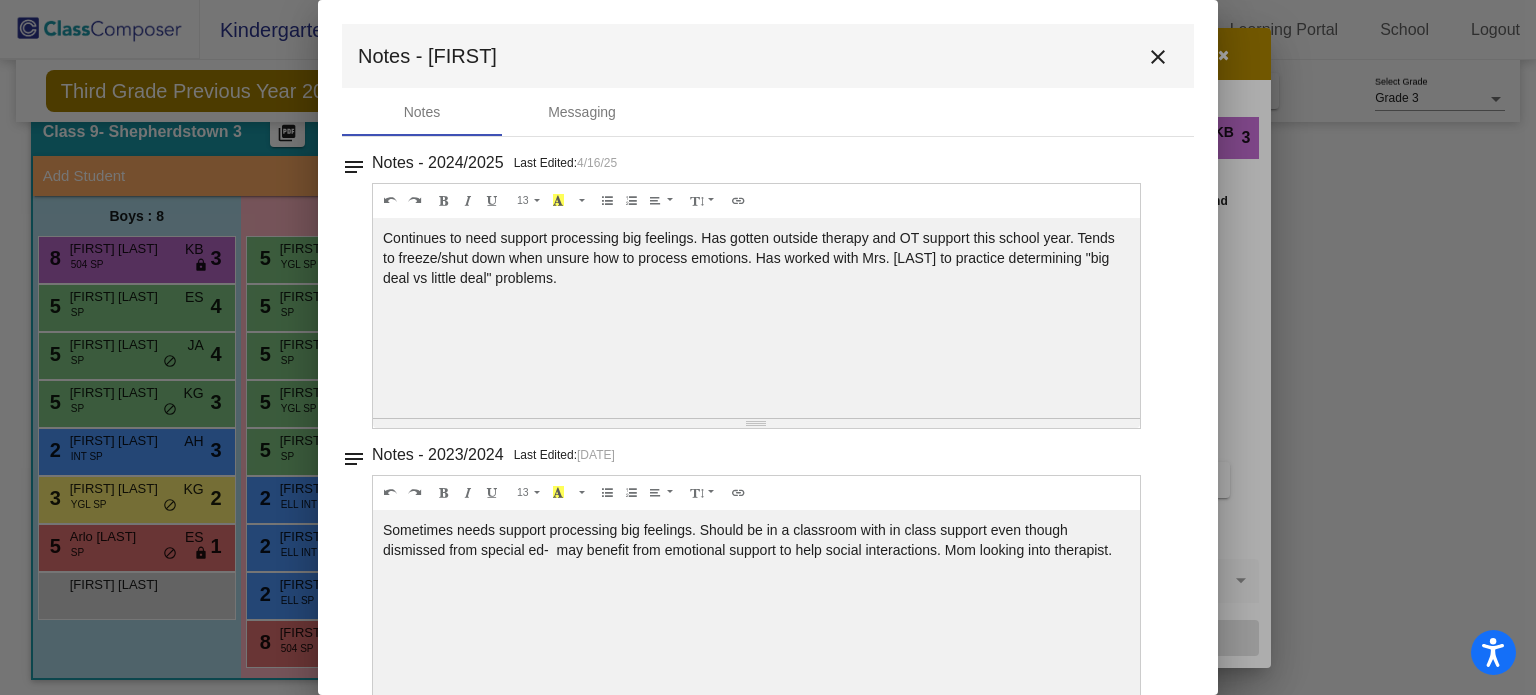 click on "close" at bounding box center [1158, 57] 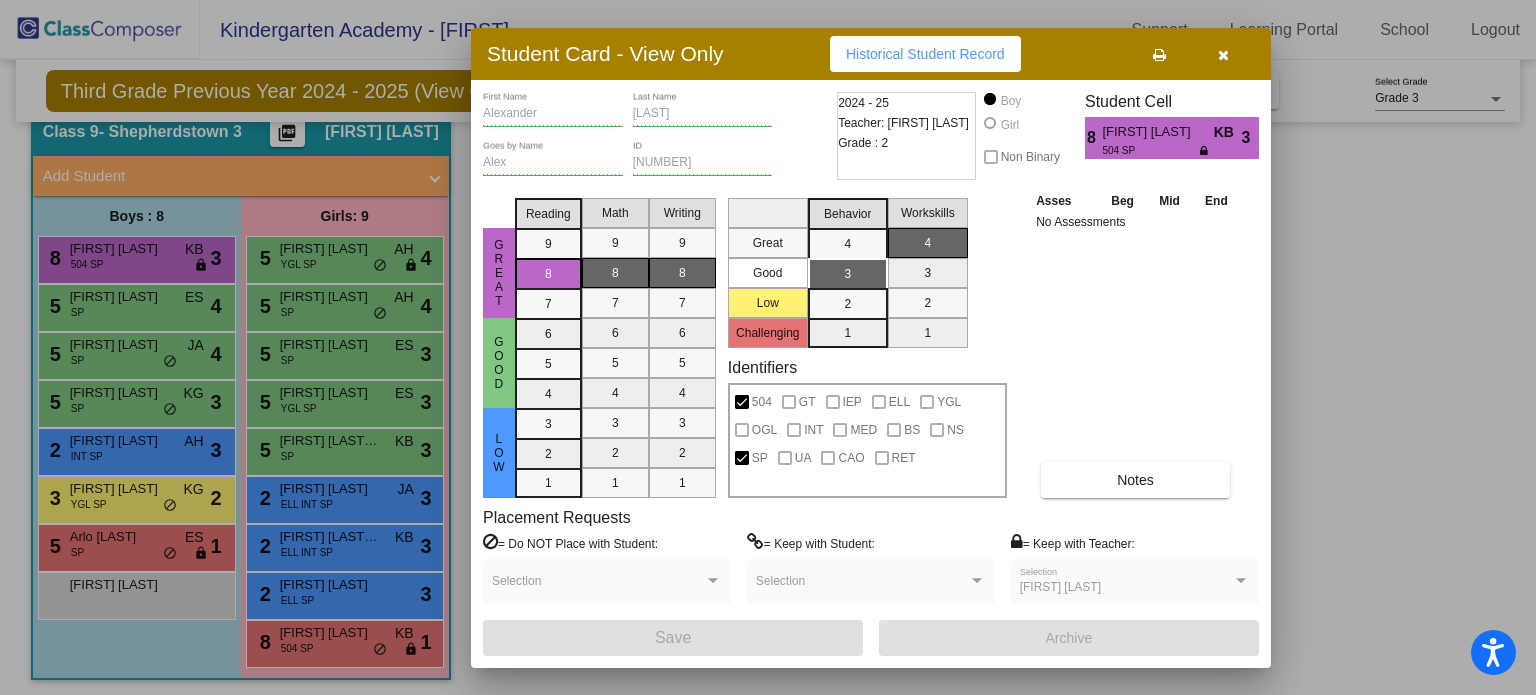 click at bounding box center (768, 347) 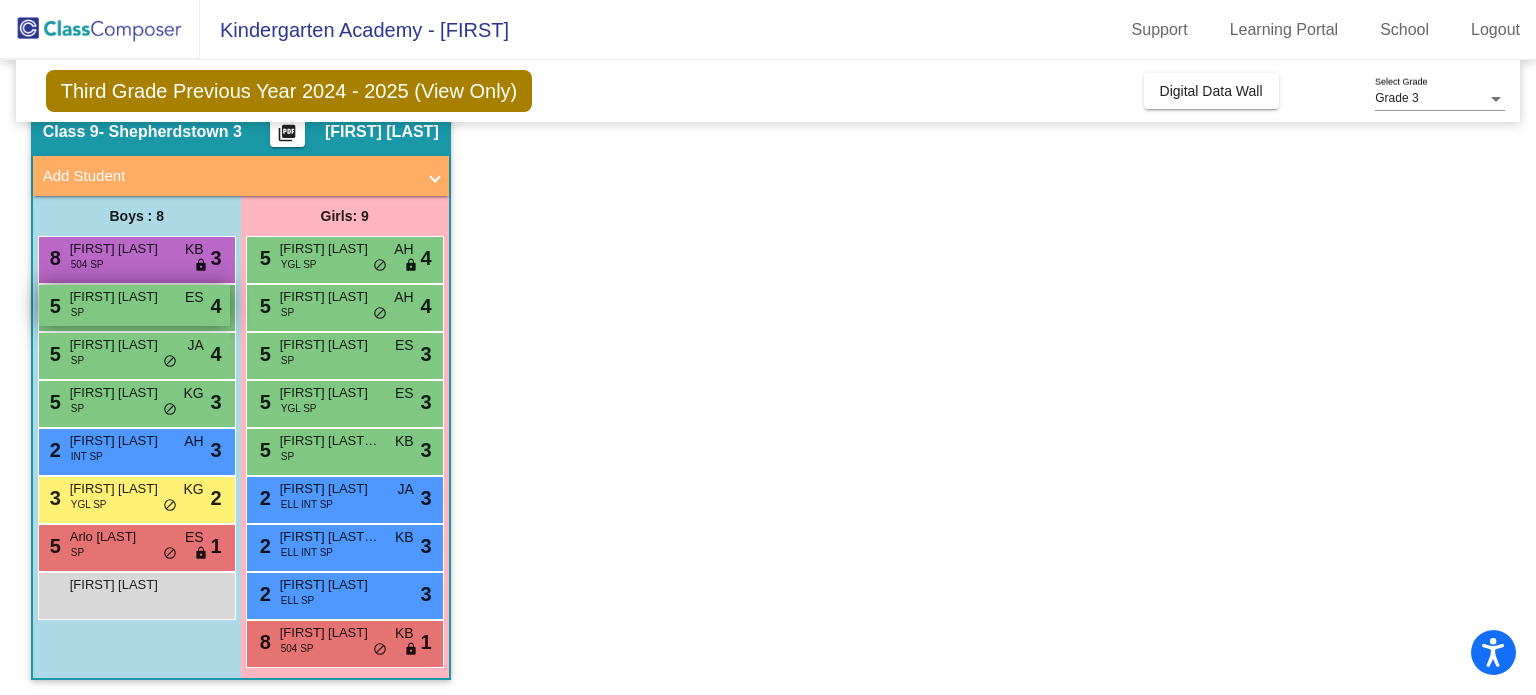 click on "[NUMBER] [FIRST] [LAST] SP ES lock do_not_disturb_alt [NUMBER]" at bounding box center [134, 305] 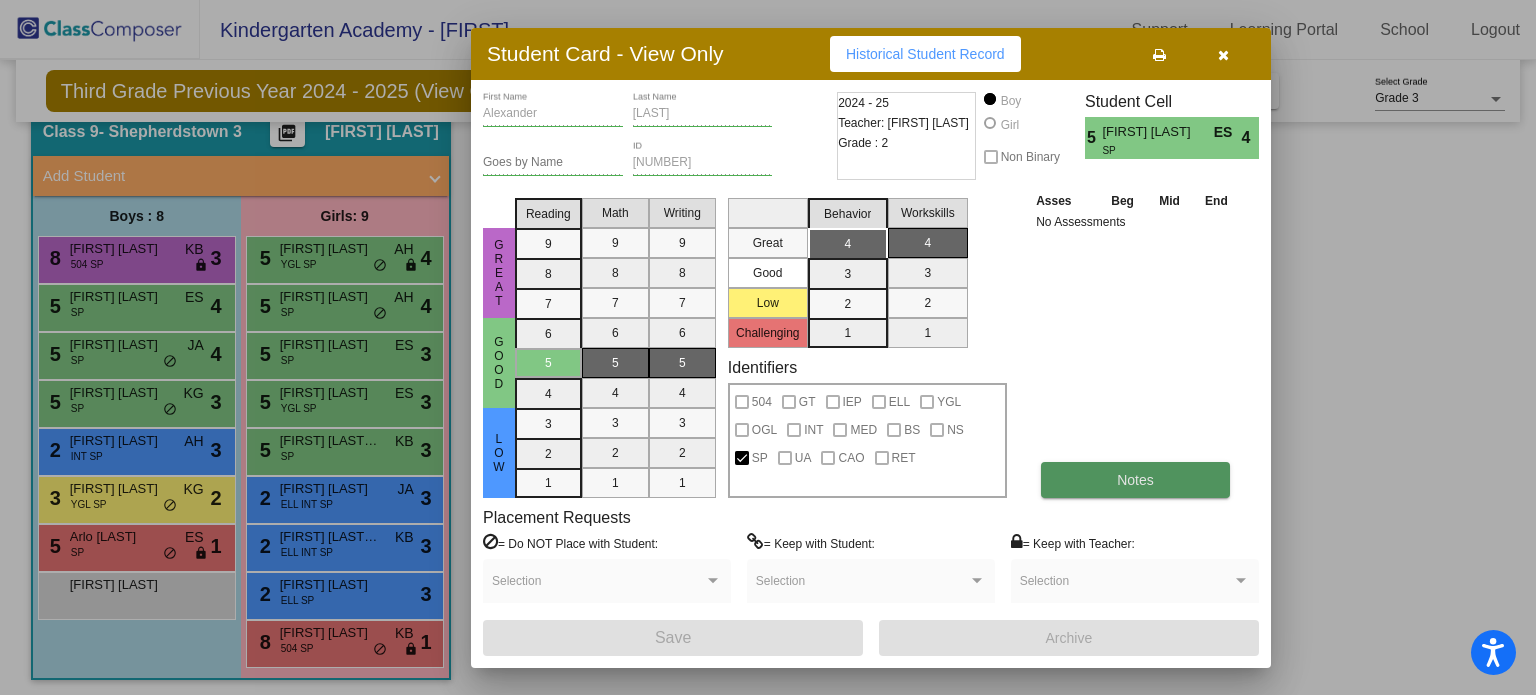 click on "Notes" at bounding box center [1135, 480] 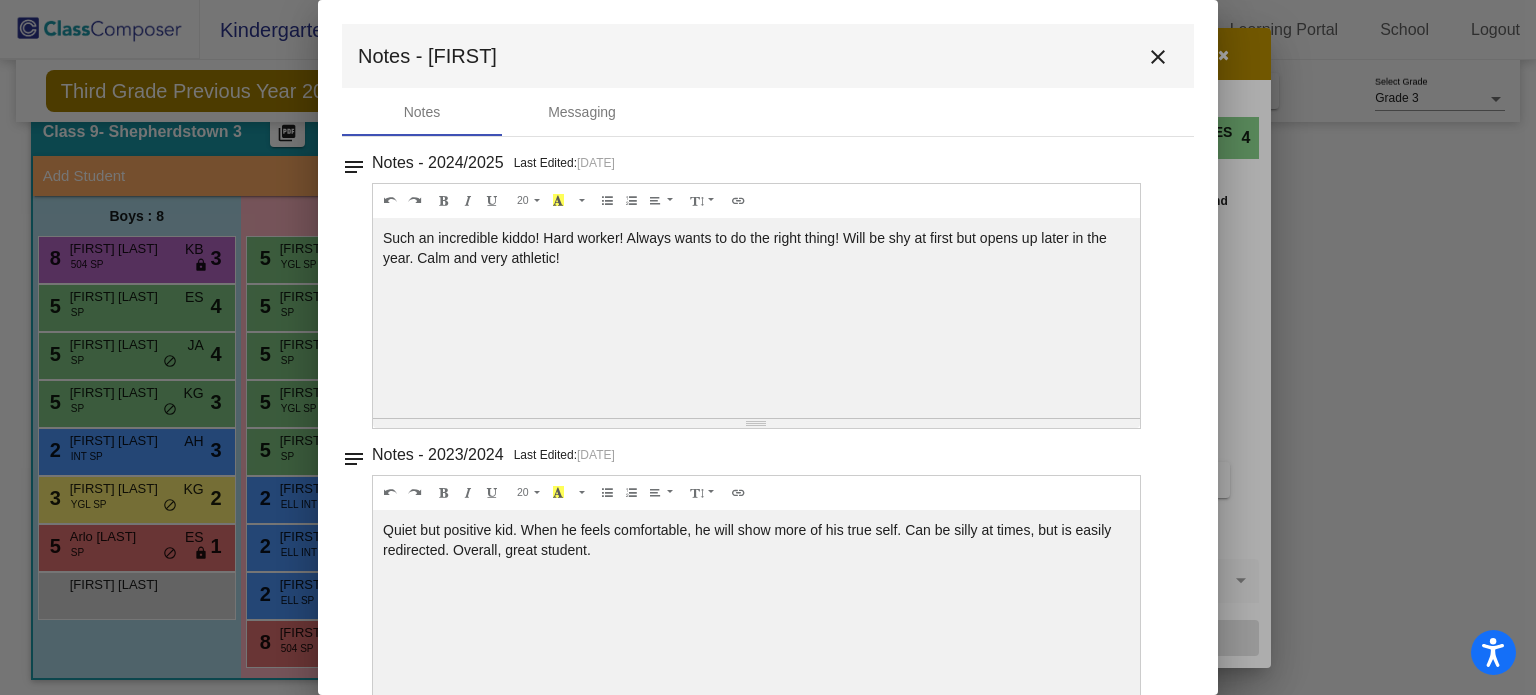 click on "close" at bounding box center (1158, 57) 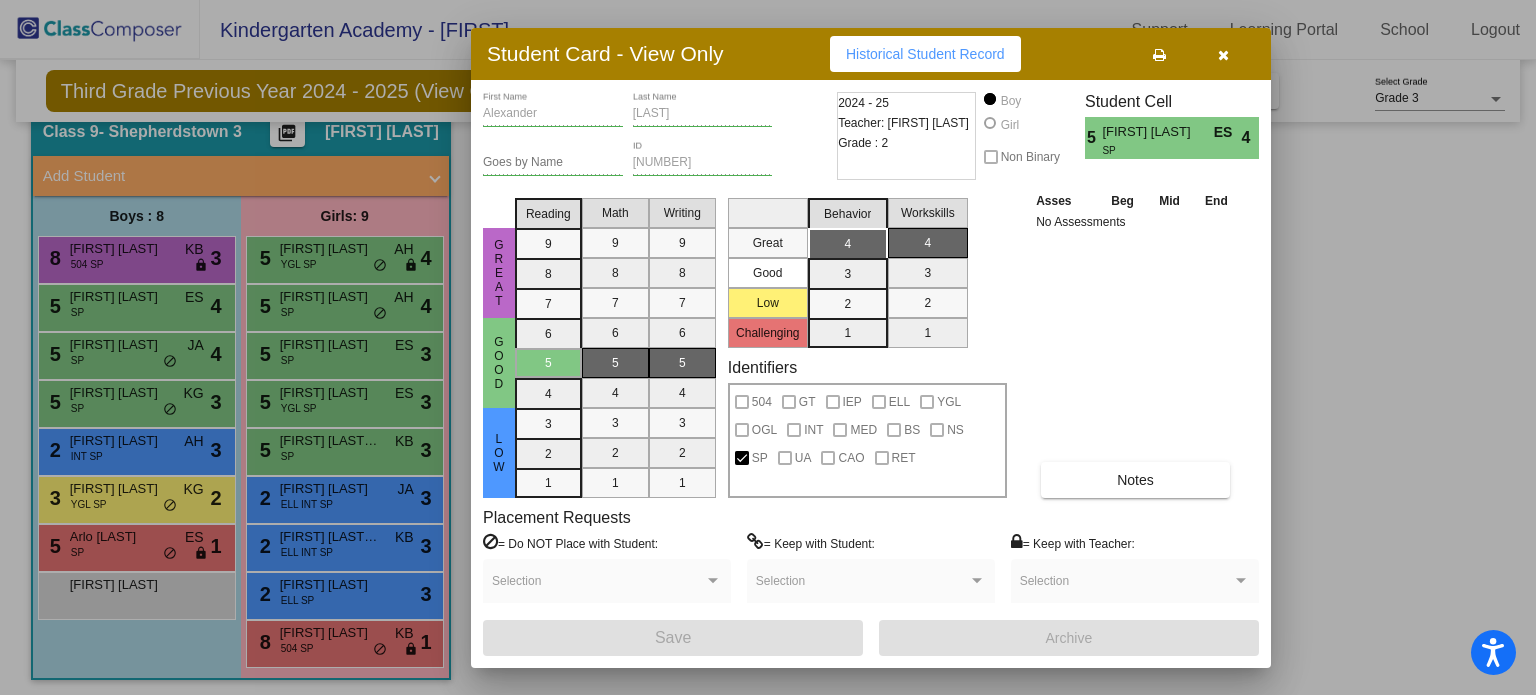 click at bounding box center (1223, 54) 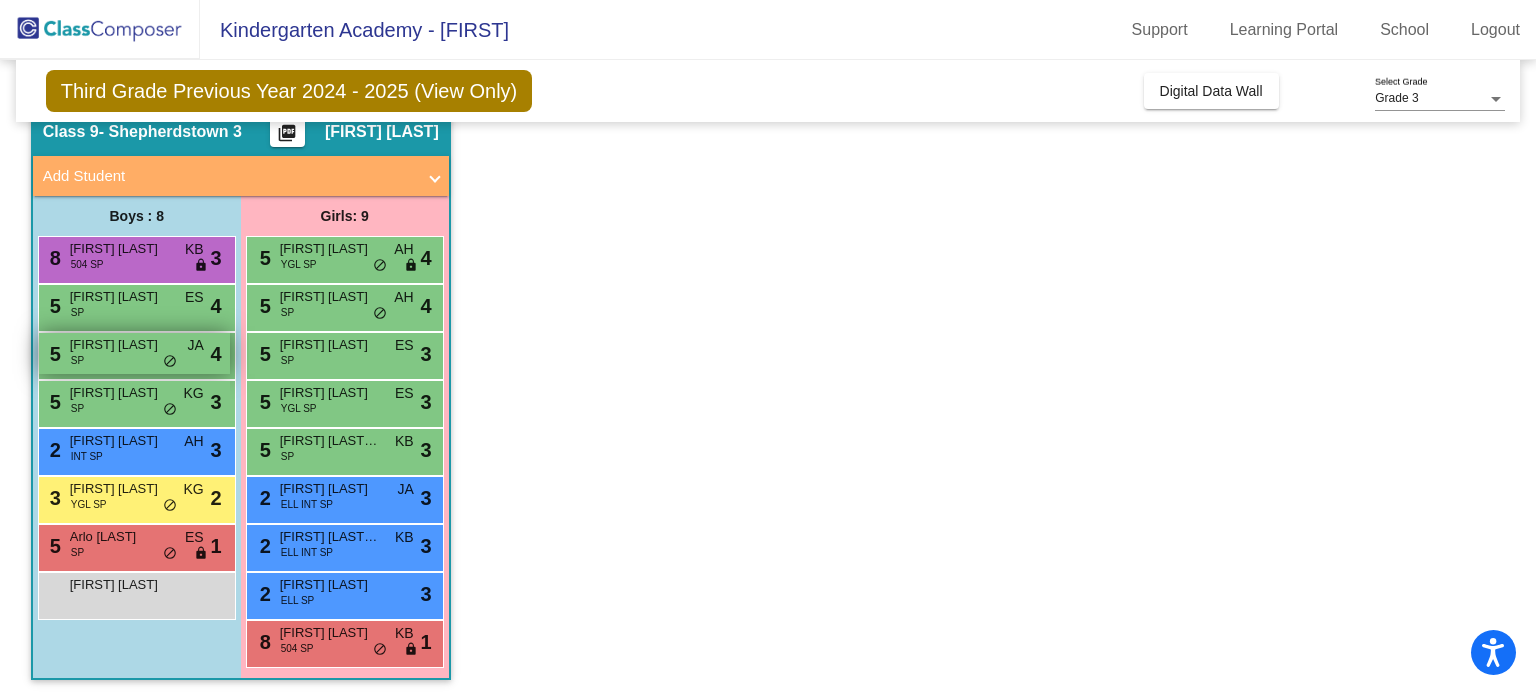 click on "[FIRST] [LAST]" at bounding box center (120, 345) 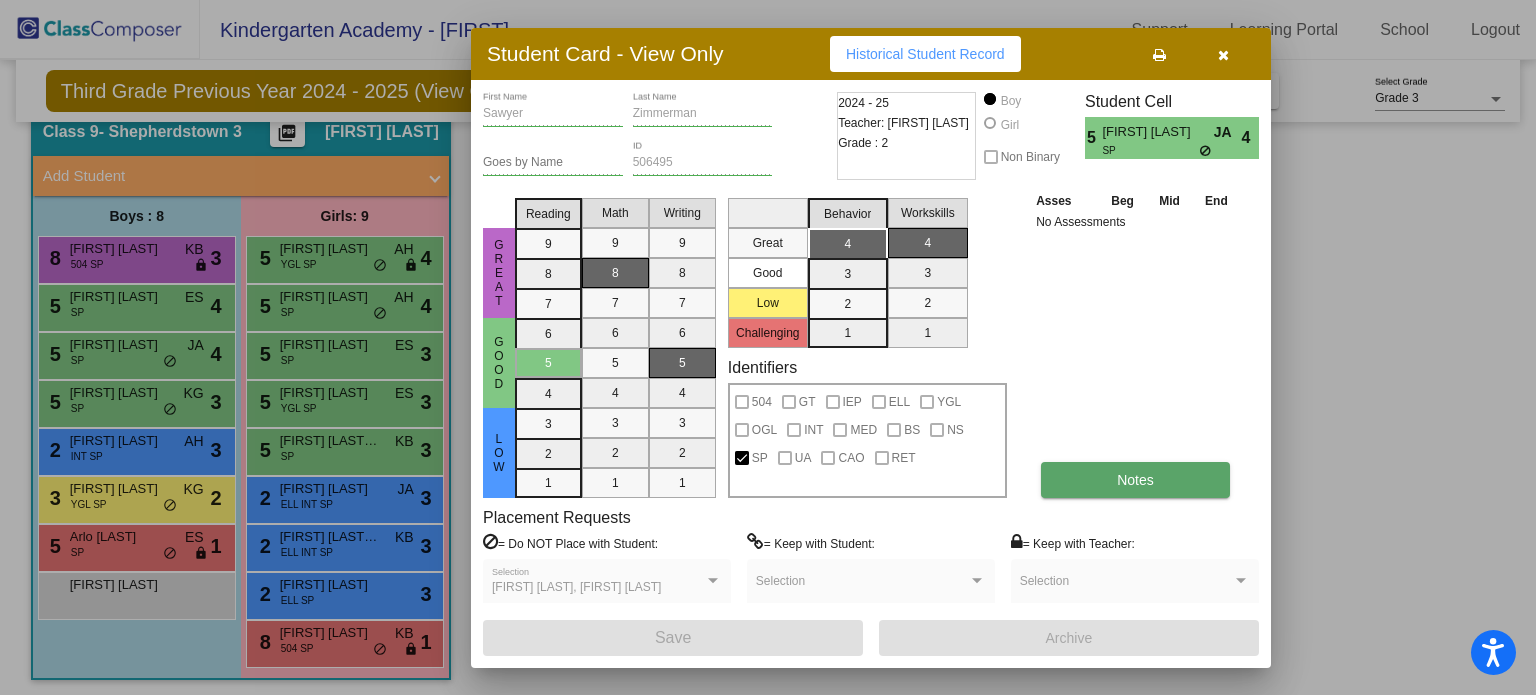 click on "Notes" at bounding box center [1135, 480] 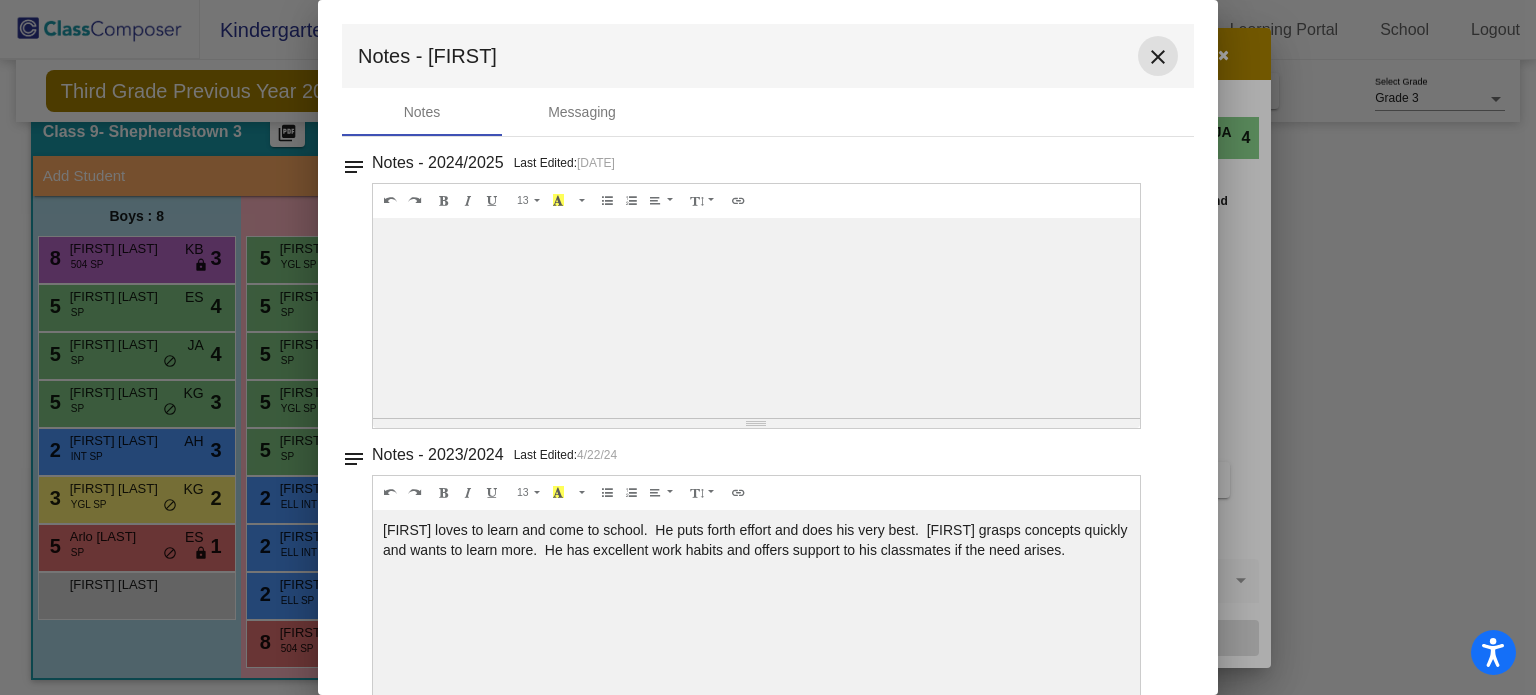 click on "close" at bounding box center (1158, 57) 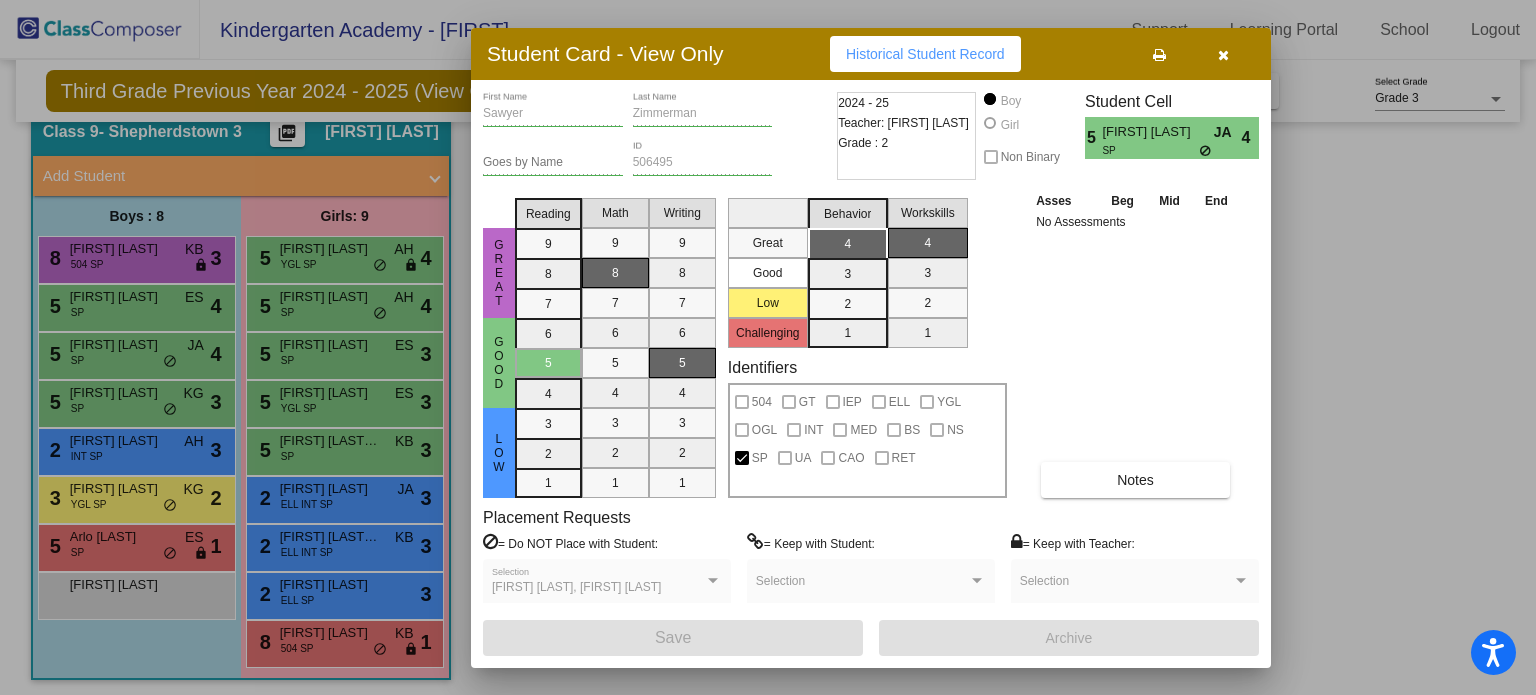 click at bounding box center (1223, 54) 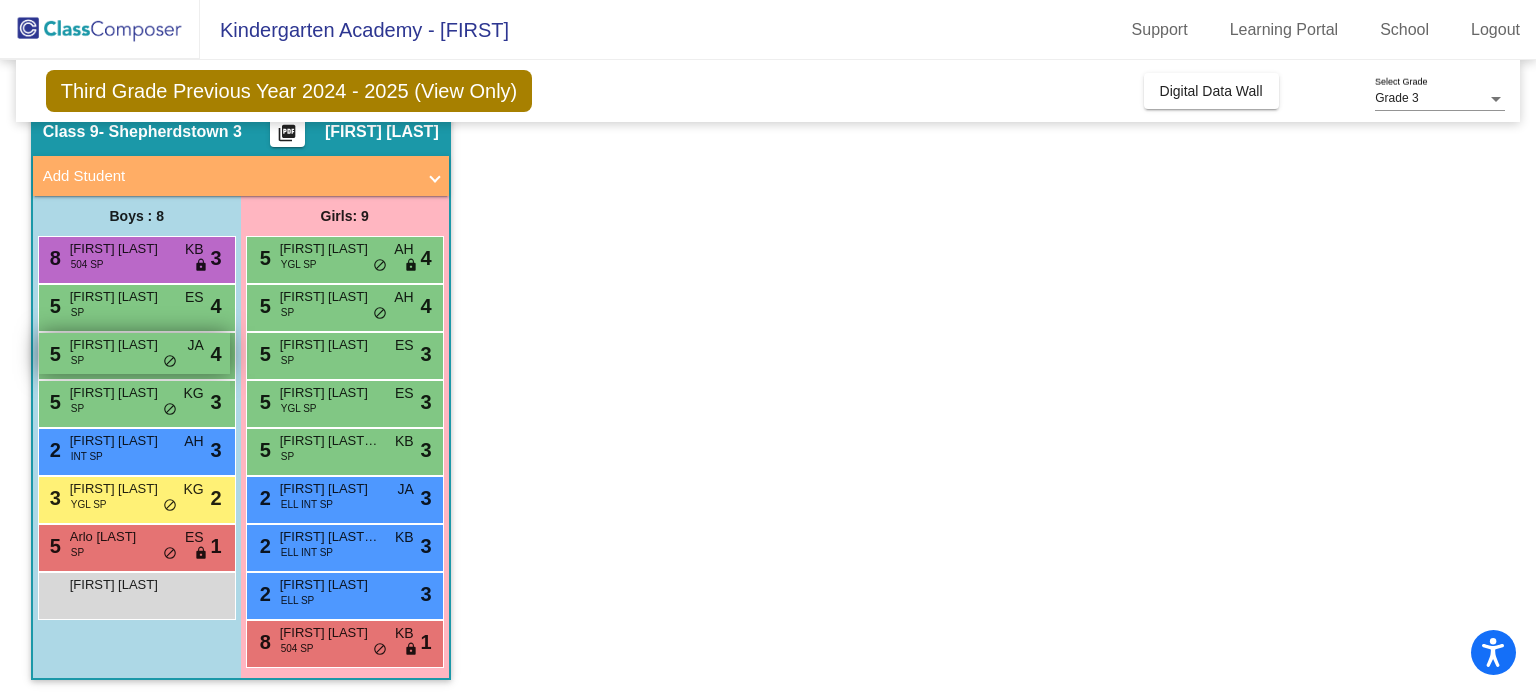 click on "[NUMBER] [FIRST] [LAST] SP JA lock do_not_disturb_alt [NUMBER]" at bounding box center (134, 353) 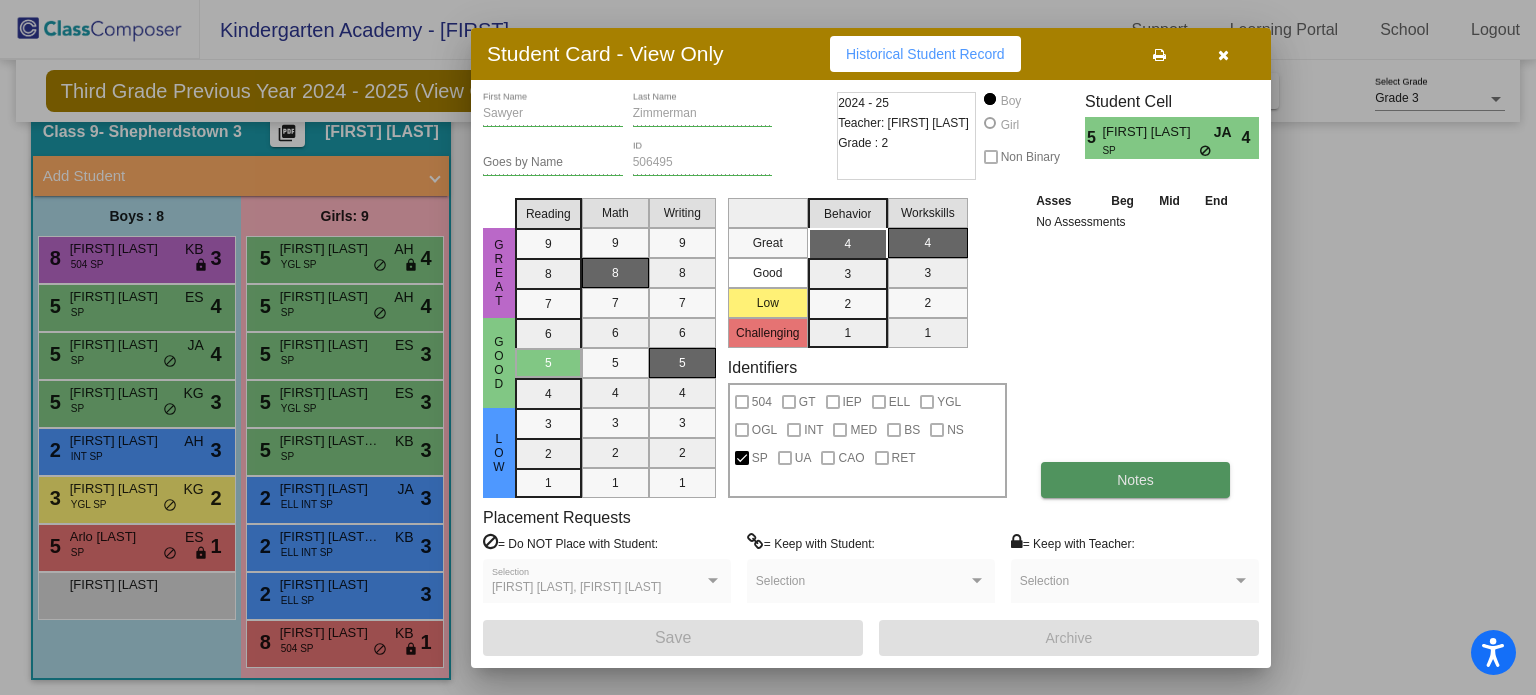 click on "Notes" at bounding box center [1135, 480] 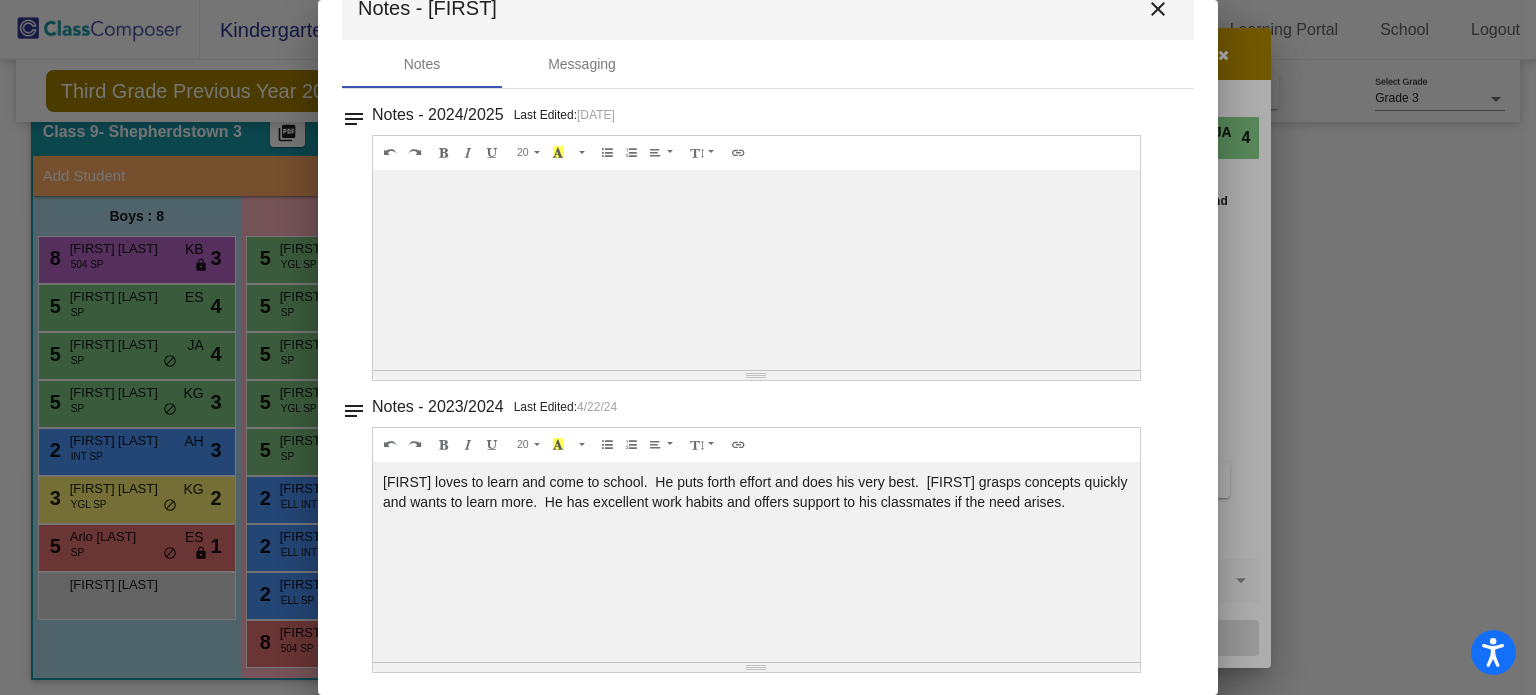 scroll, scrollTop: 48, scrollLeft: 0, axis: vertical 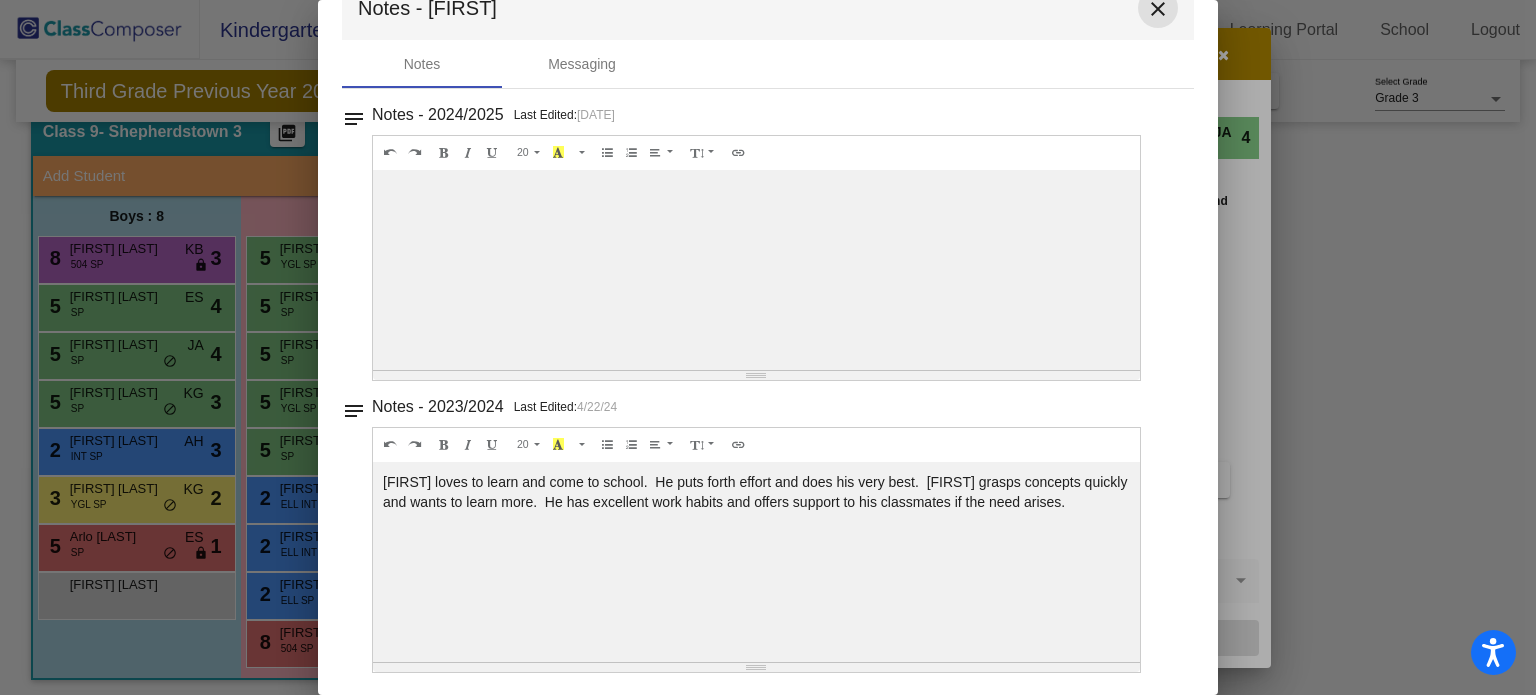 click on "close" at bounding box center (1158, 9) 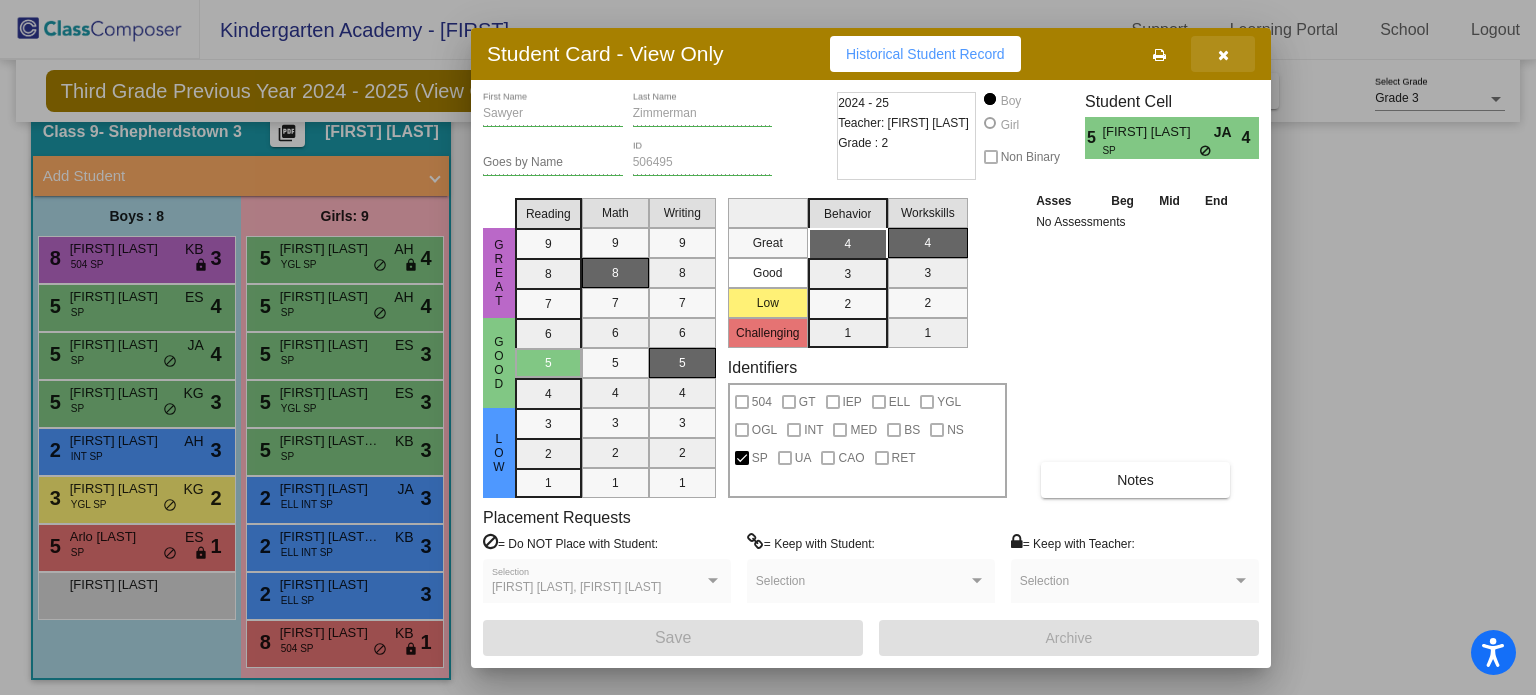 click at bounding box center (1223, 55) 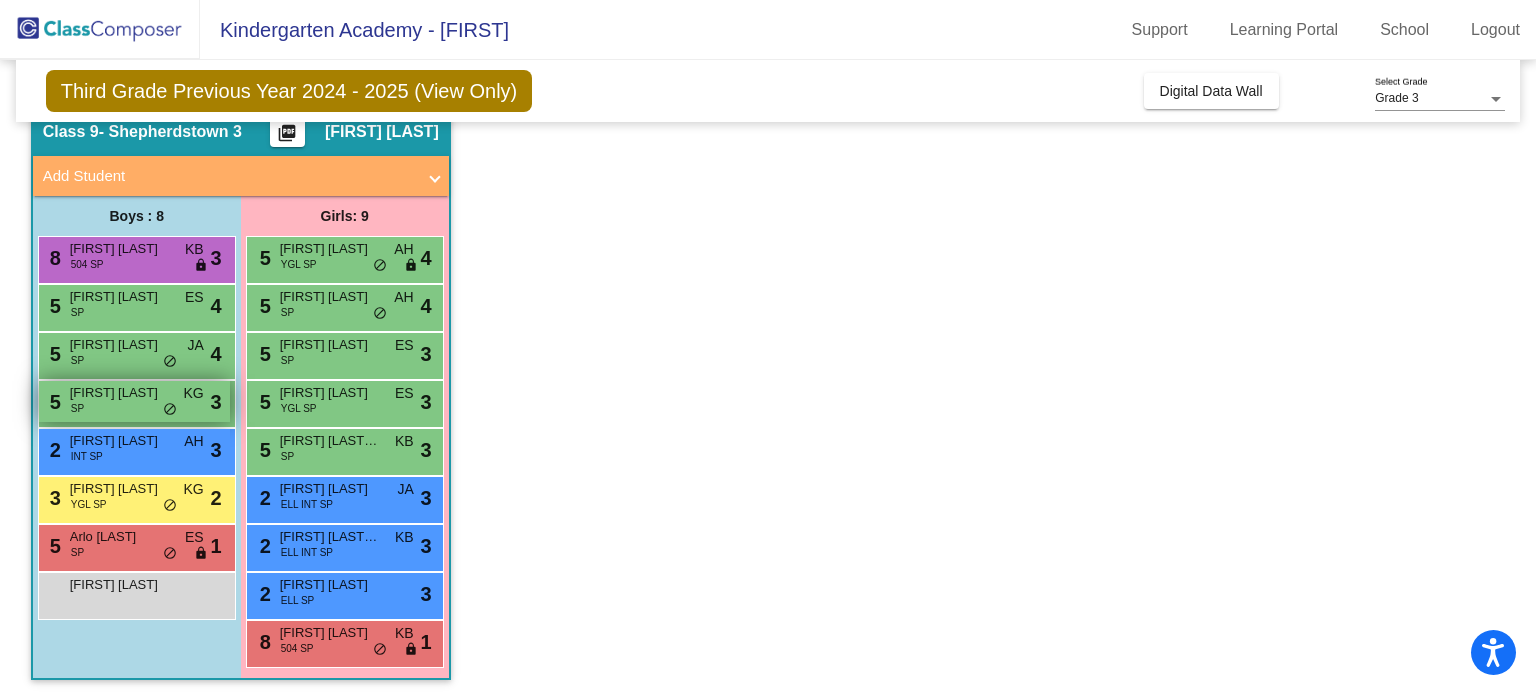 click on "[FIRST] [LAST]" at bounding box center [120, 393] 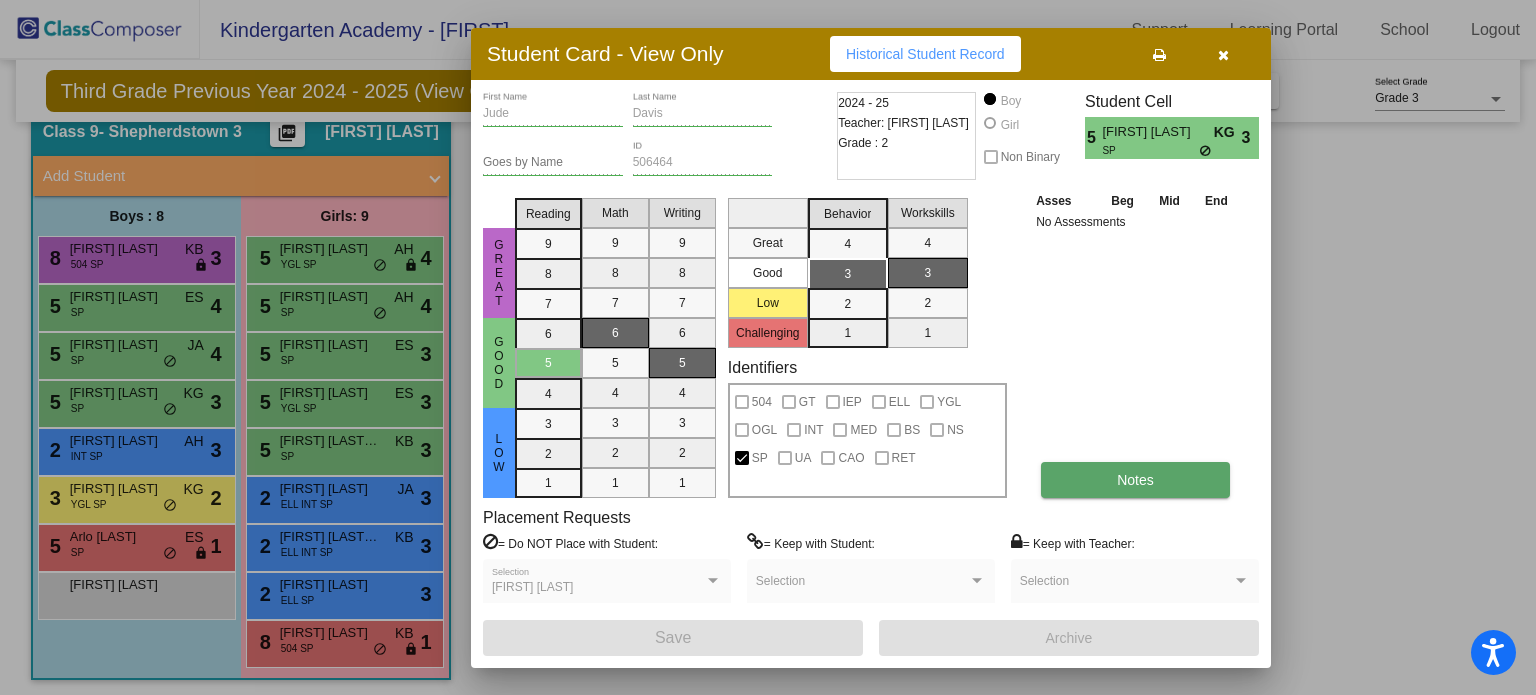 click on "Notes" at bounding box center (1135, 480) 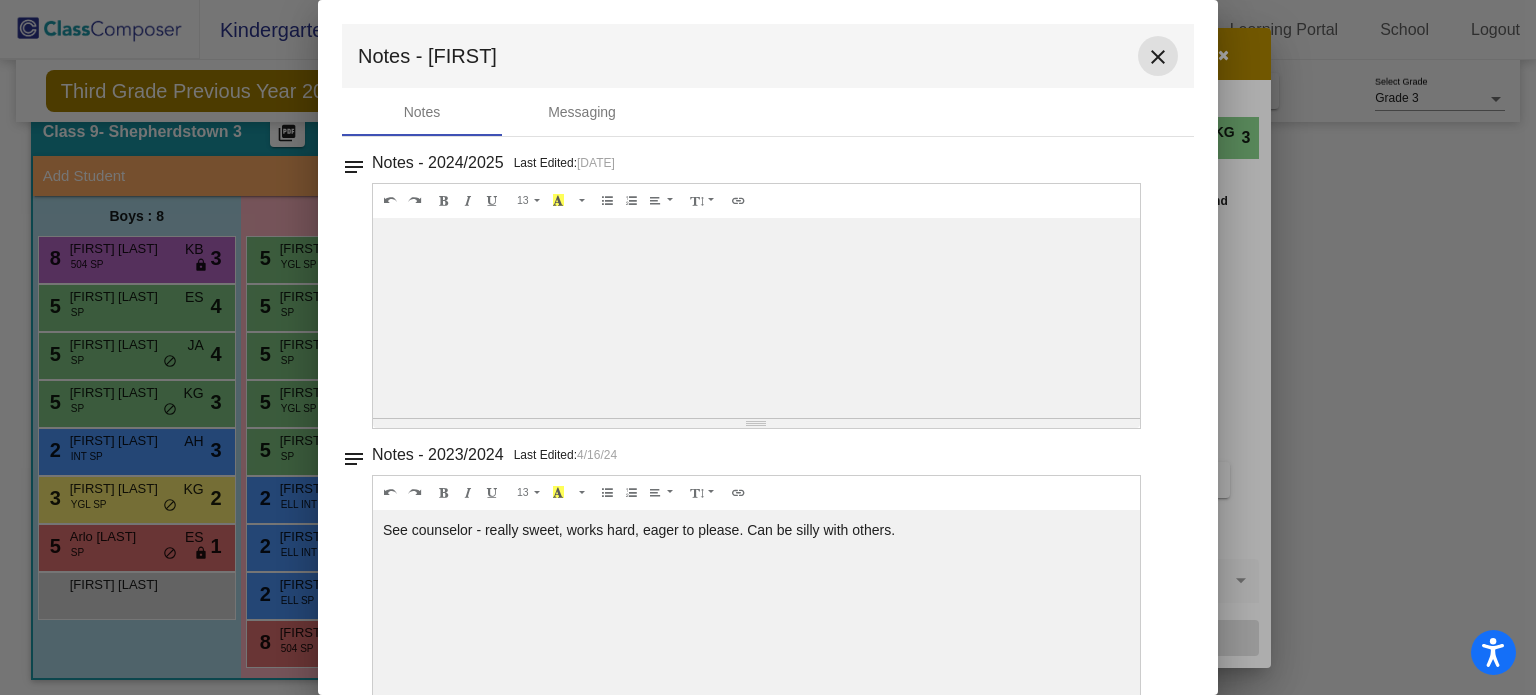 click on "close" at bounding box center (1158, 57) 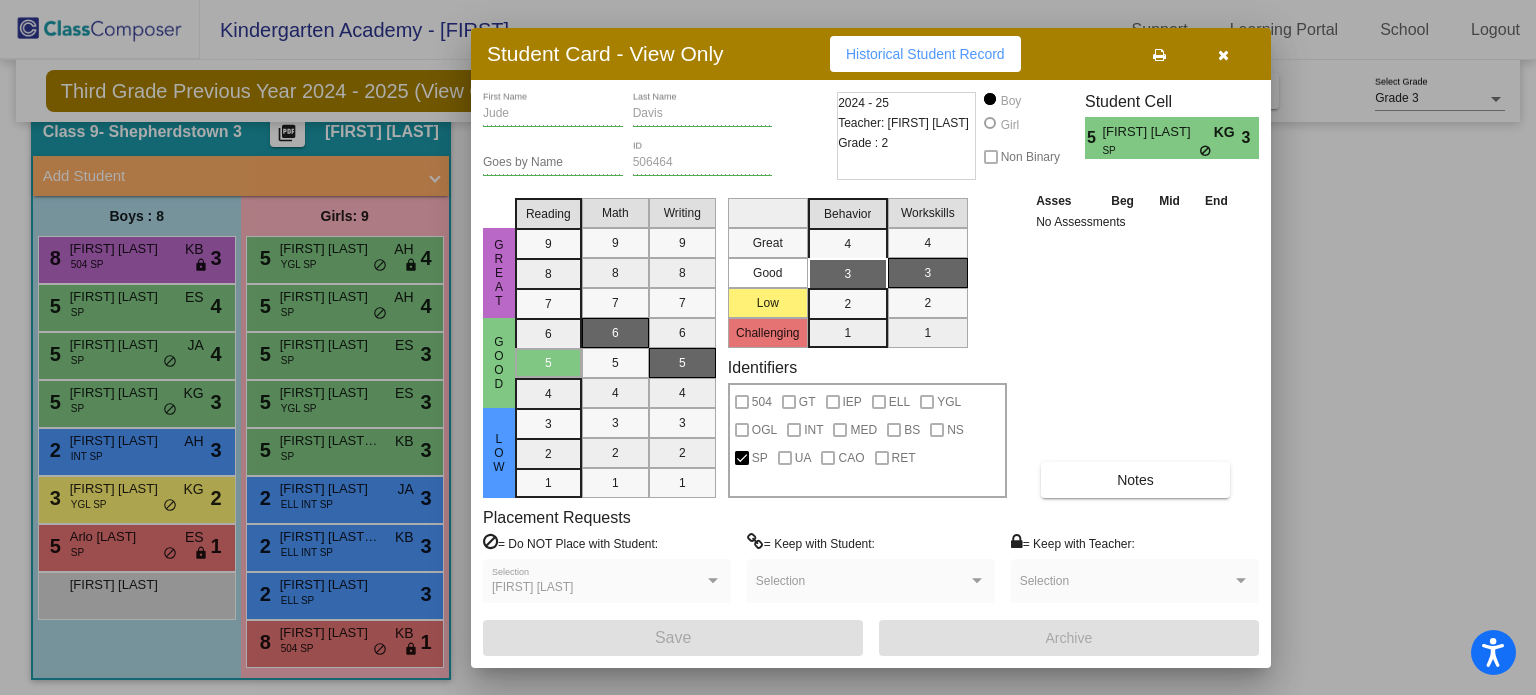 click at bounding box center (1223, 54) 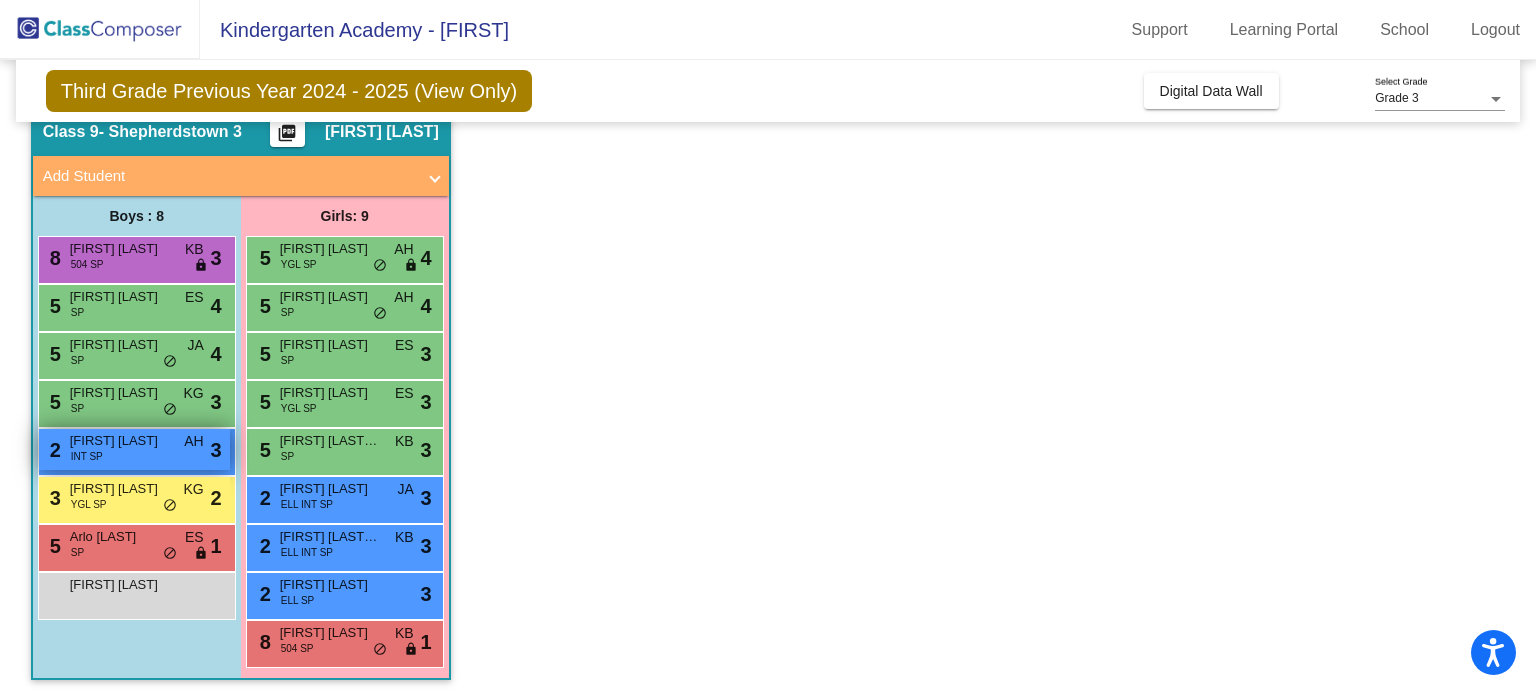 click on "INT SP" at bounding box center (87, 456) 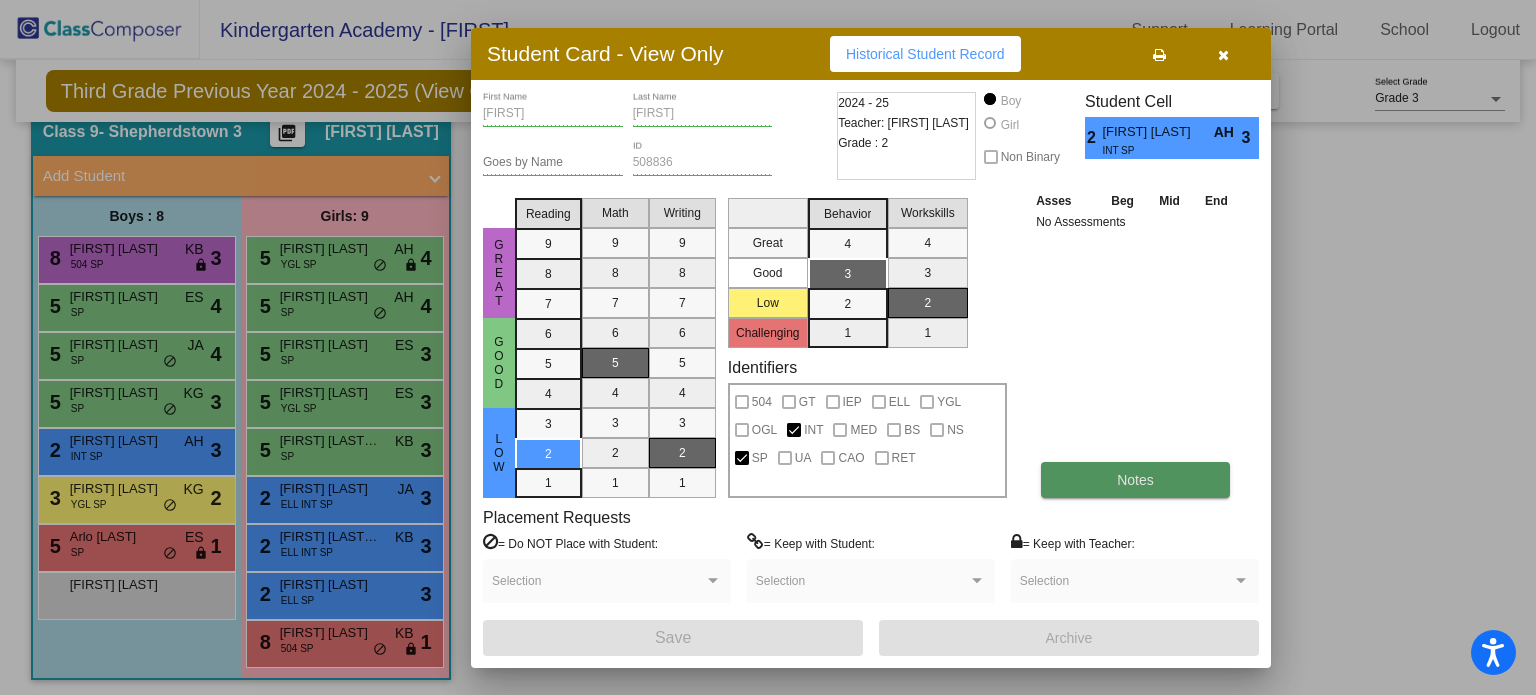 click on "Notes" at bounding box center [1135, 480] 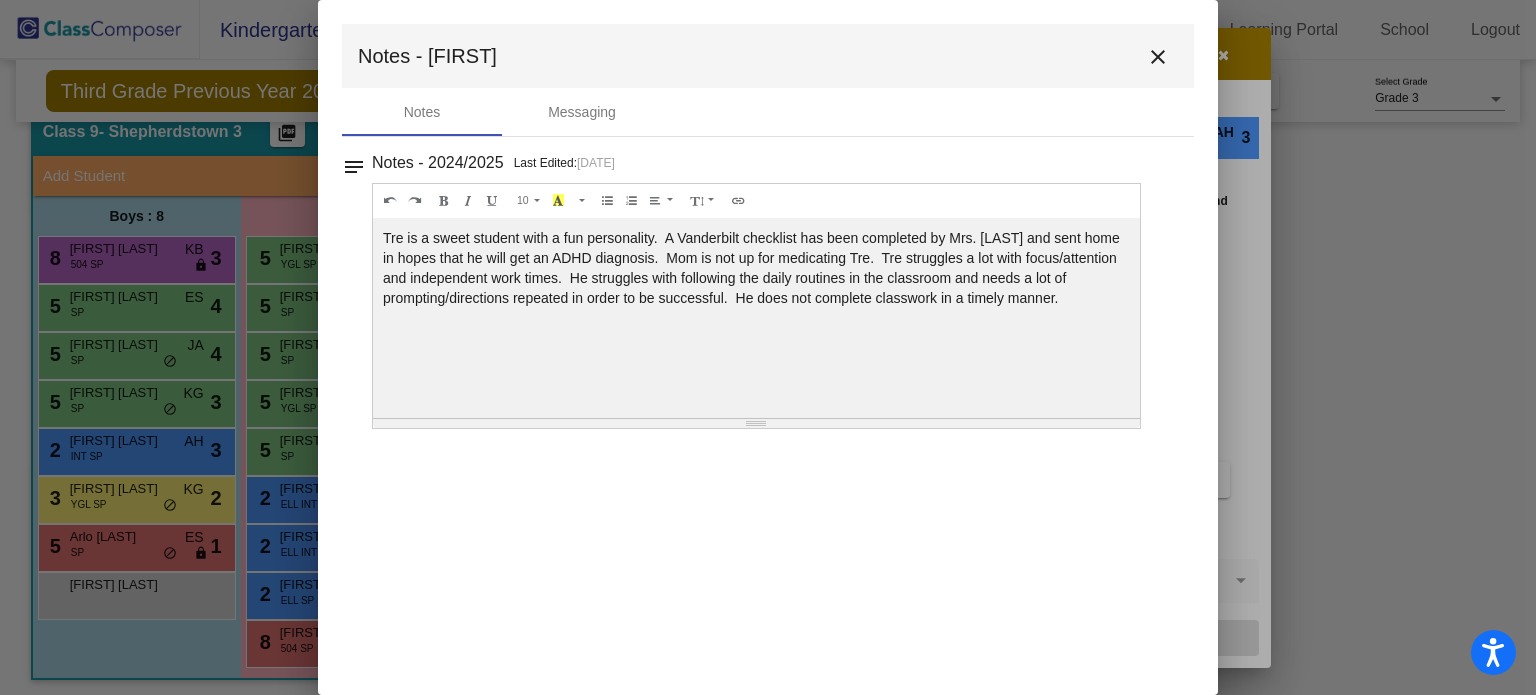 click on "close" at bounding box center (1158, 57) 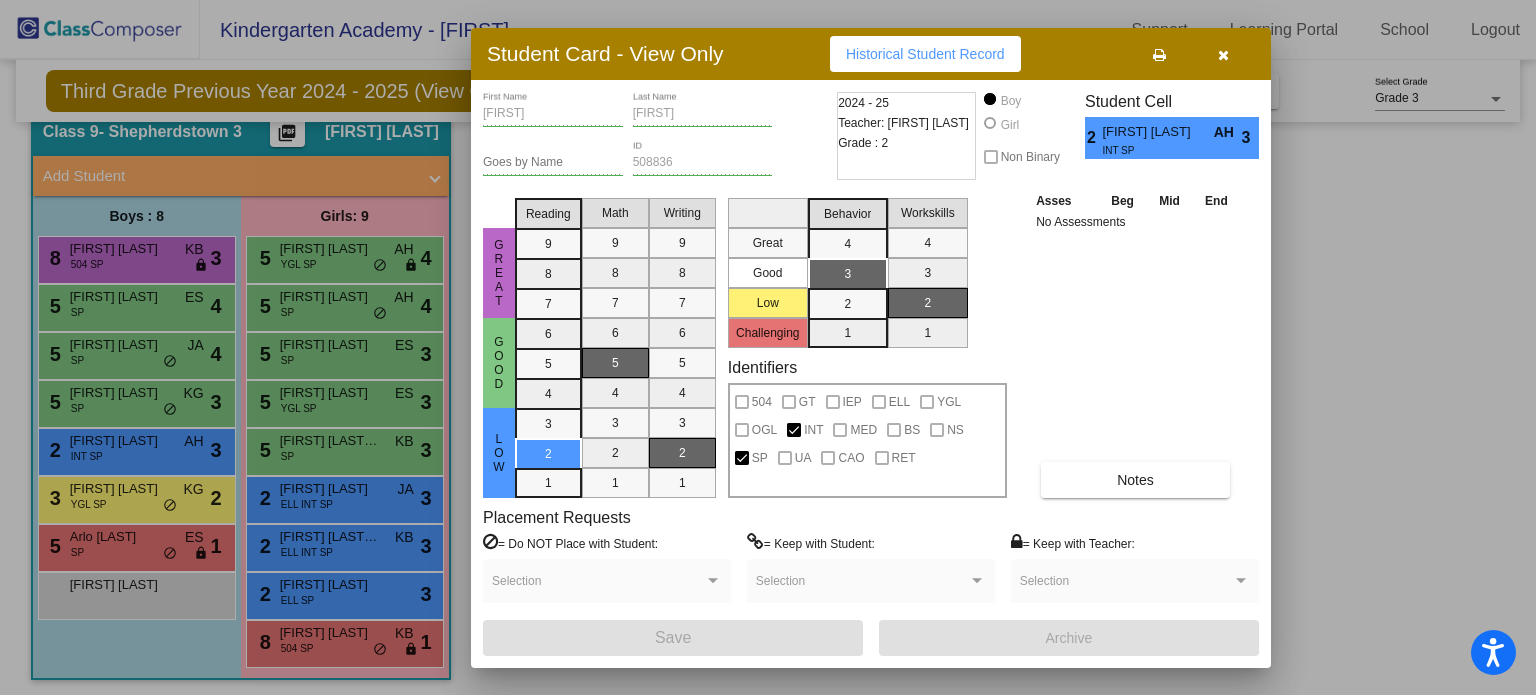 click at bounding box center (1223, 55) 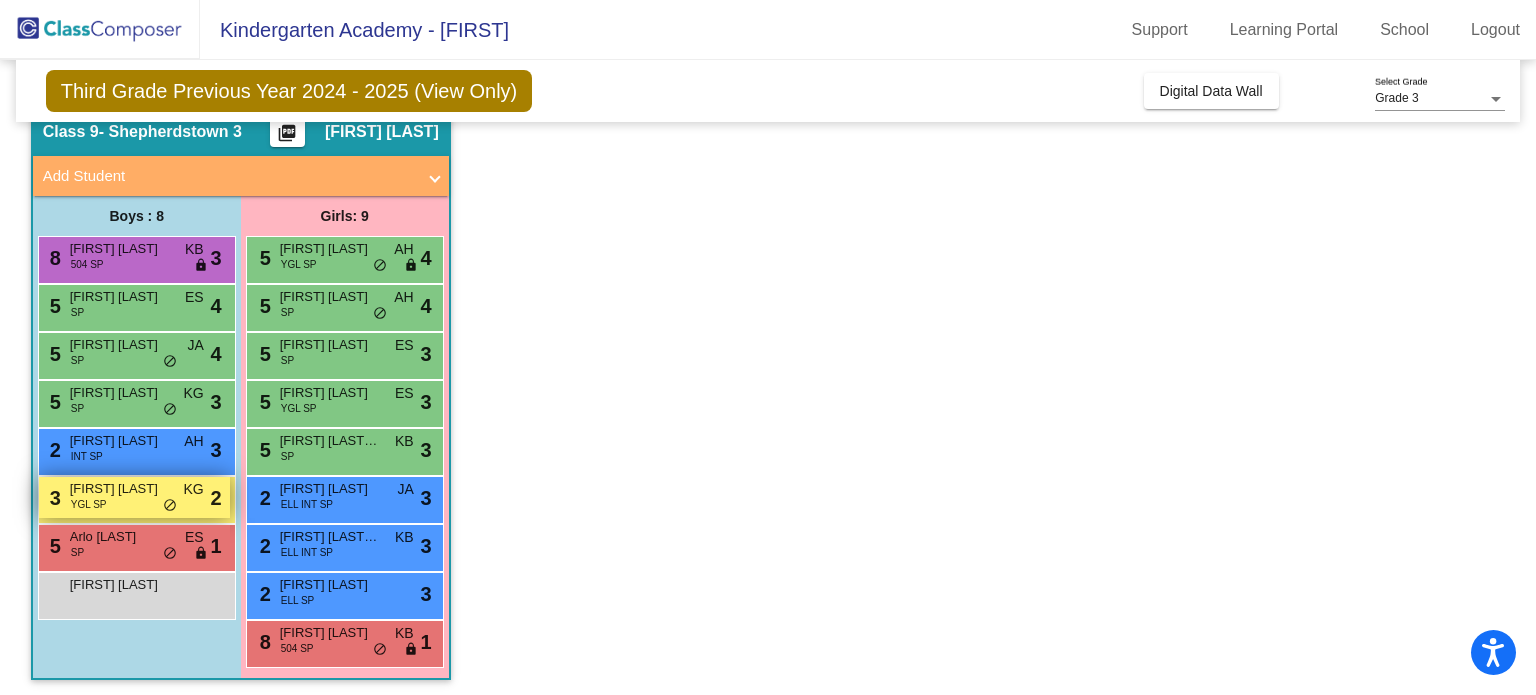 click on "[NUMBER] [FIRST] [LAST] YGL SP KG lock do_not_disturb_alt [NUMBER]" at bounding box center [134, 497] 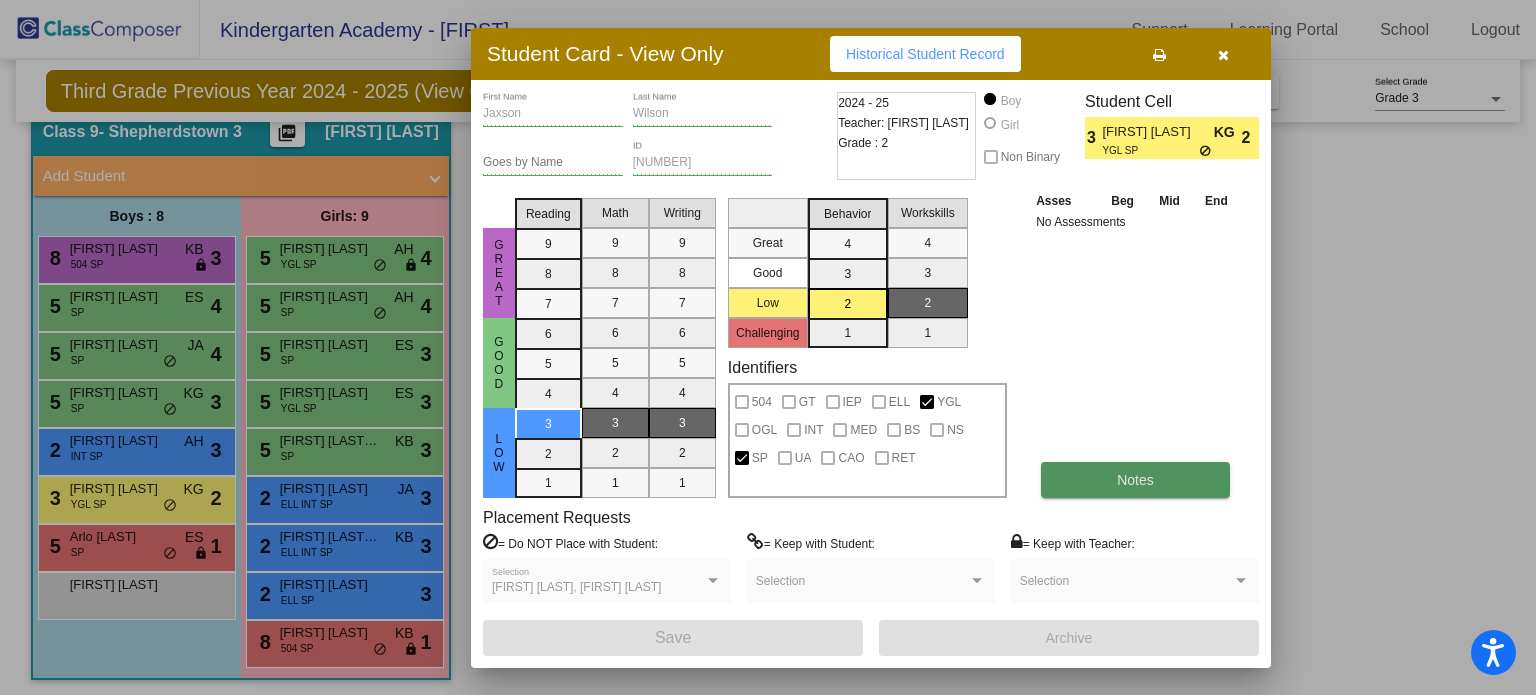 click on "Notes" at bounding box center (1135, 480) 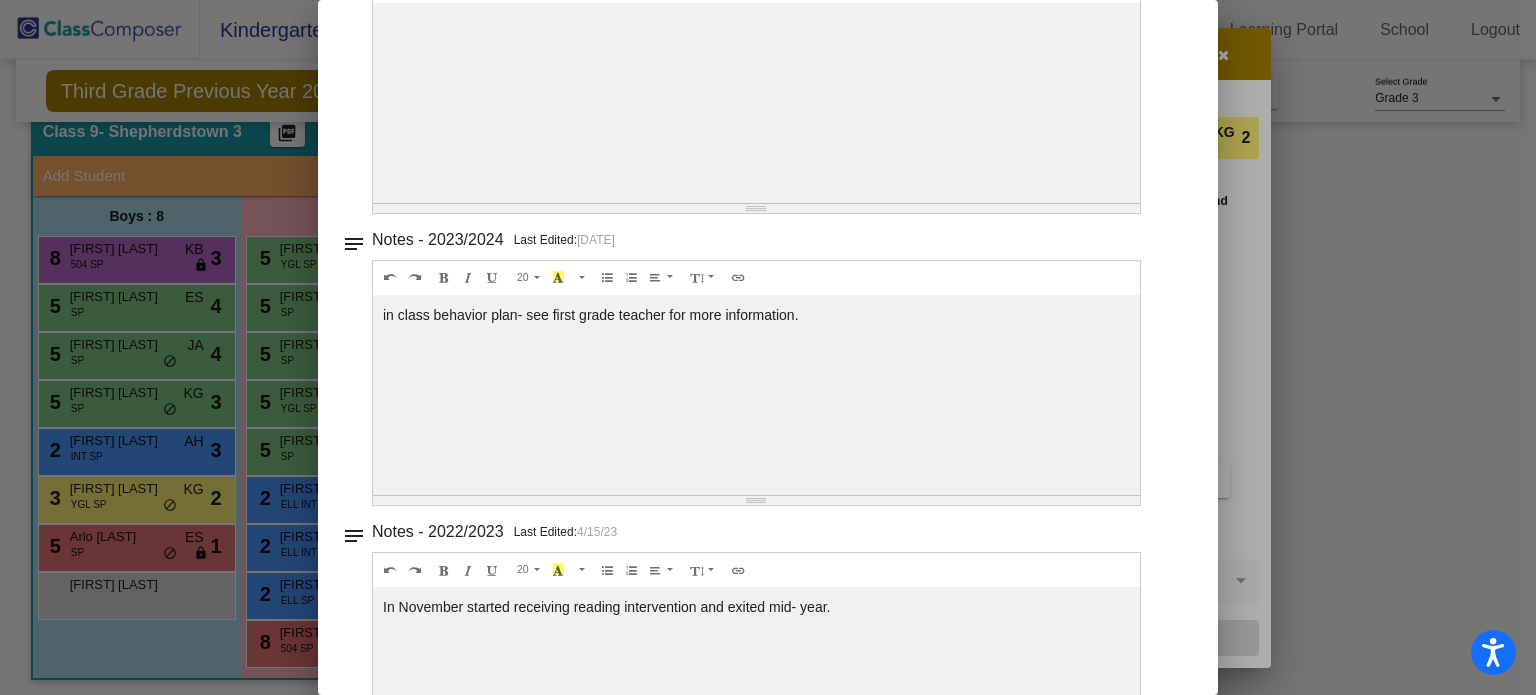 scroll, scrollTop: 0, scrollLeft: 0, axis: both 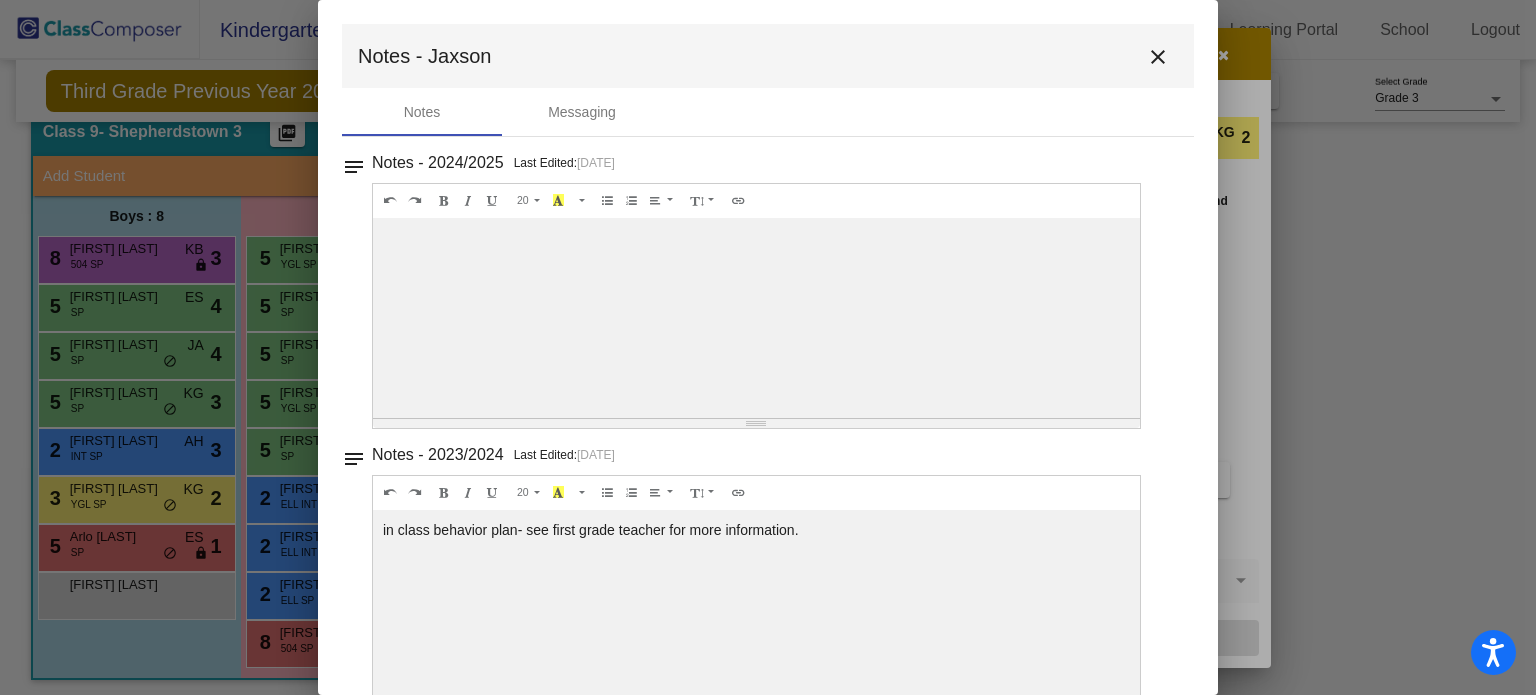 click on "close" at bounding box center [1158, 57] 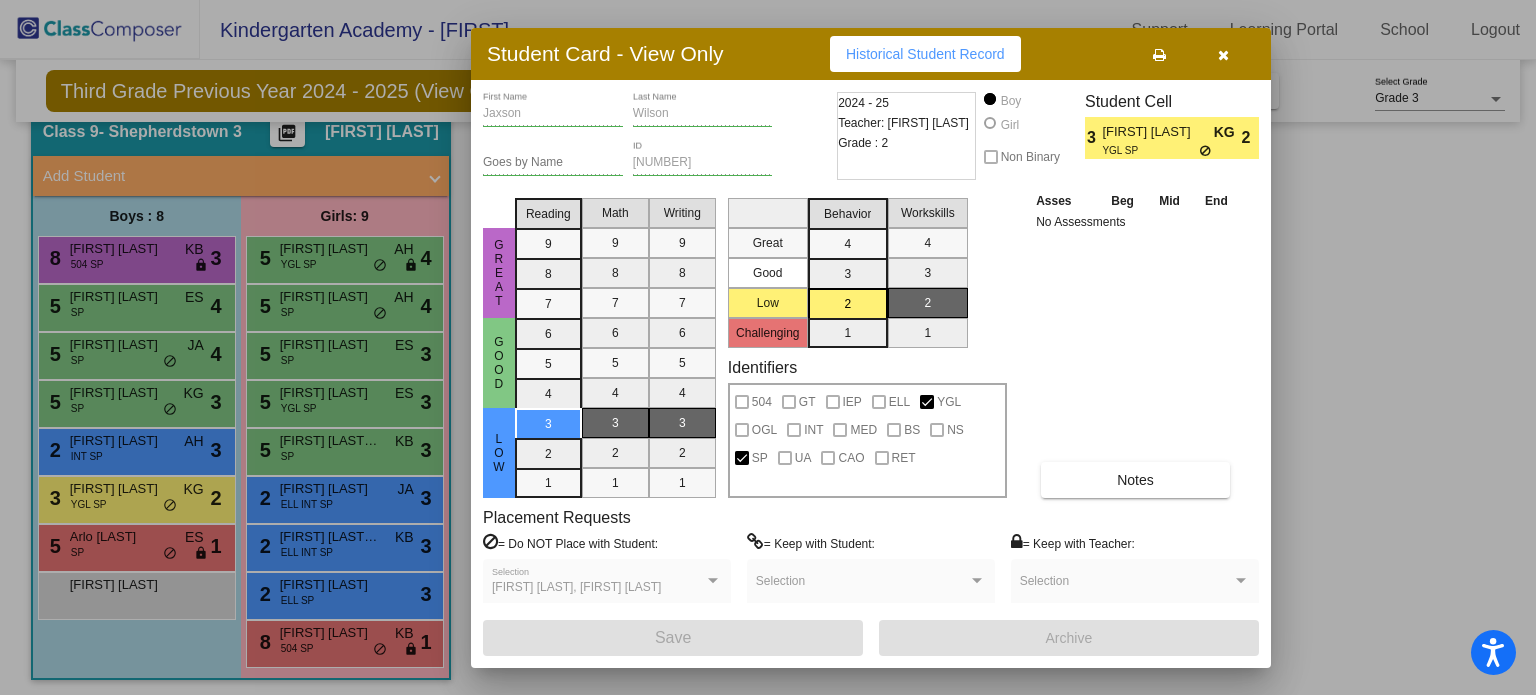 click at bounding box center [1223, 55] 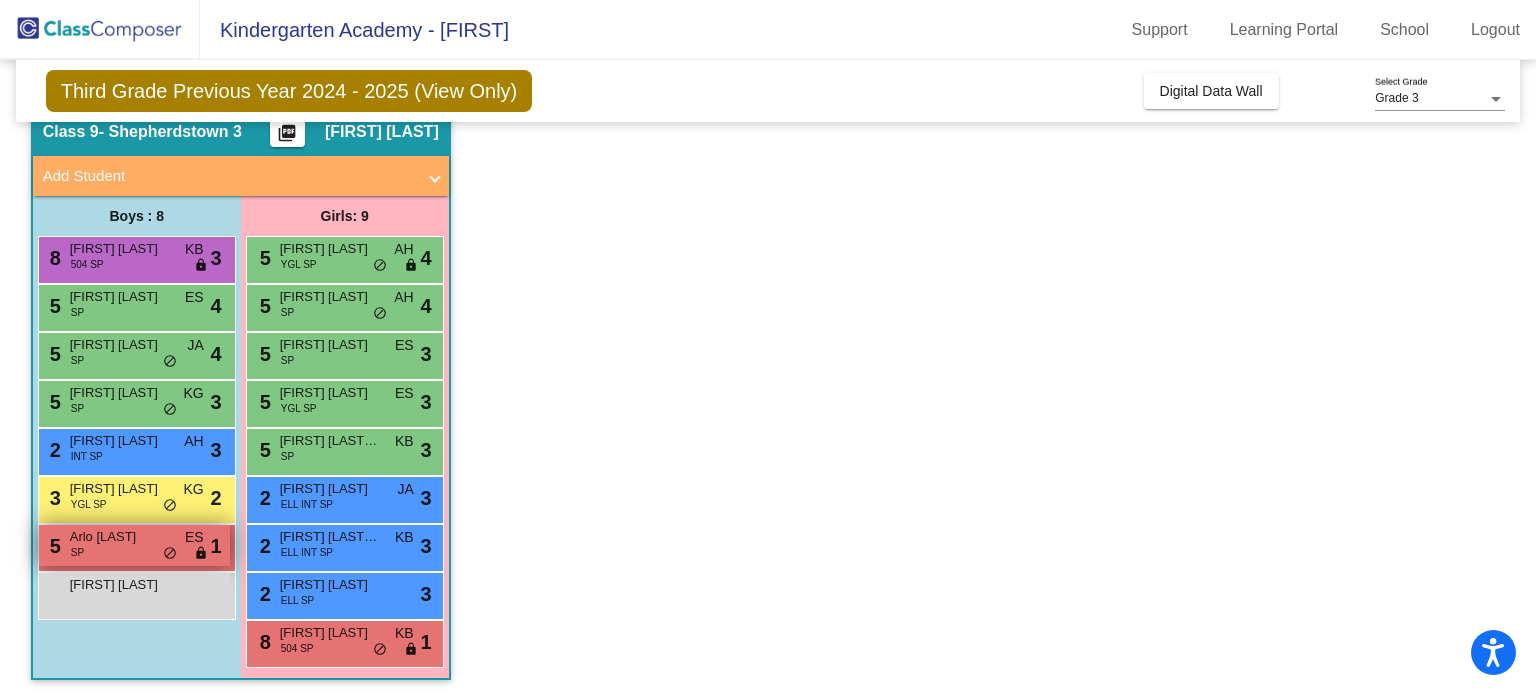 click on "Arlo [LAST]" at bounding box center (120, 537) 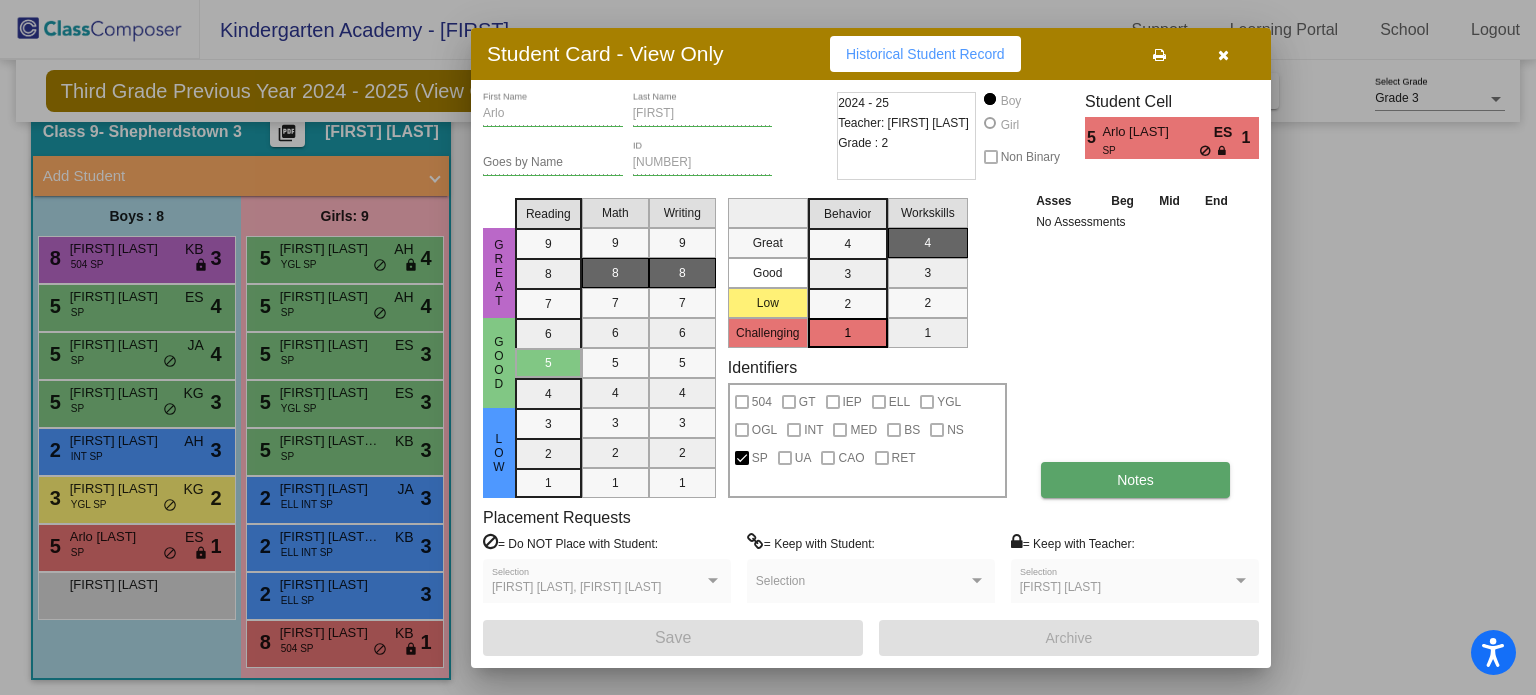 click on "Notes" at bounding box center [1135, 480] 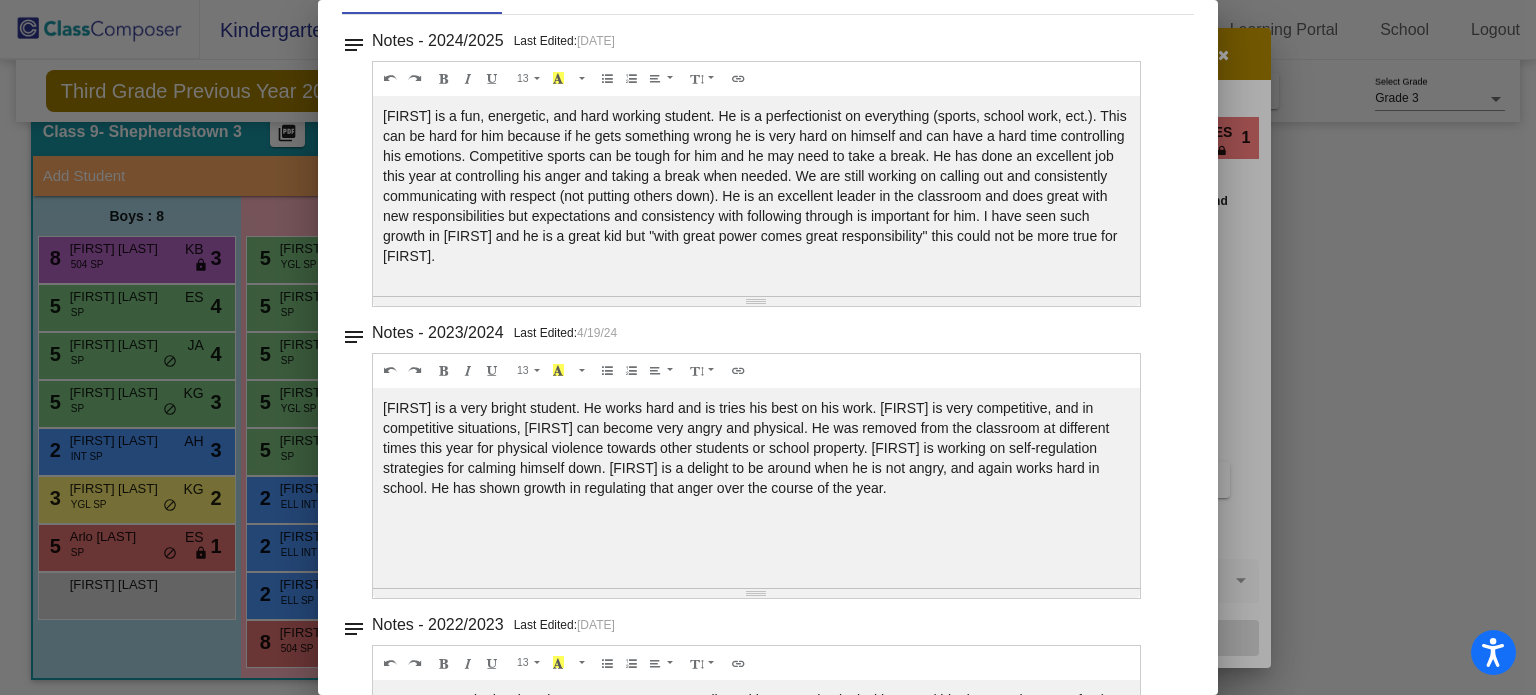 scroll, scrollTop: 0, scrollLeft: 0, axis: both 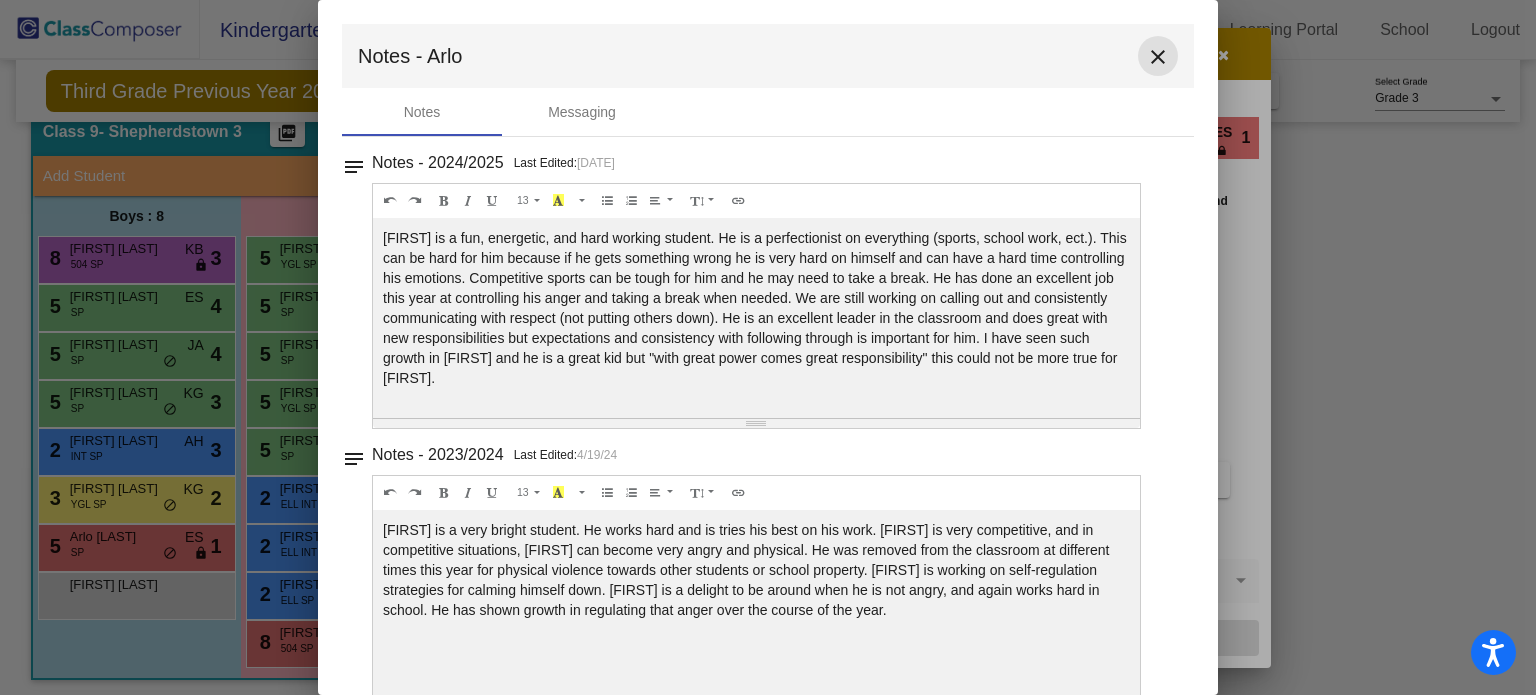 click on "close" at bounding box center (1158, 57) 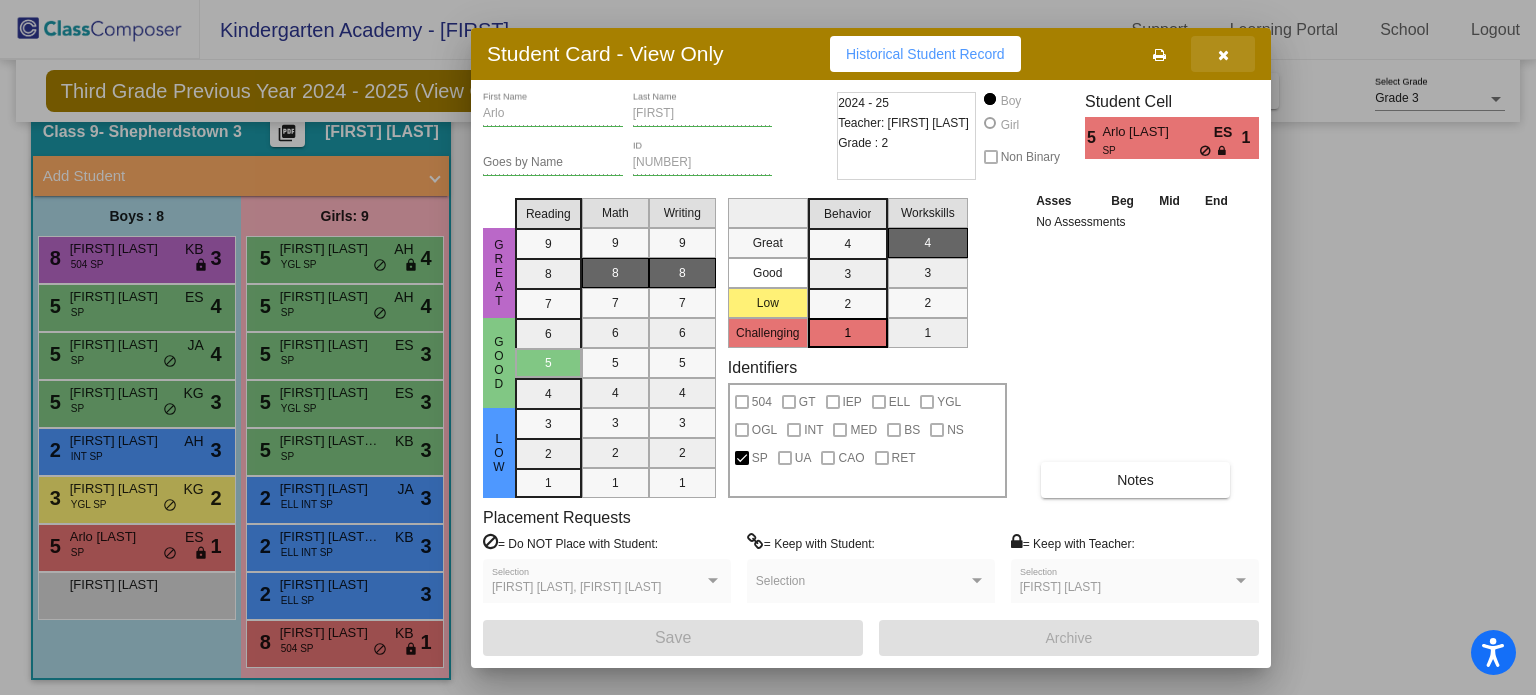 click at bounding box center (1223, 54) 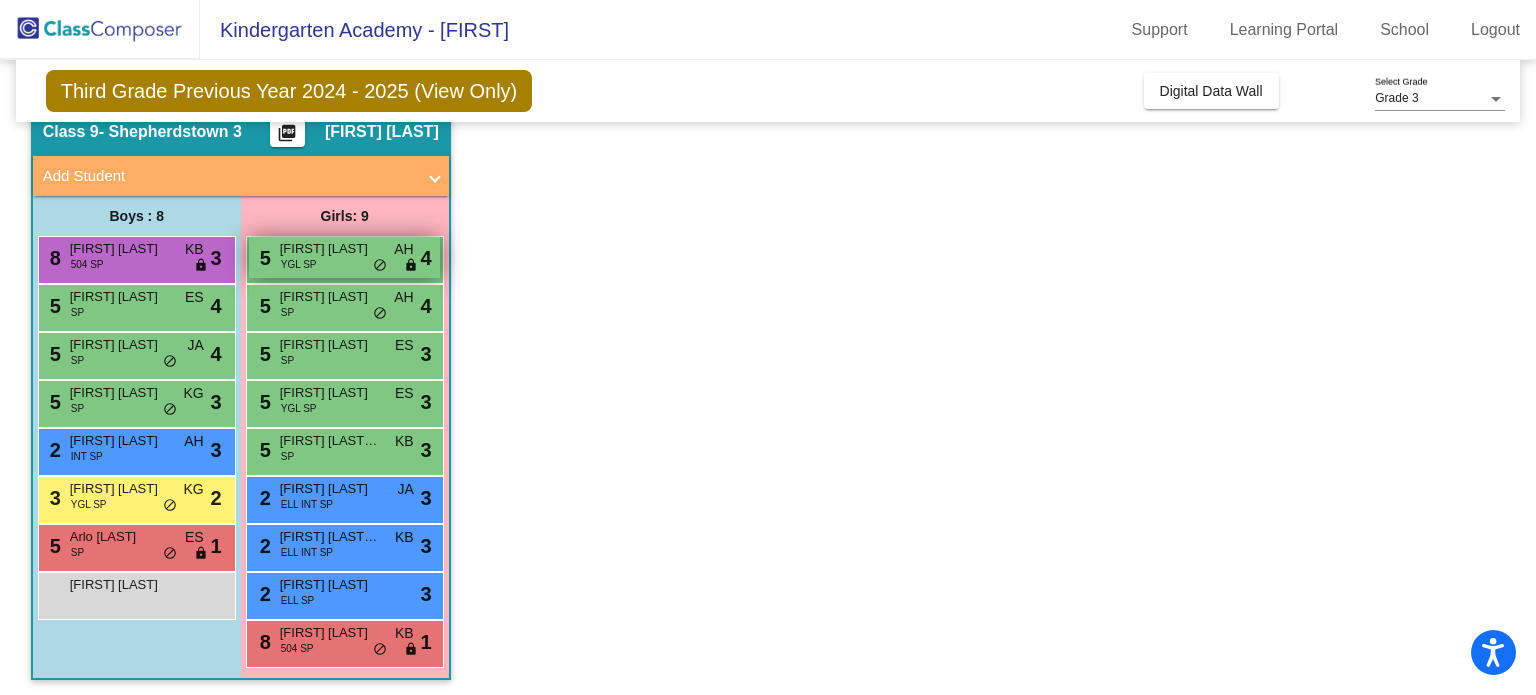 click on "[FIRST] [LAST]" at bounding box center [330, 249] 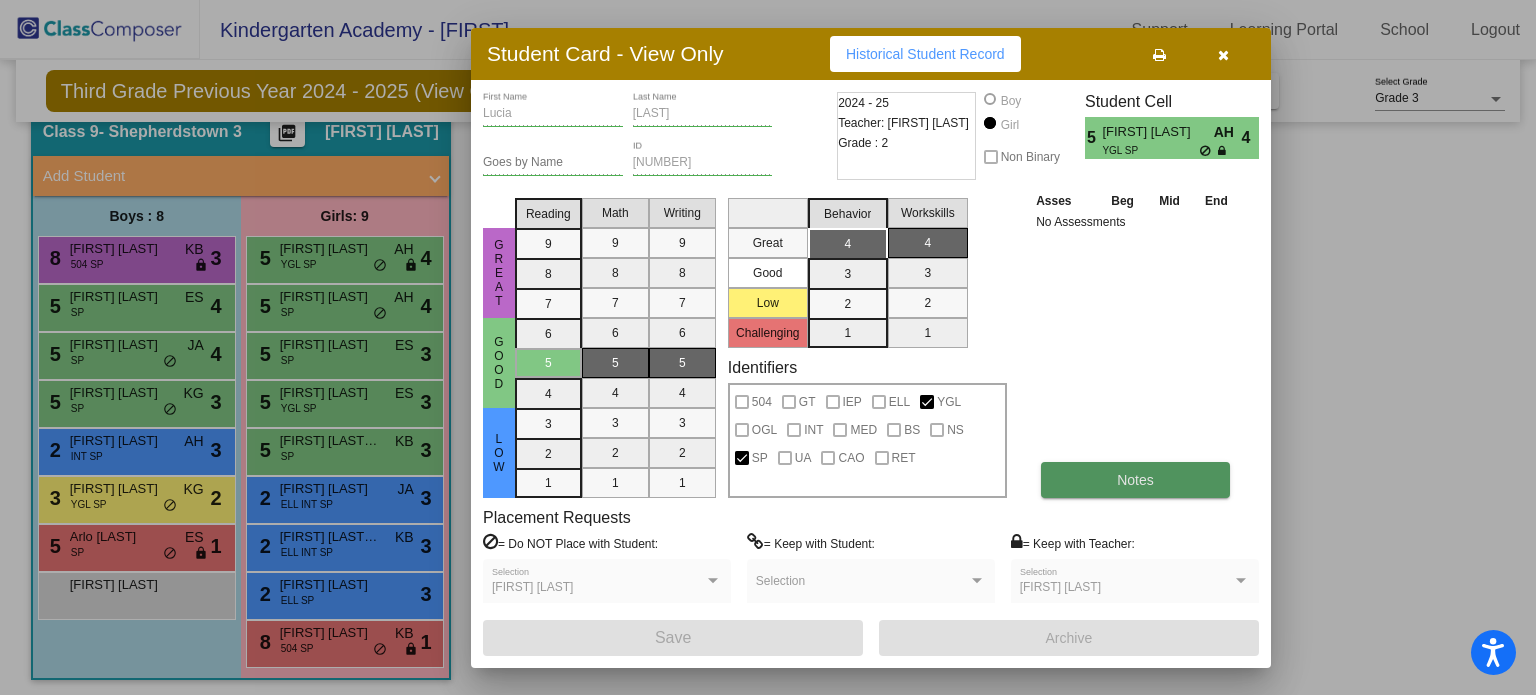 click on "Notes" at bounding box center [1135, 480] 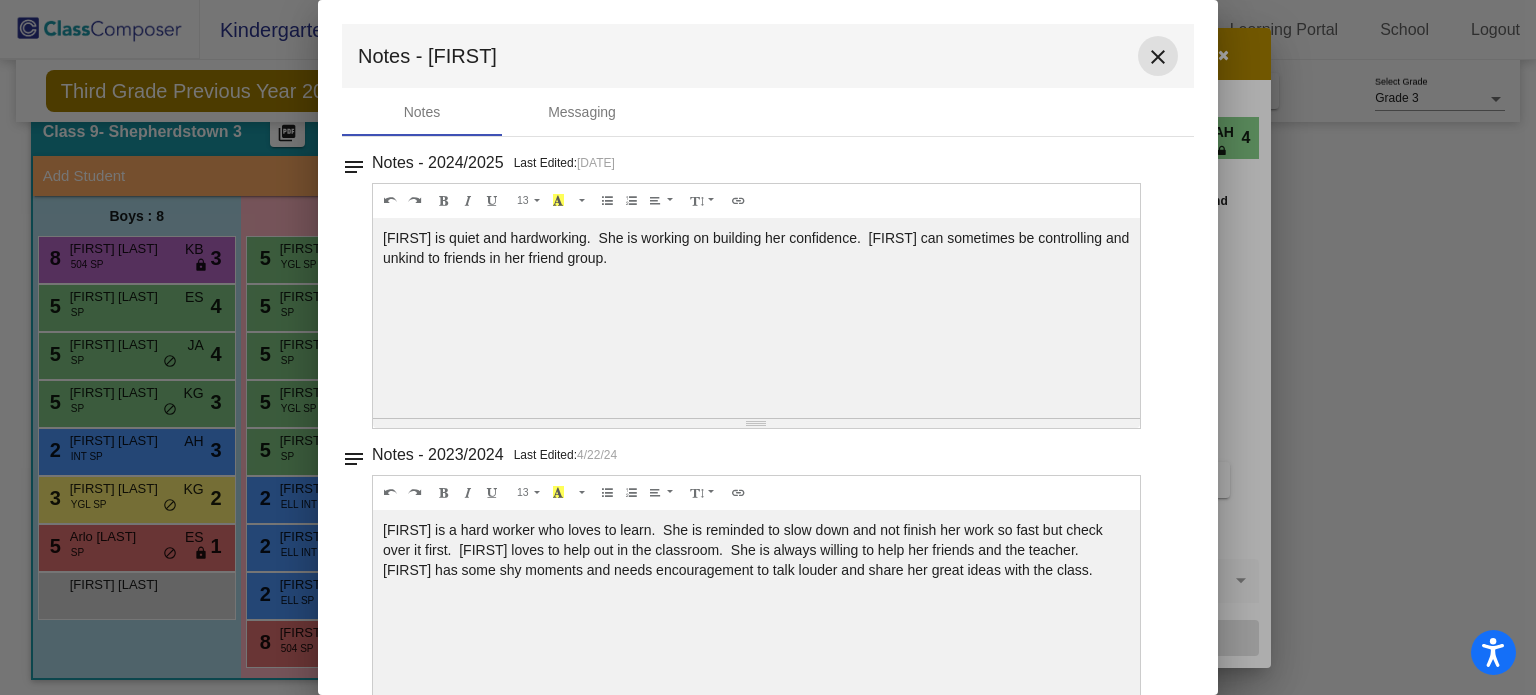 click on "close" at bounding box center (1158, 57) 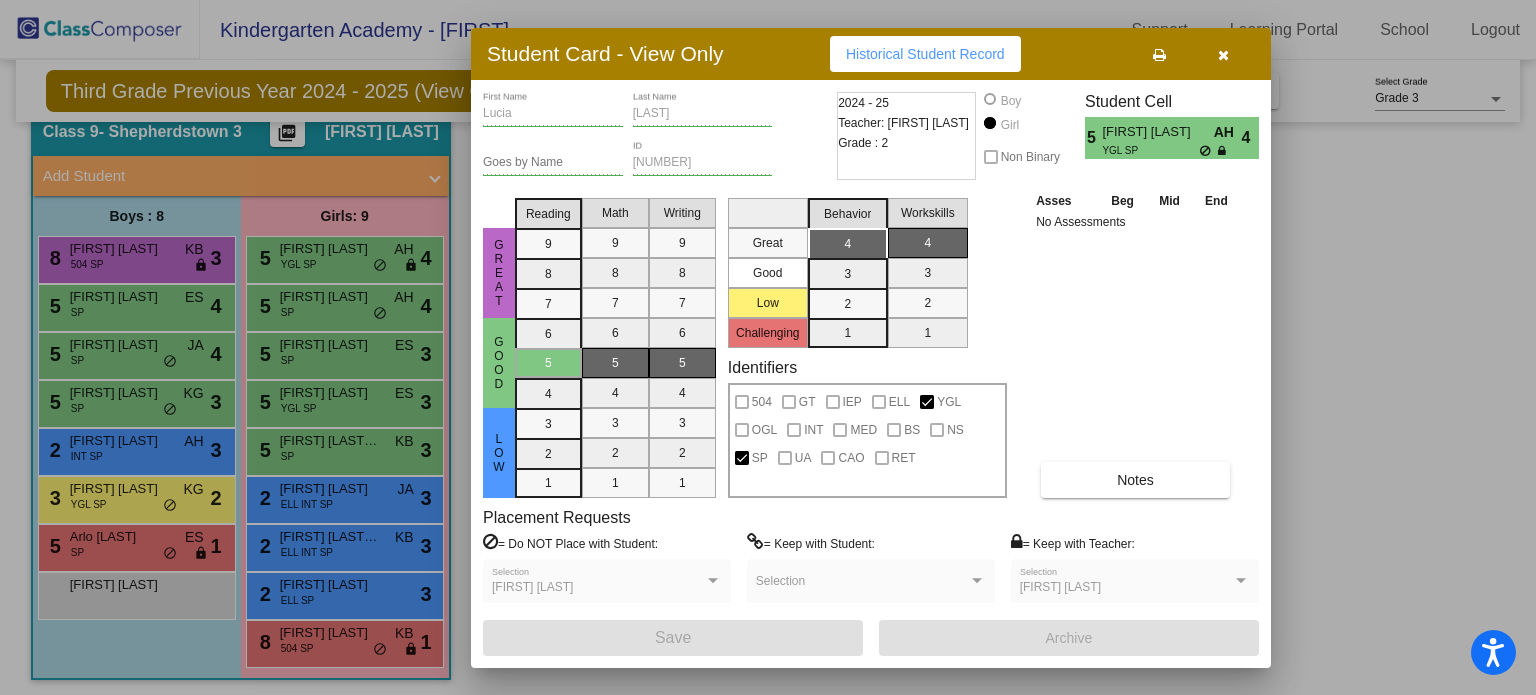 click at bounding box center [1223, 54] 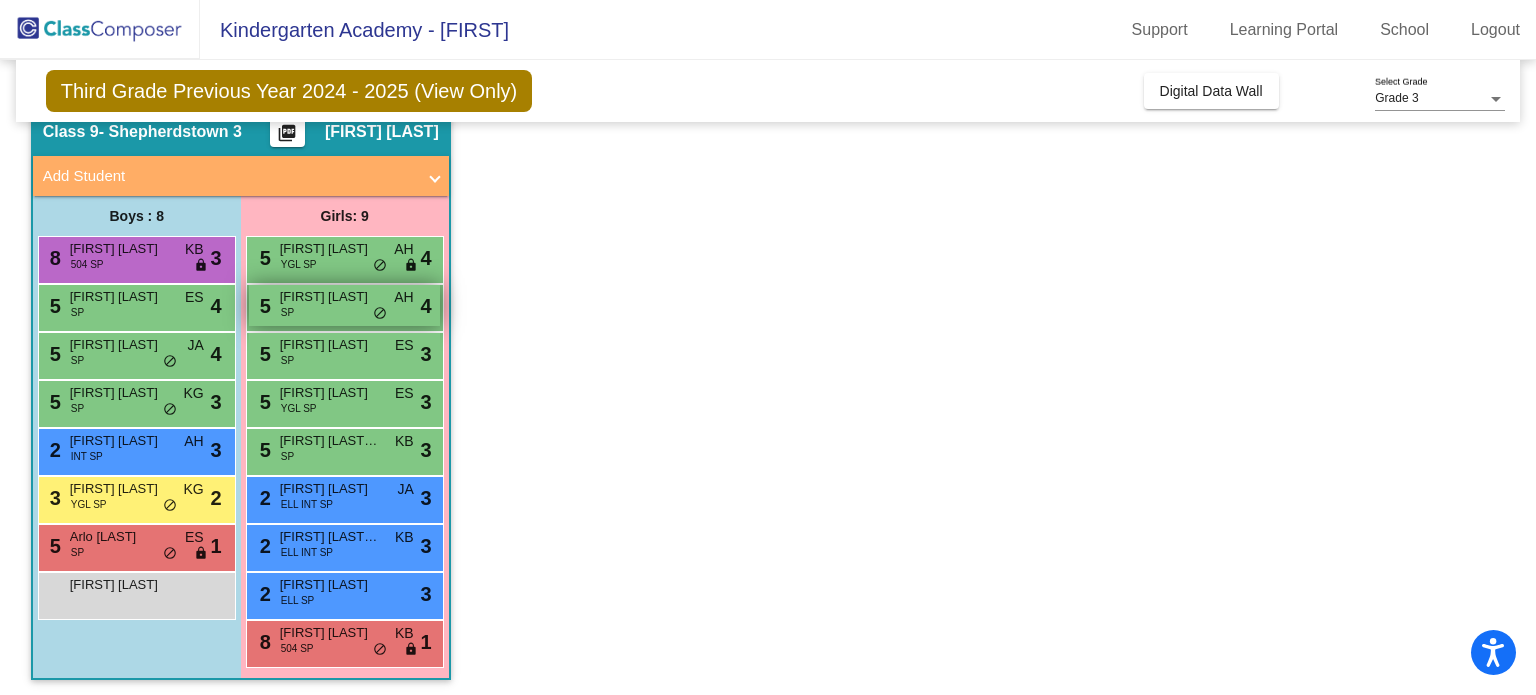 click on "[NUMBER] [FIRST] [LAST] SP AH lock do_not_disturb_alt [NUMBER]" at bounding box center [344, 305] 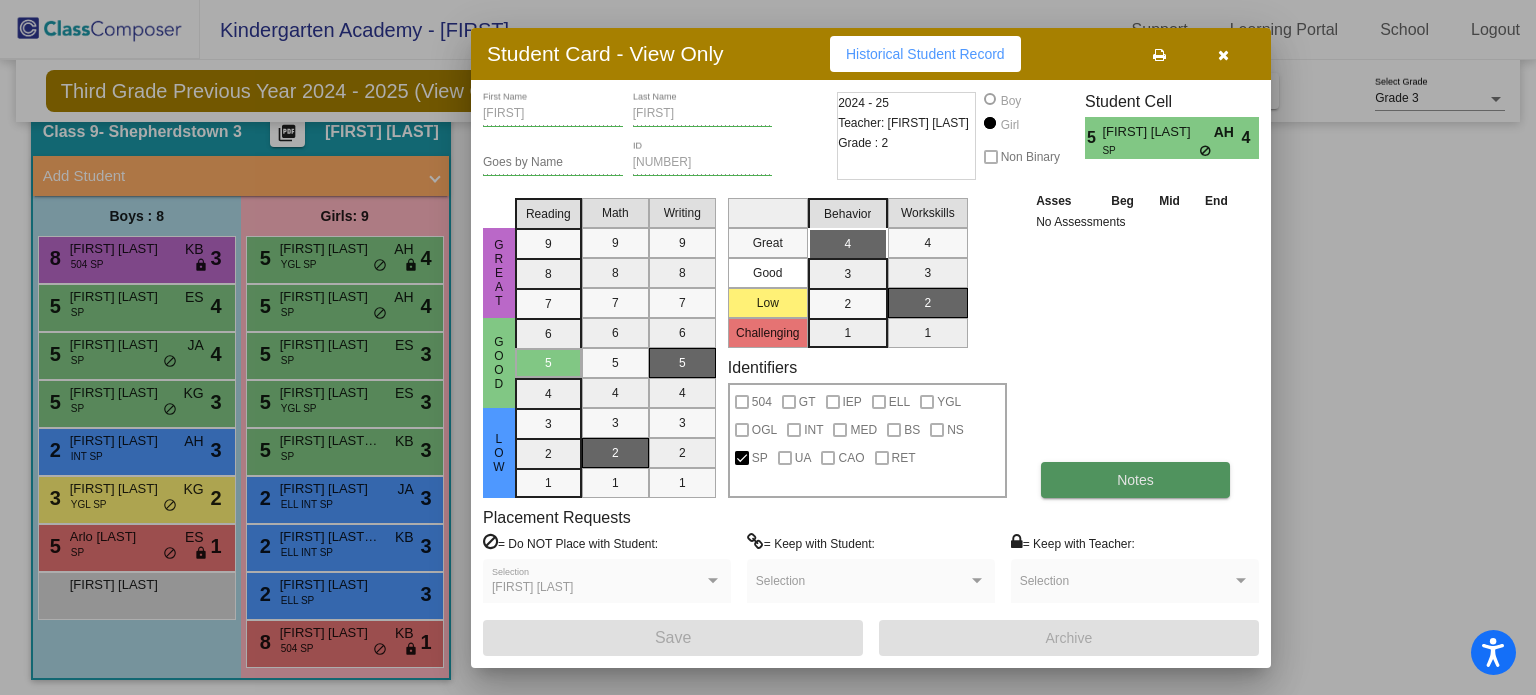 click on "Notes" at bounding box center [1135, 480] 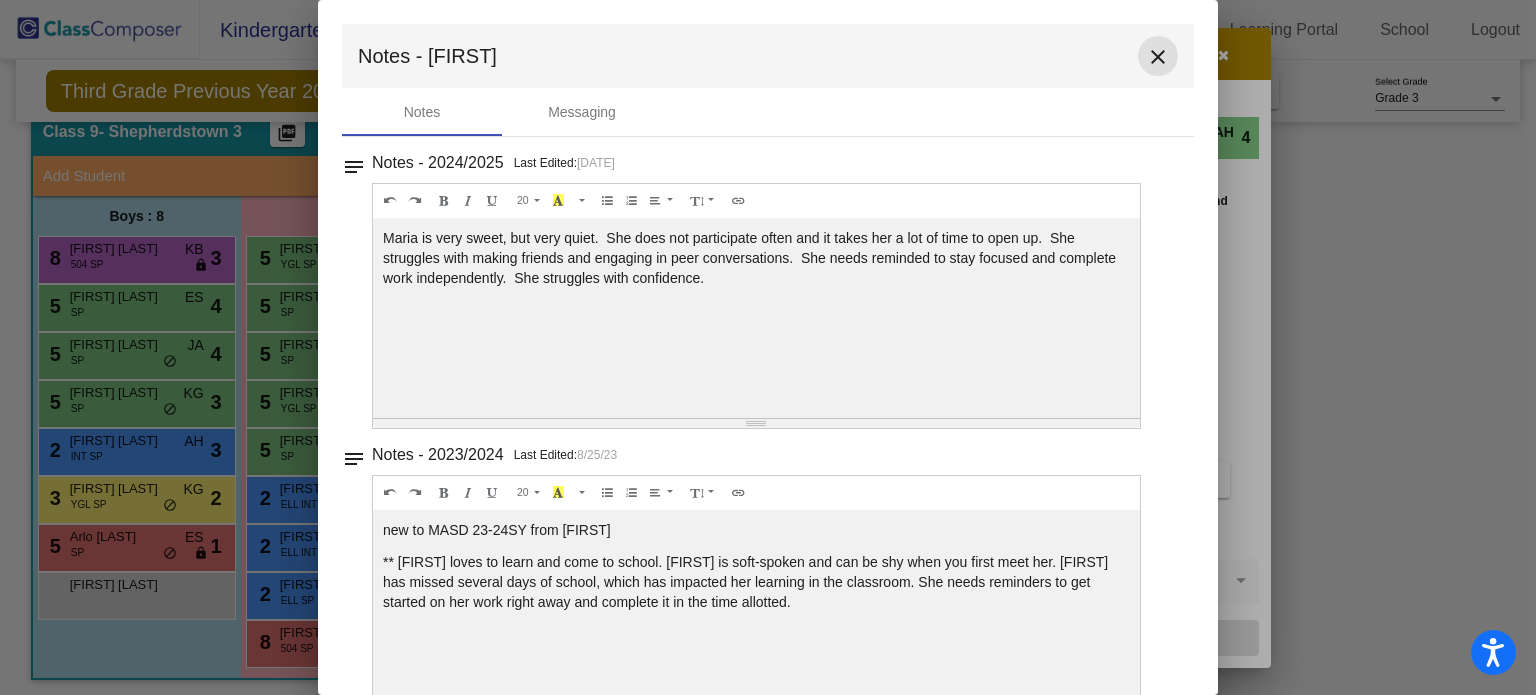 click on "close" at bounding box center (1158, 57) 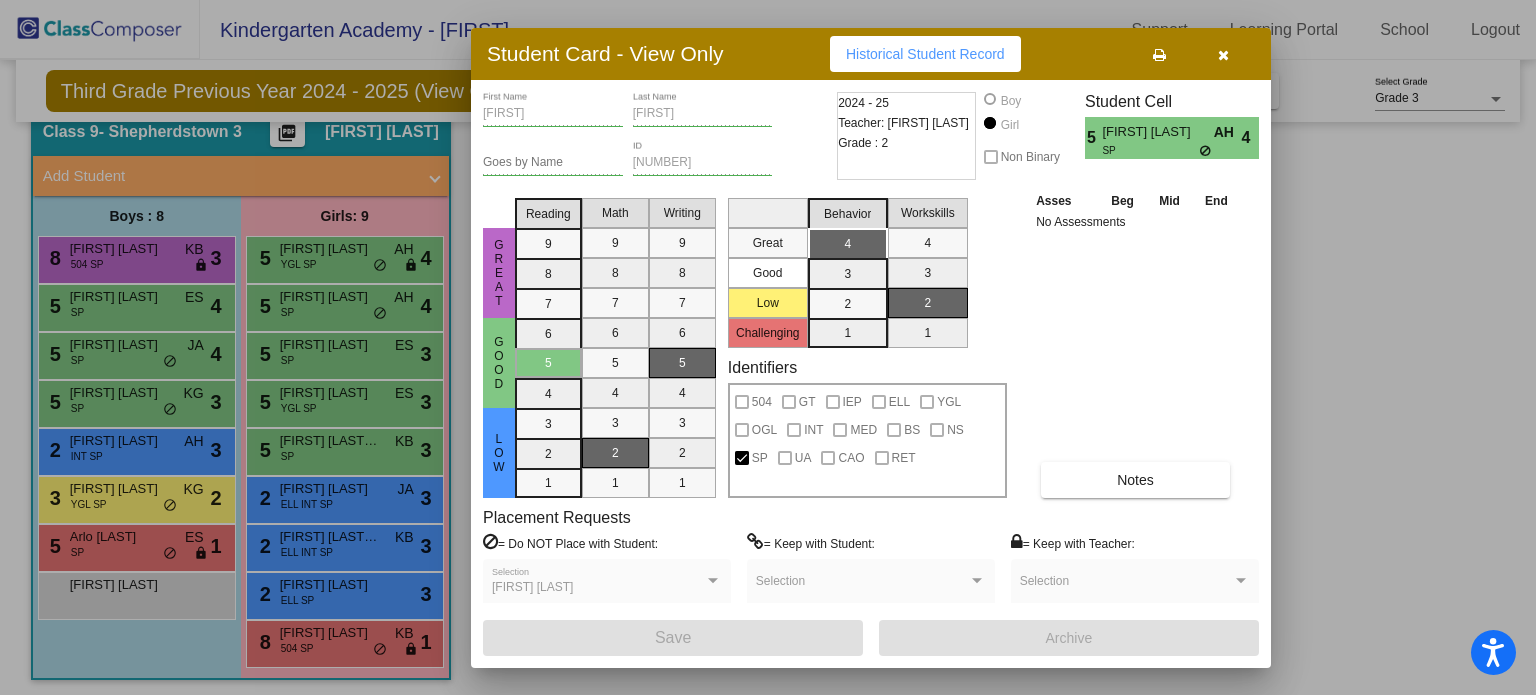 click at bounding box center [1223, 54] 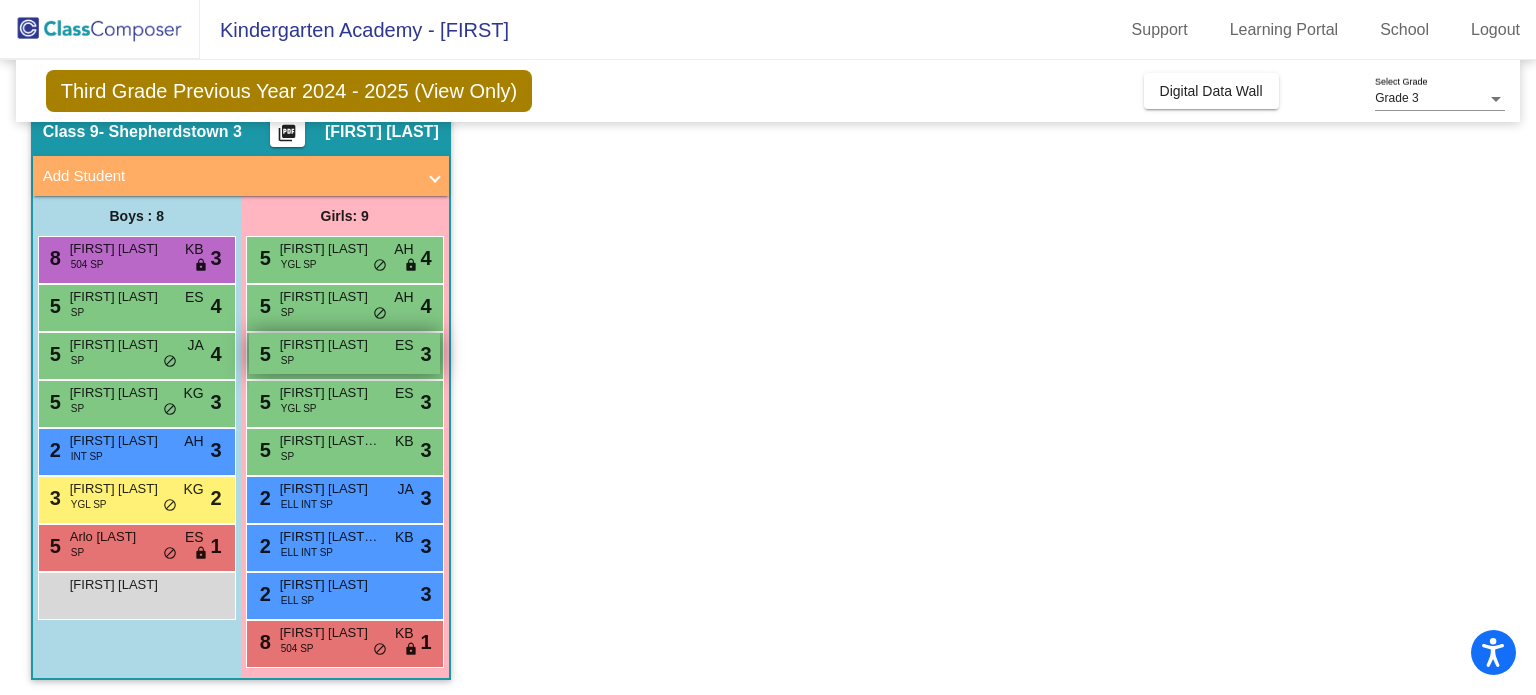 click on "5 [FIRST] [LAST] SP ES lock do_not_disturb_alt 3" at bounding box center (344, 353) 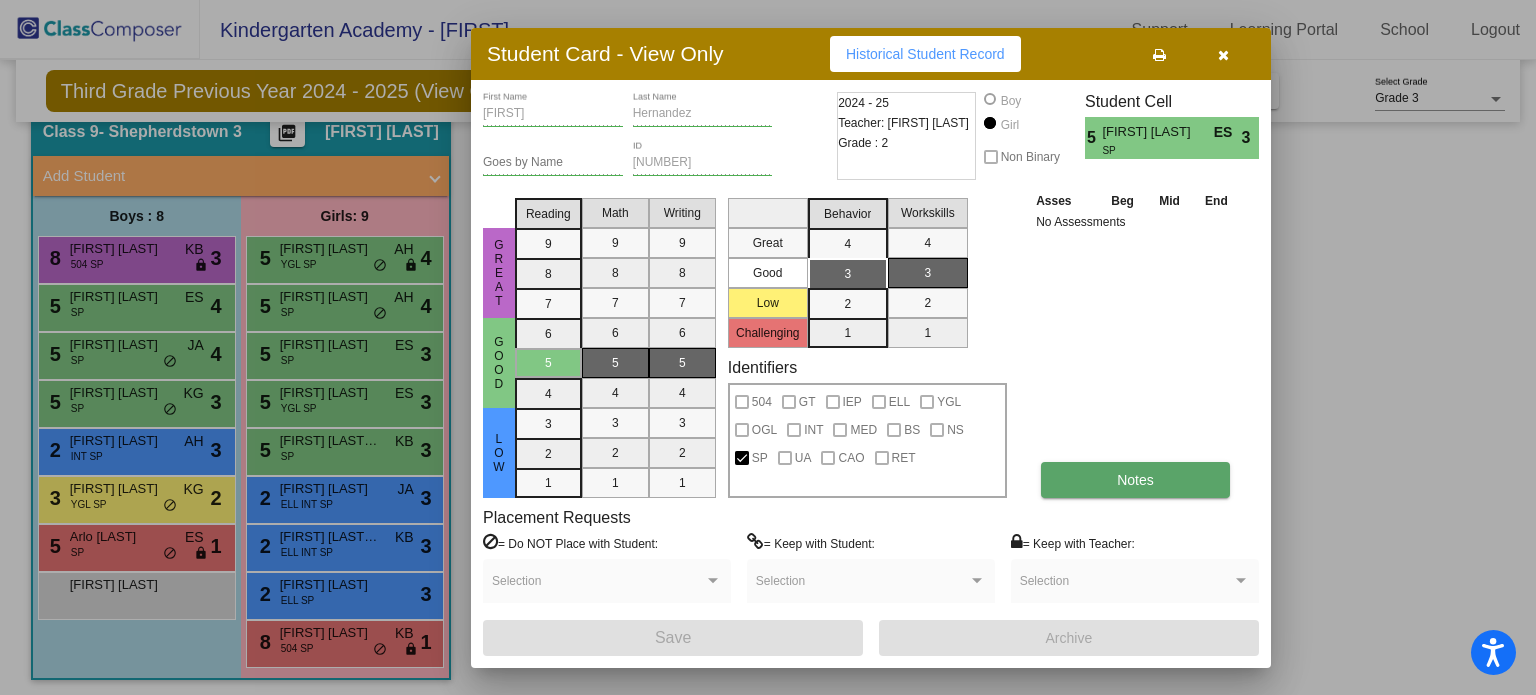 click on "Notes" at bounding box center [1135, 480] 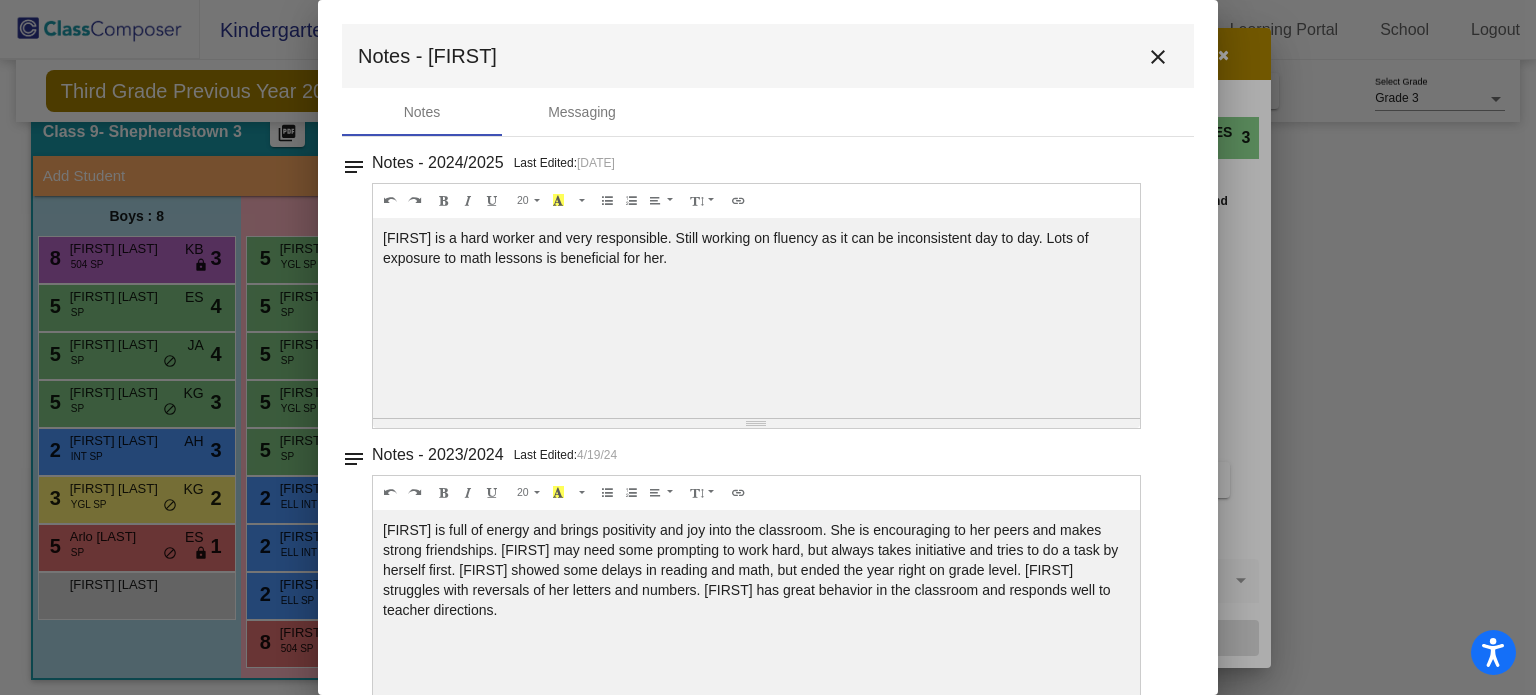 click on "close" at bounding box center [1158, 57] 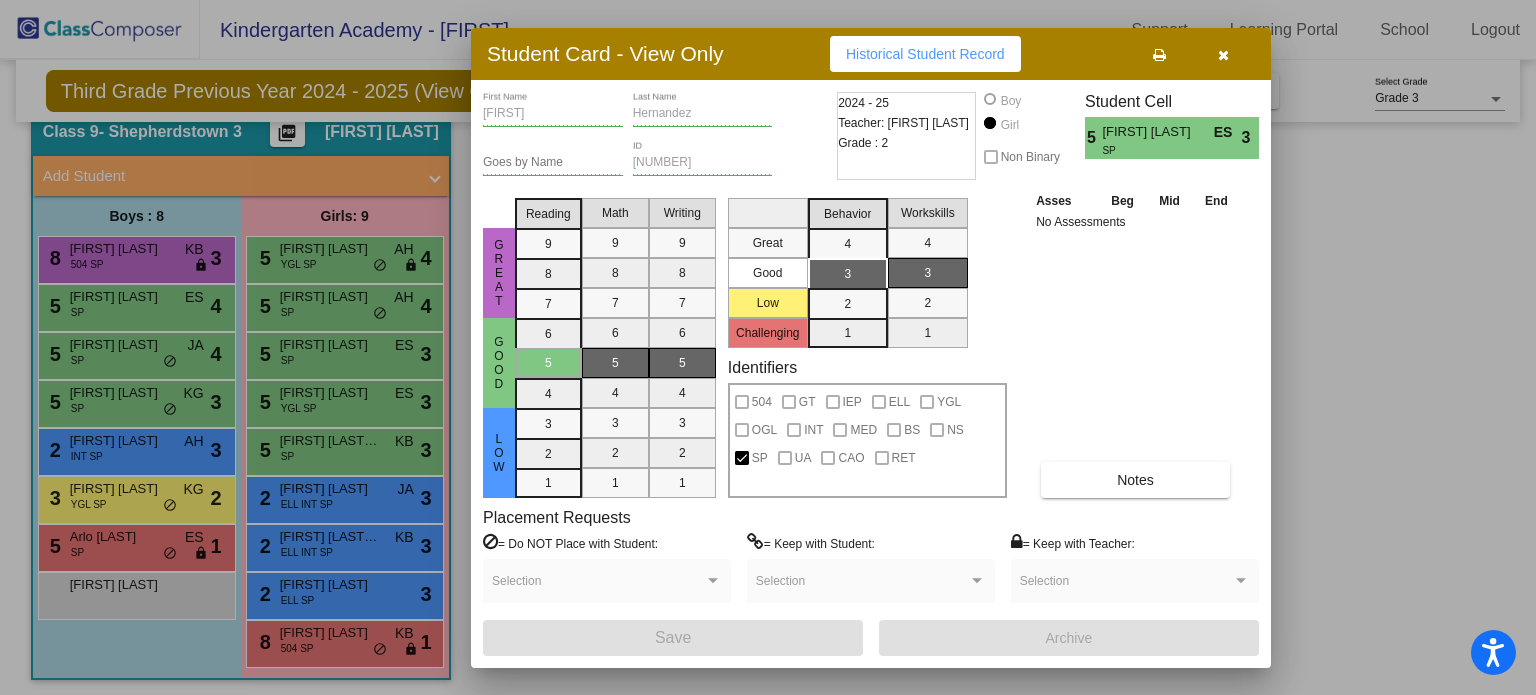click at bounding box center [1223, 54] 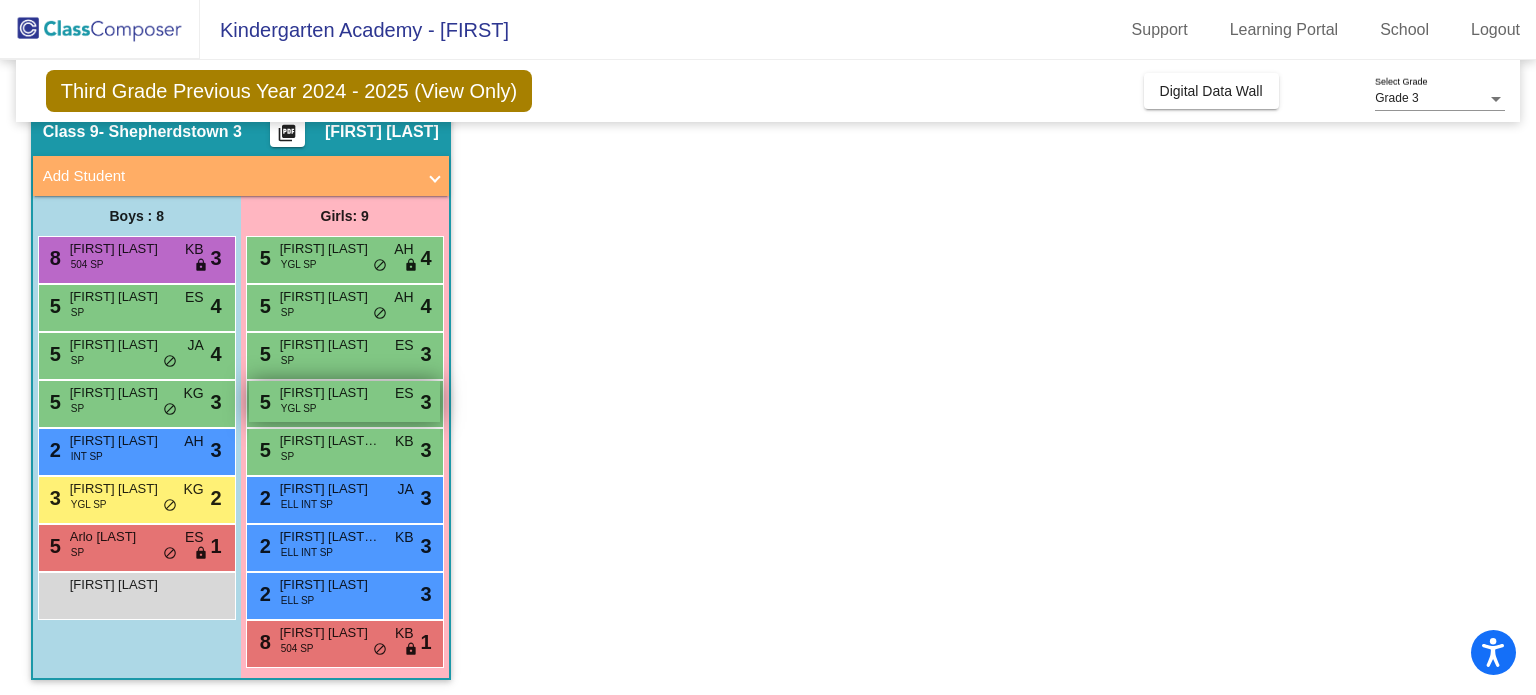 click on "[FIRST] [LAST]" at bounding box center (330, 393) 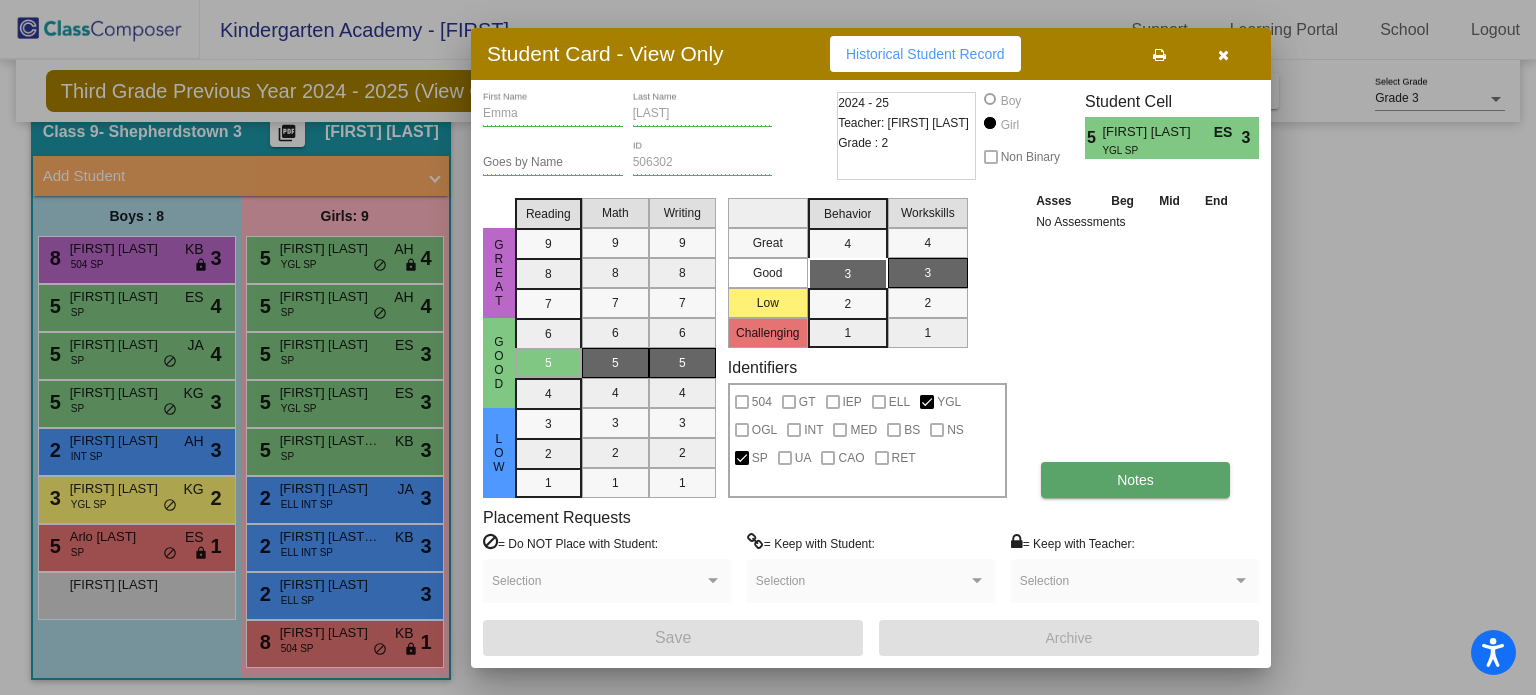 click on "Notes" at bounding box center (1135, 480) 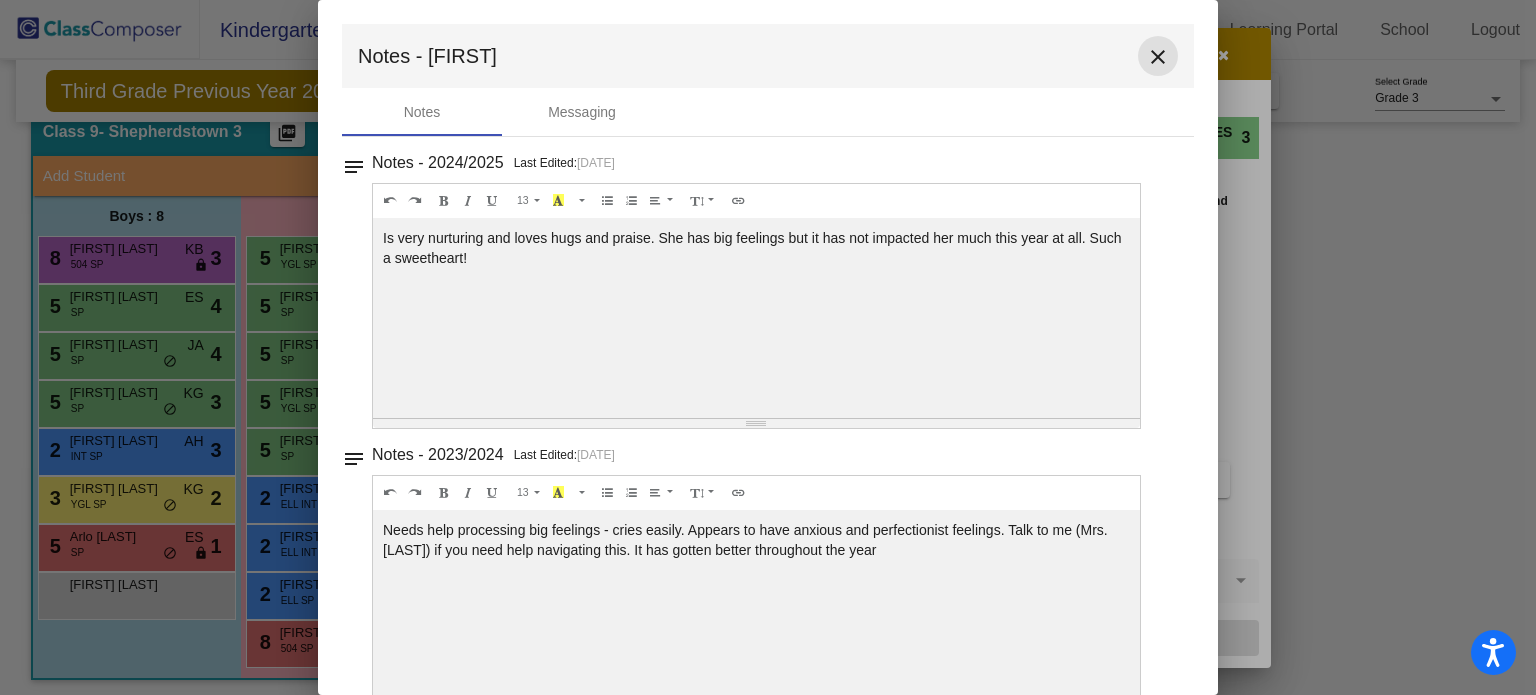 click on "close" at bounding box center [1158, 57] 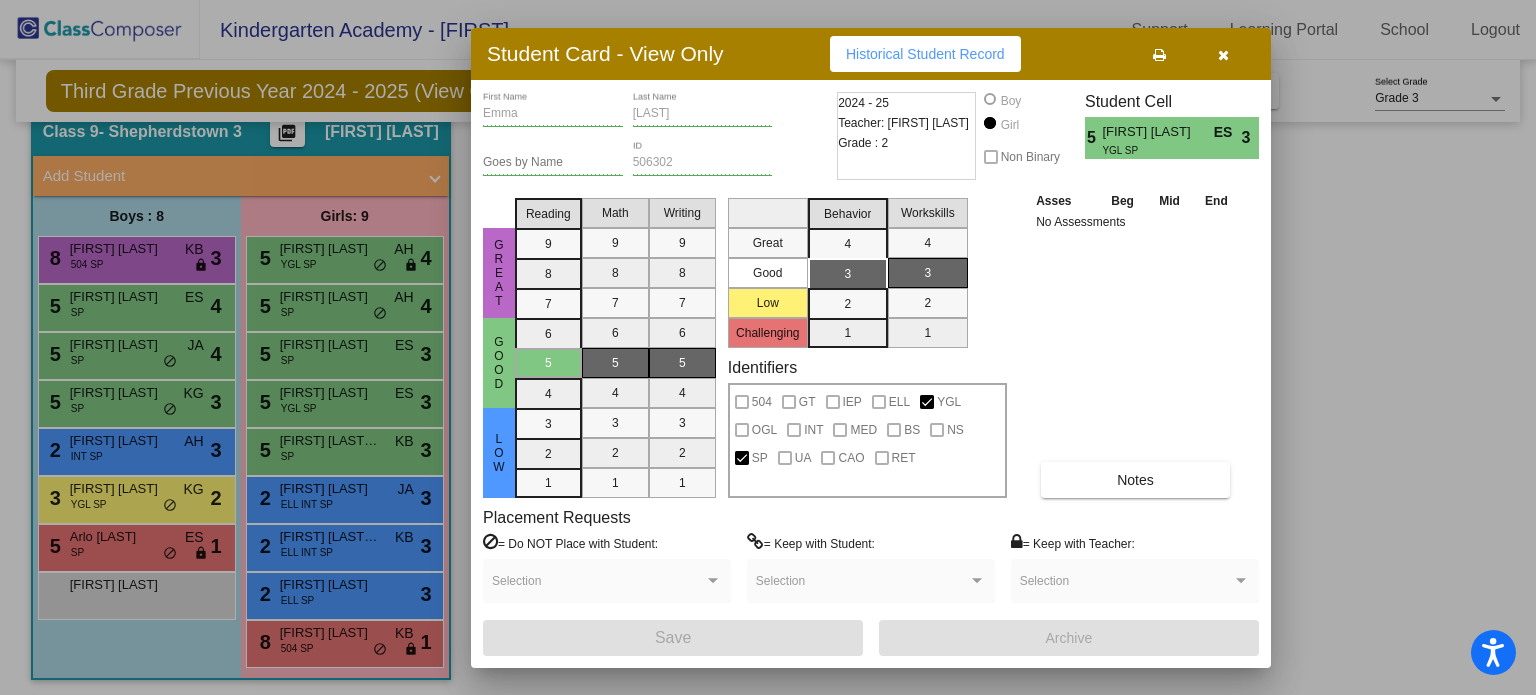 drag, startPoint x: 1222, startPoint y: 52, endPoint x: 804, endPoint y: 133, distance: 425.77576 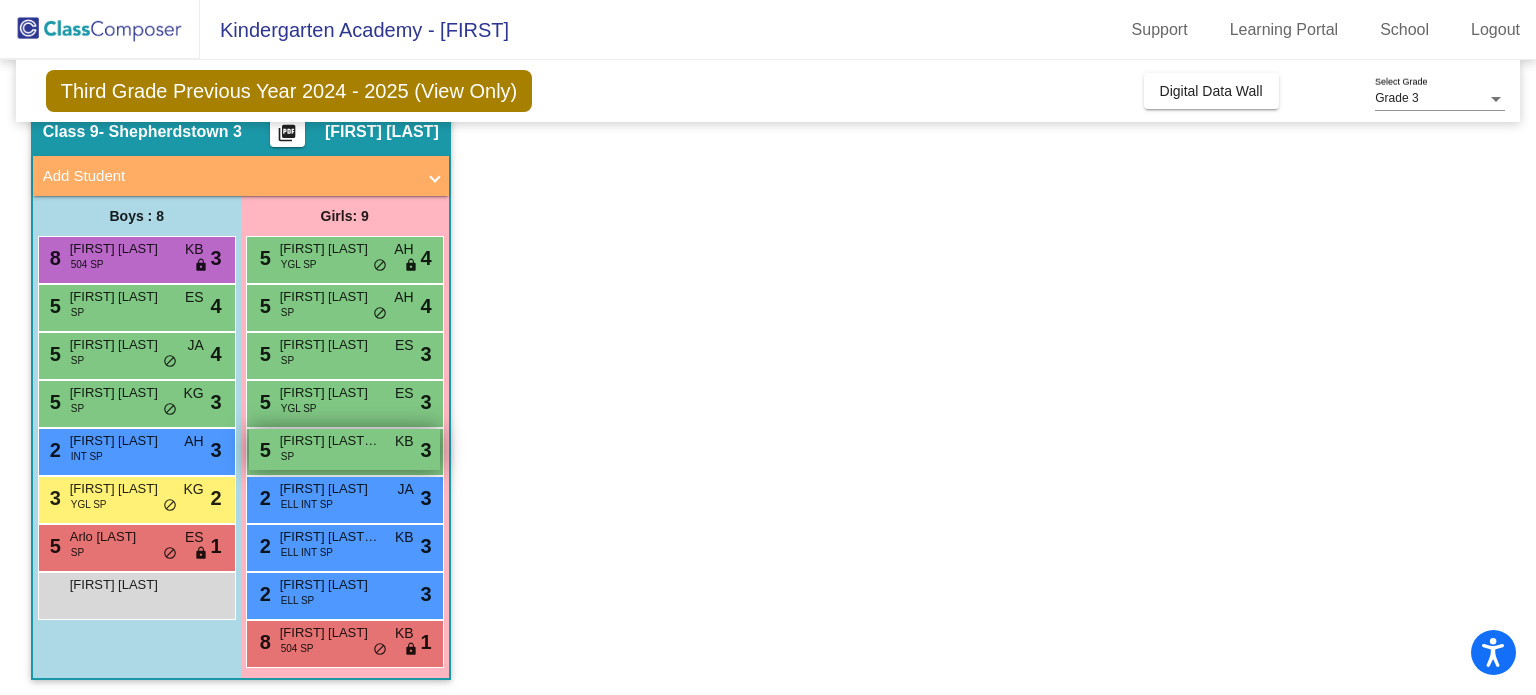 click on "[FIRST] [LAST] [FIRST]" at bounding box center (330, 441) 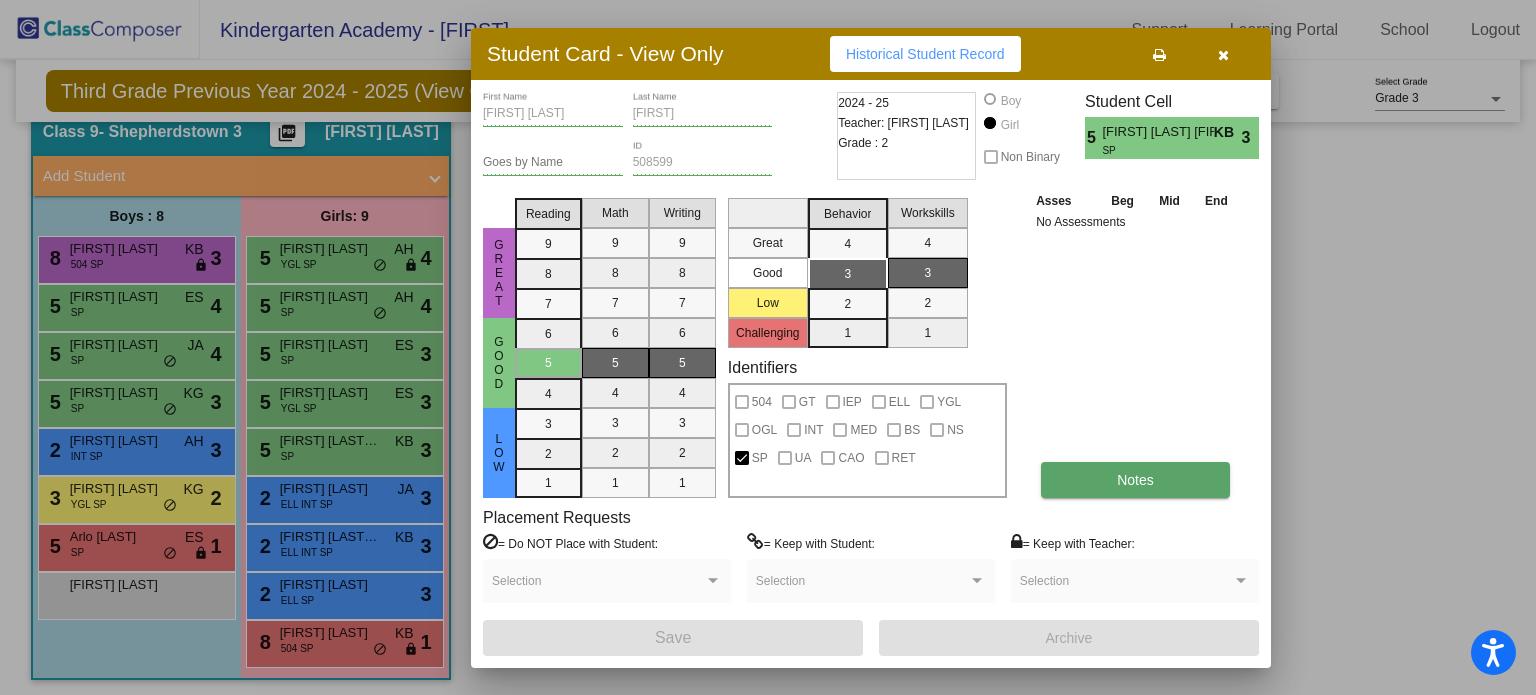click on "Notes" at bounding box center (1135, 480) 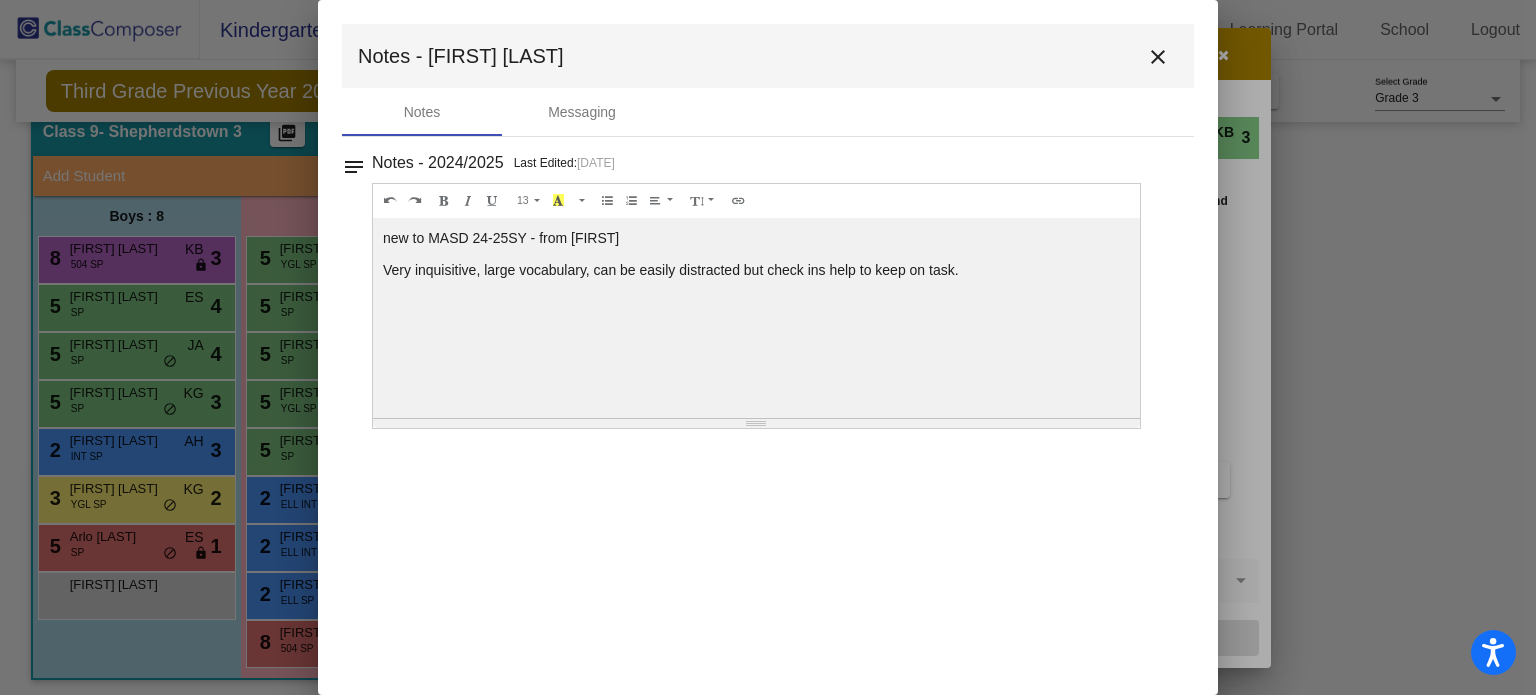 click on "close" at bounding box center [1158, 57] 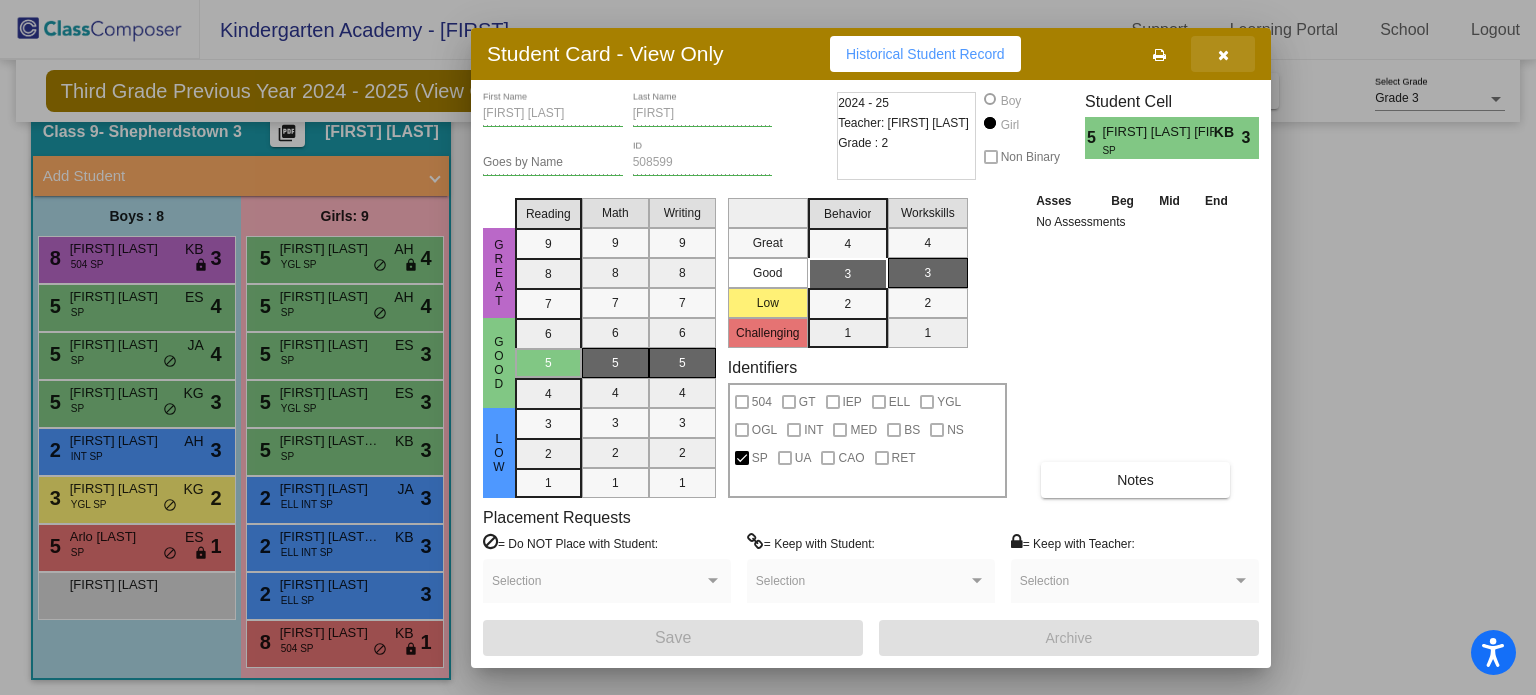 click at bounding box center [1223, 55] 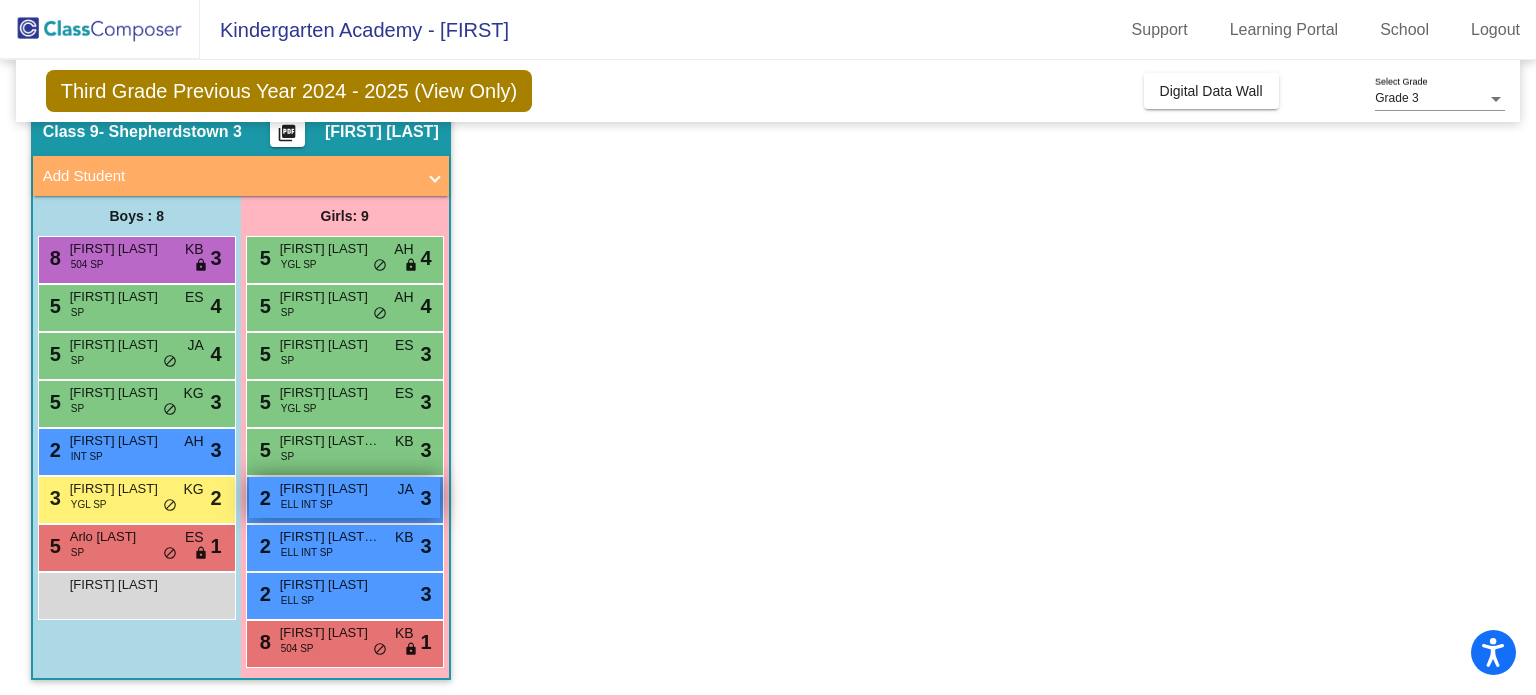 click on "2 [FIRST] [LAST] ELL INT SP JA lock do_not_disturb_alt 3" at bounding box center [344, 497] 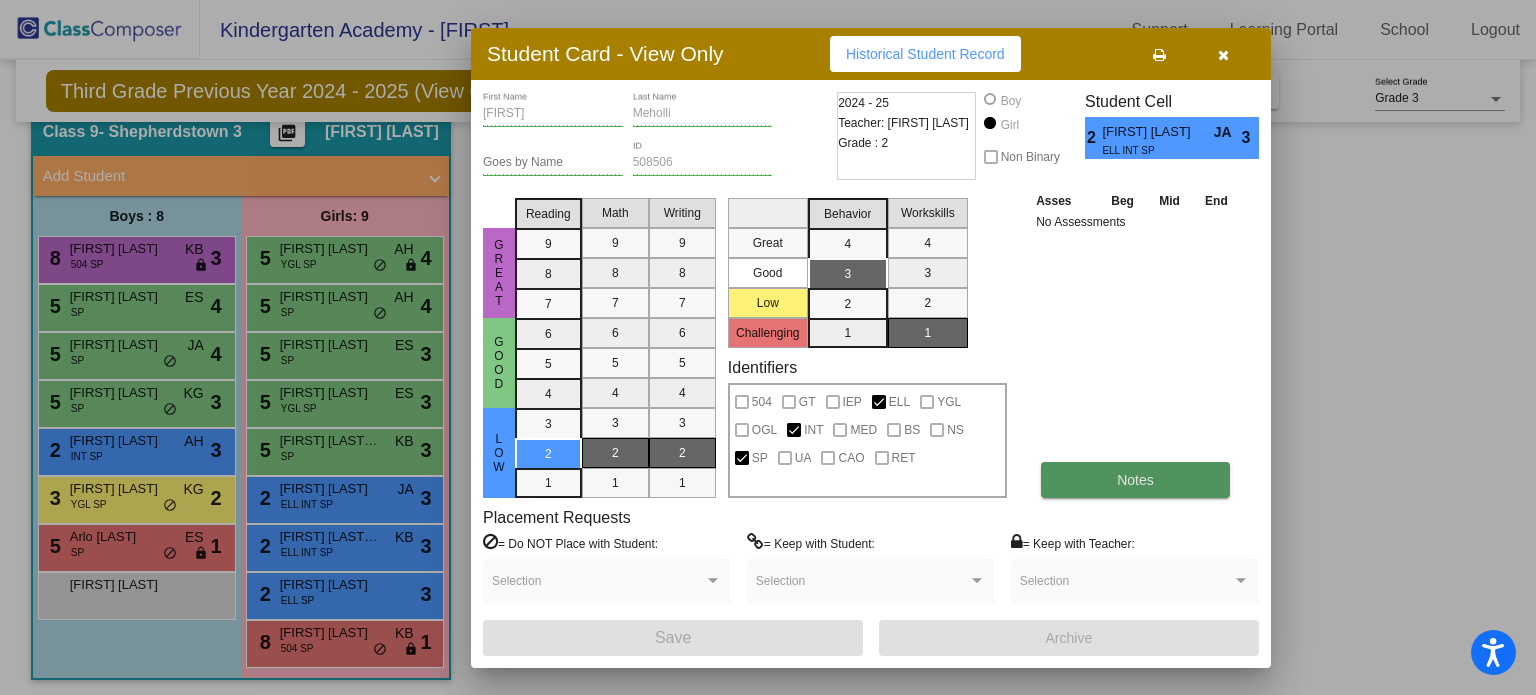 click on "Notes" at bounding box center [1135, 480] 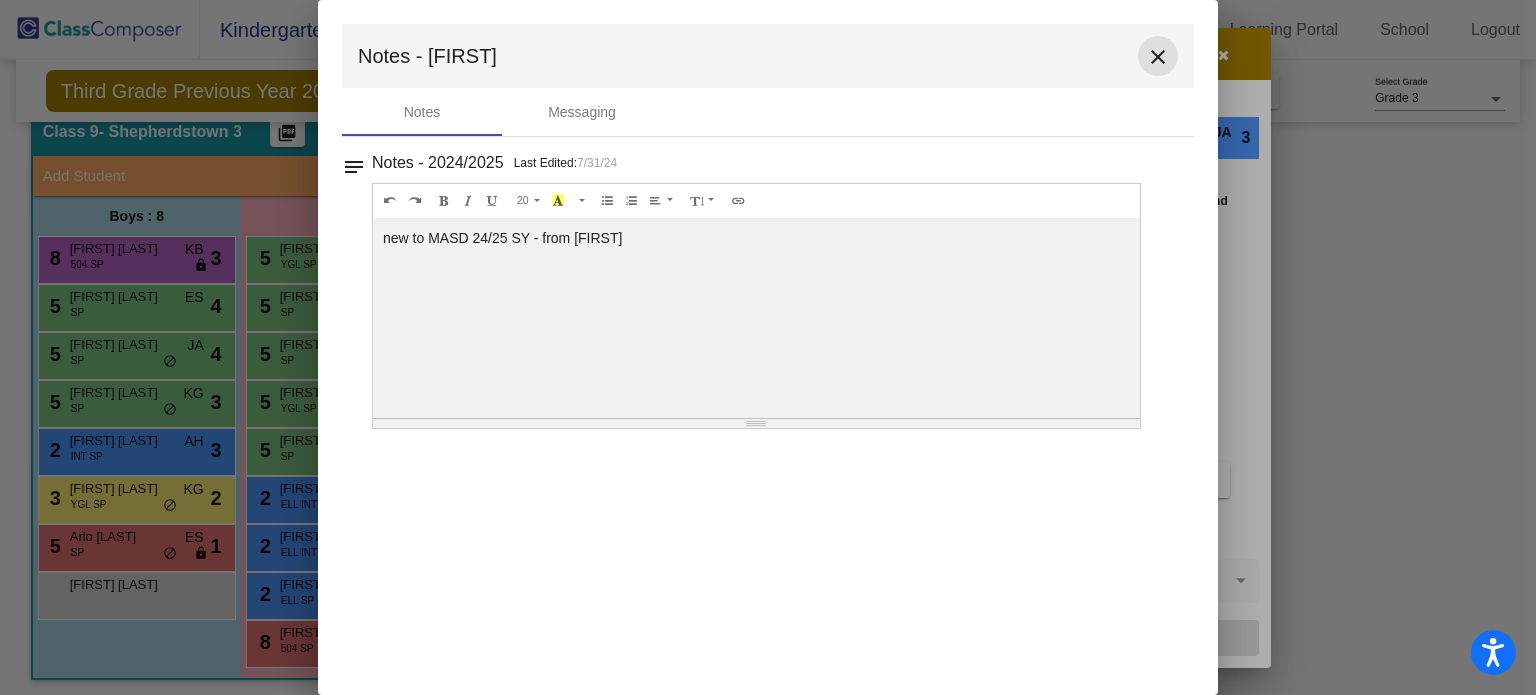 click on "close" at bounding box center (1158, 57) 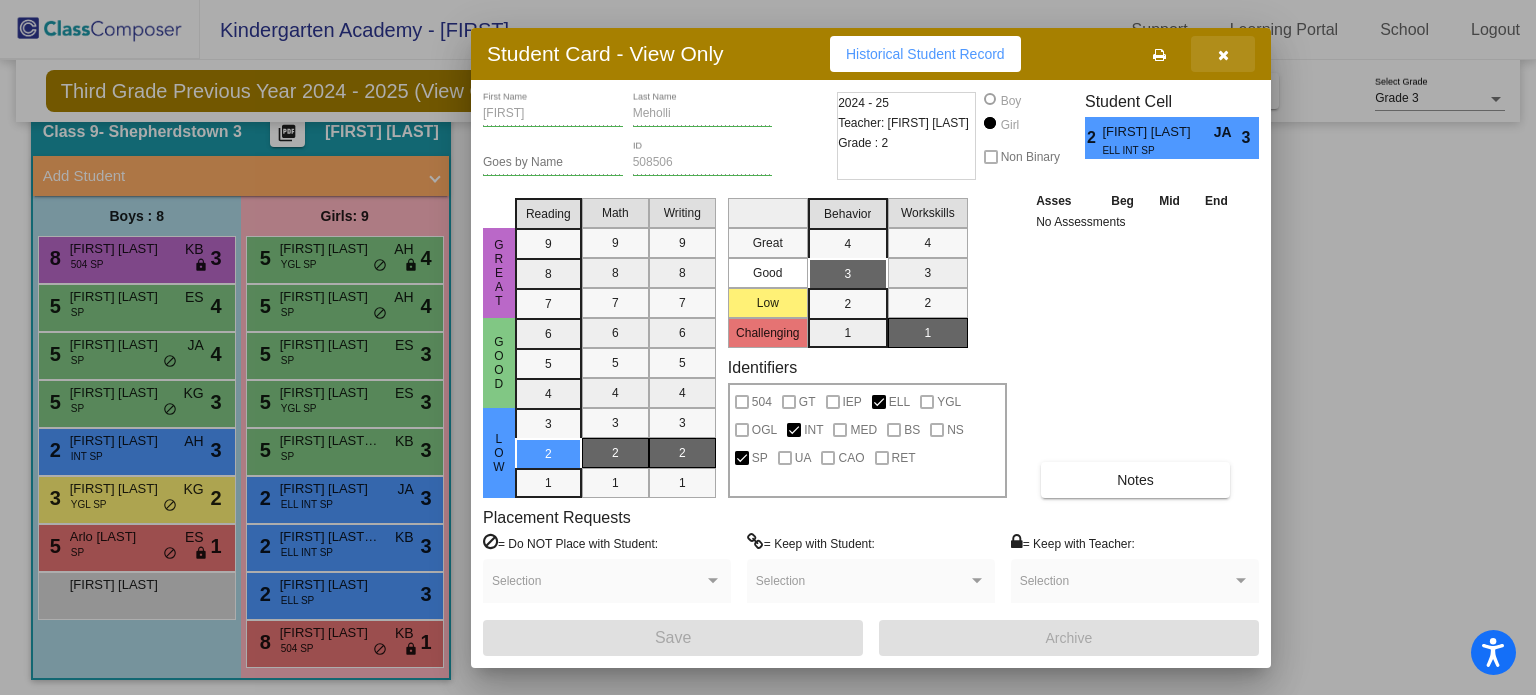 click at bounding box center (1223, 54) 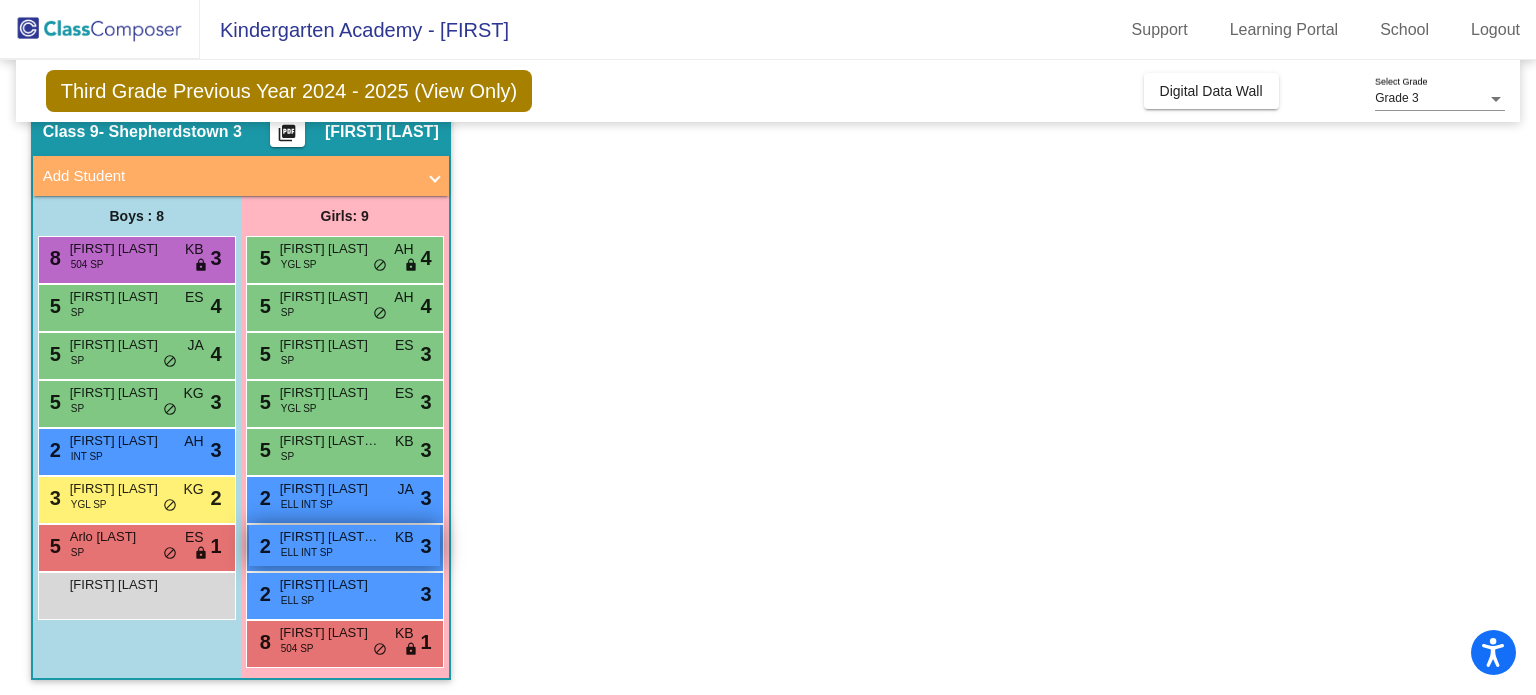click on "2 [FIRST] [LAST] [LAST] ELL INT SP KB lock do_not_disturb_alt 3" at bounding box center [344, 545] 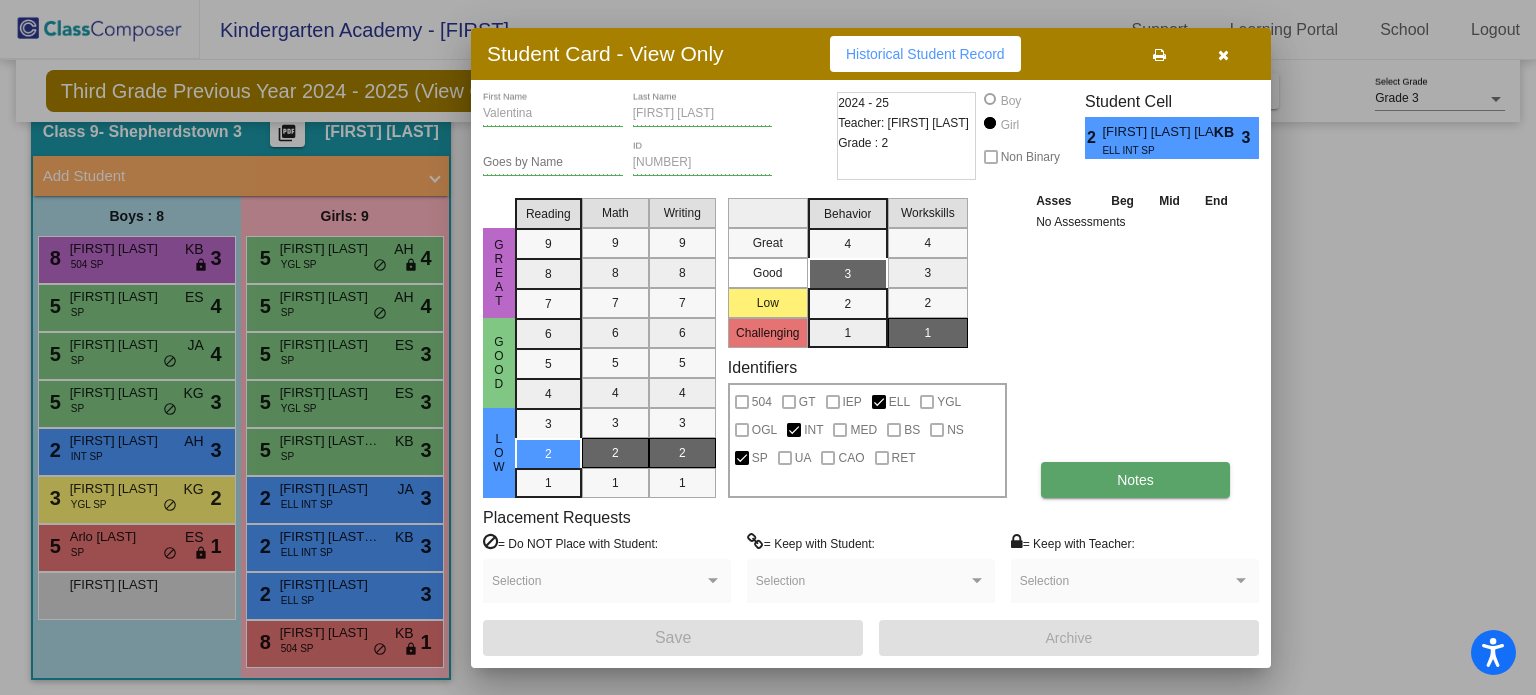 click on "Notes" at bounding box center (1135, 480) 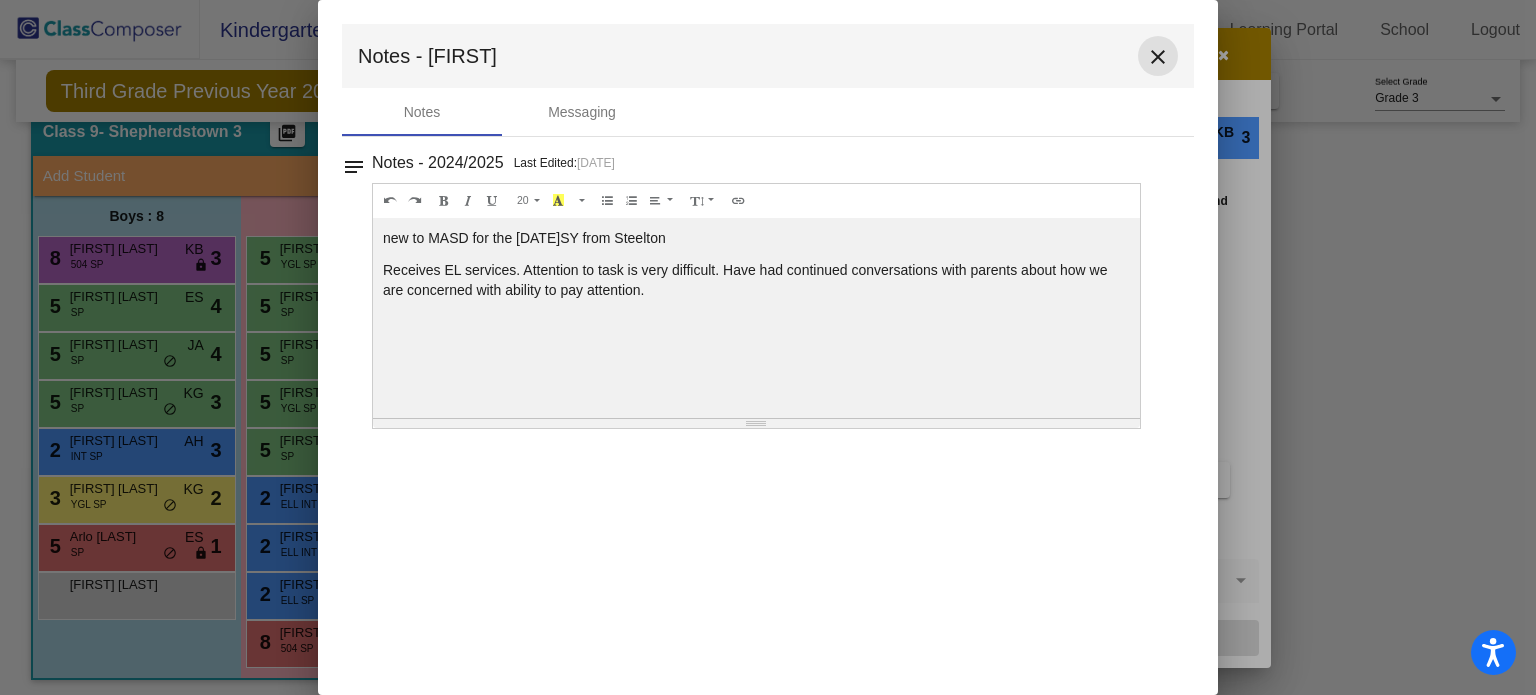 click on "close" at bounding box center [1158, 57] 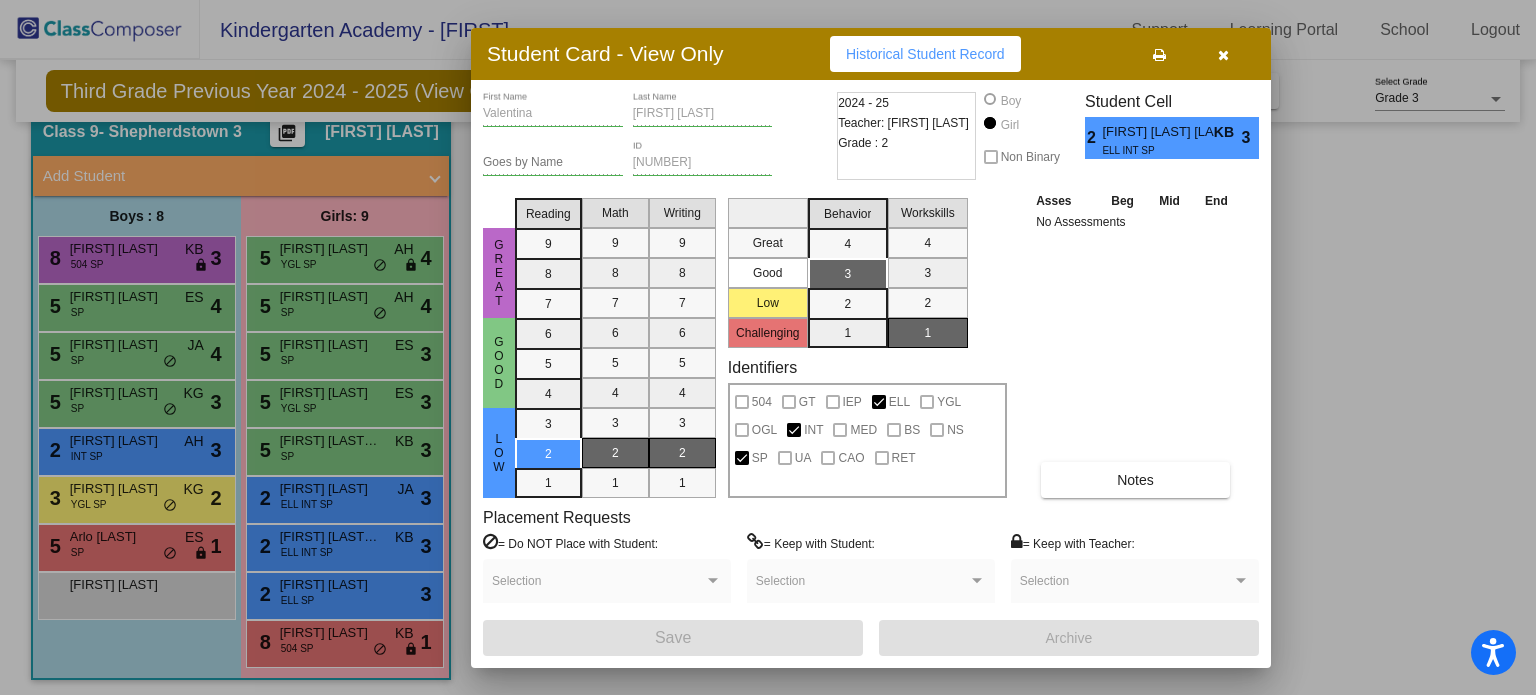 click at bounding box center (768, 347) 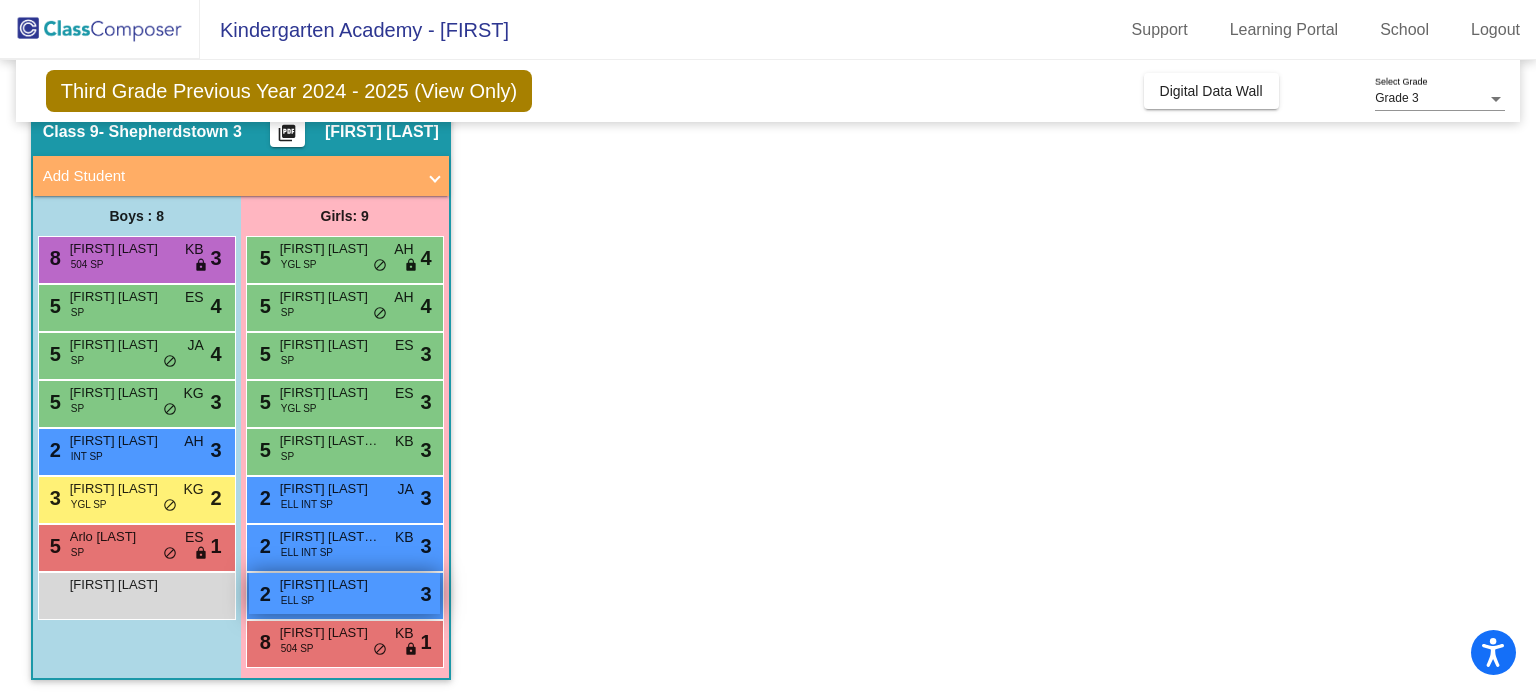 click on "[NUMBER] [FIRST] [LAST] ELL SP lock do_not_disturb_alt [NUMBER]" at bounding box center (344, 593) 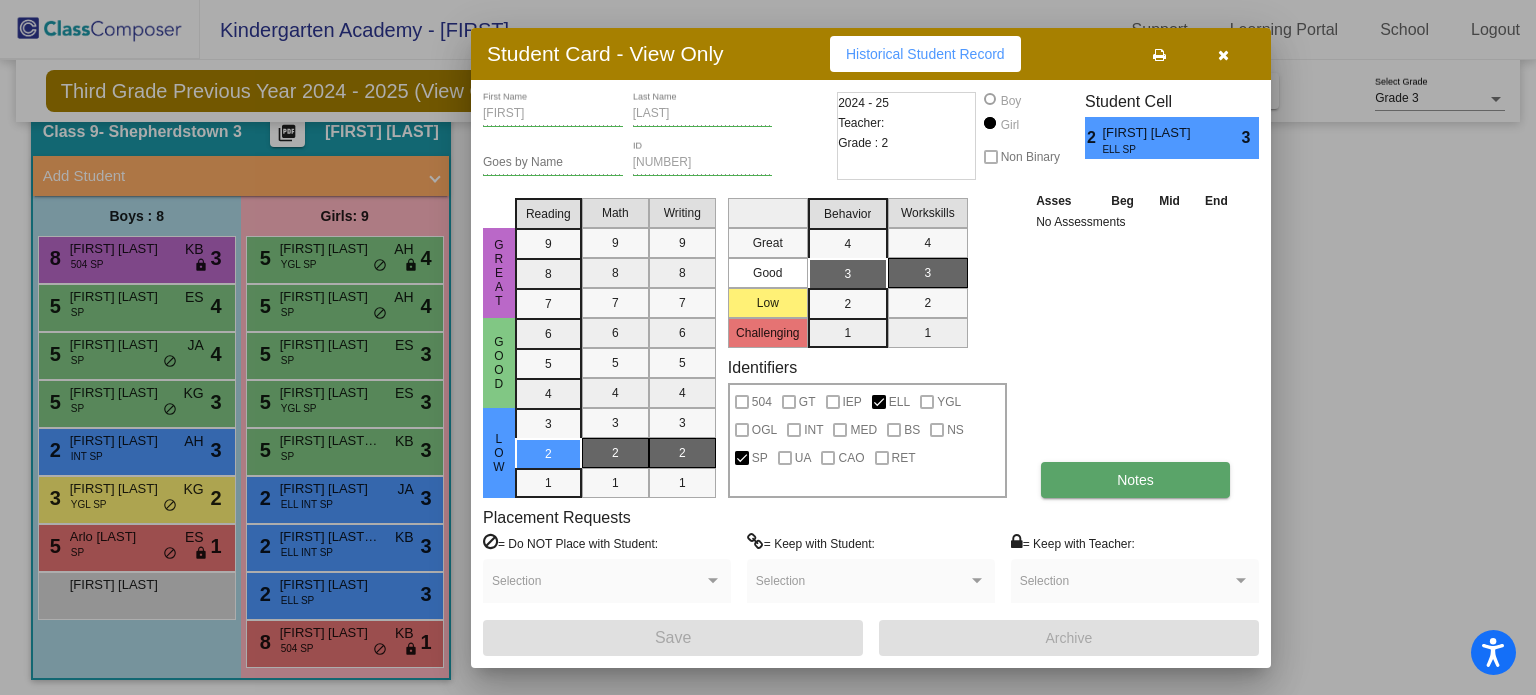 click on "Notes" at bounding box center [1135, 480] 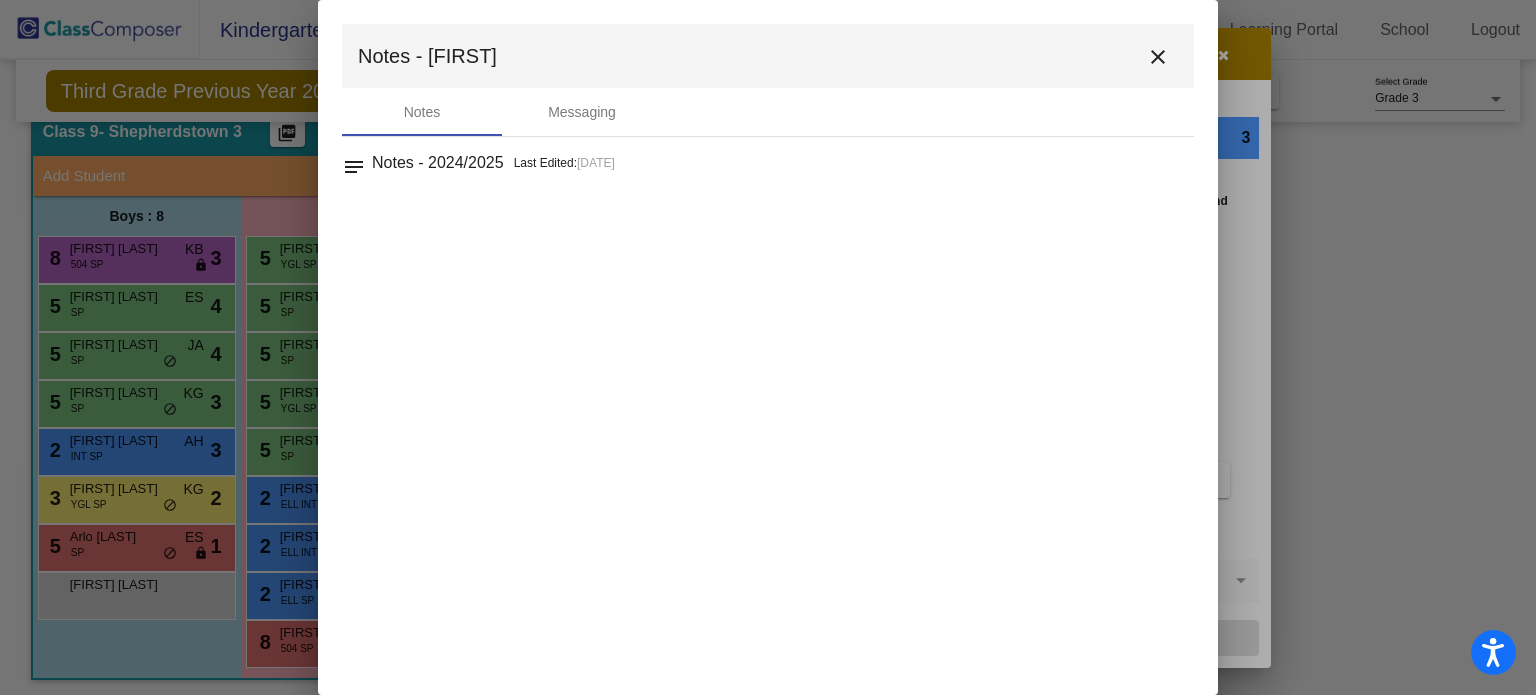 click on "Notes - [FIRST] close Notes Messaging notes Notes - 2024/2025 Last Edited:   8/5/25" at bounding box center [768, 347] 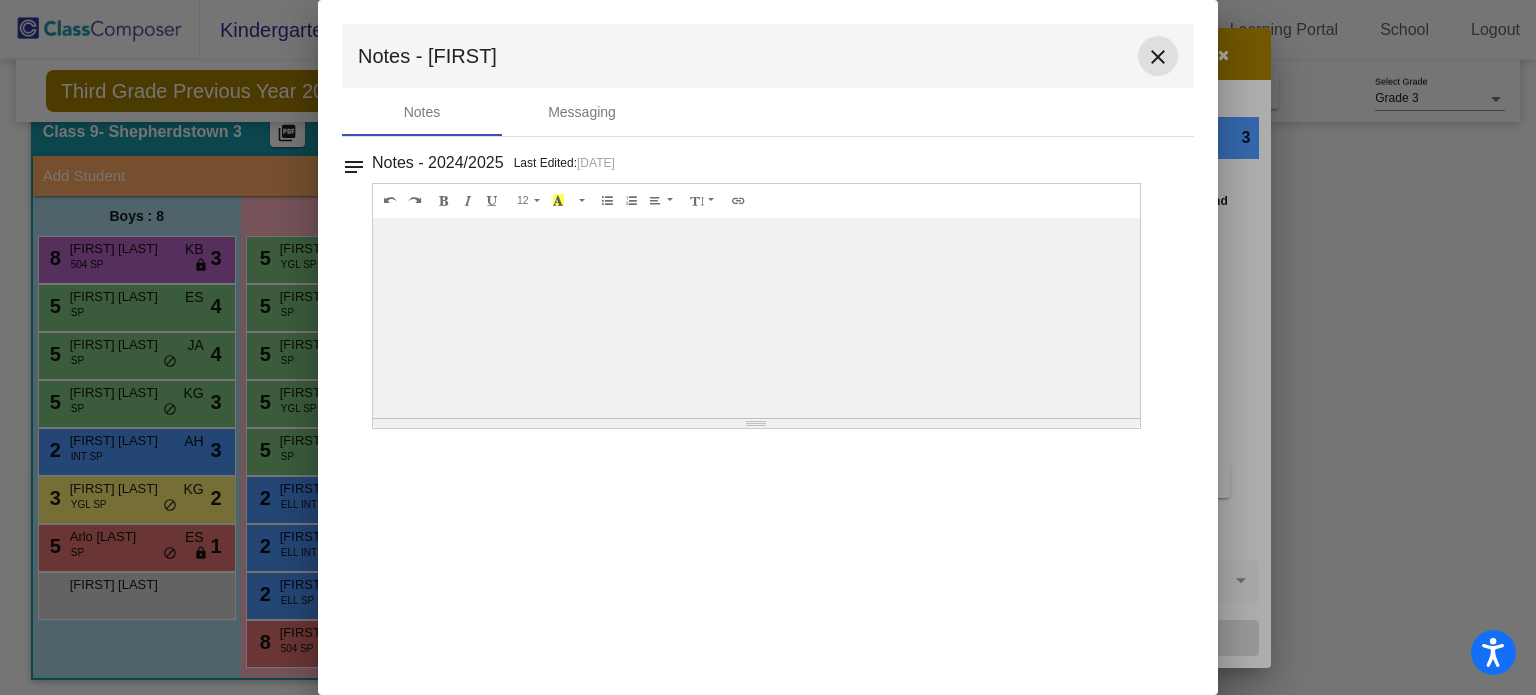 click on "close" at bounding box center (1158, 56) 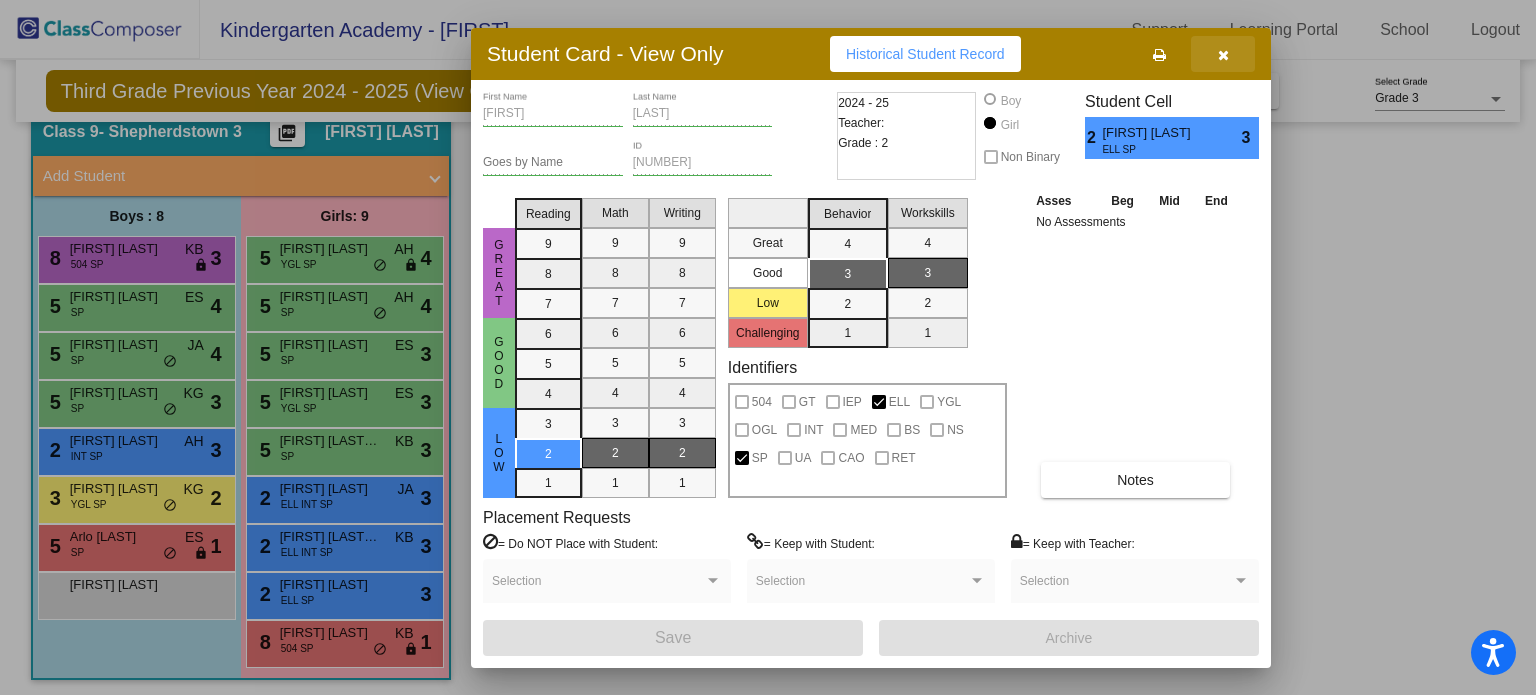 click at bounding box center [1223, 54] 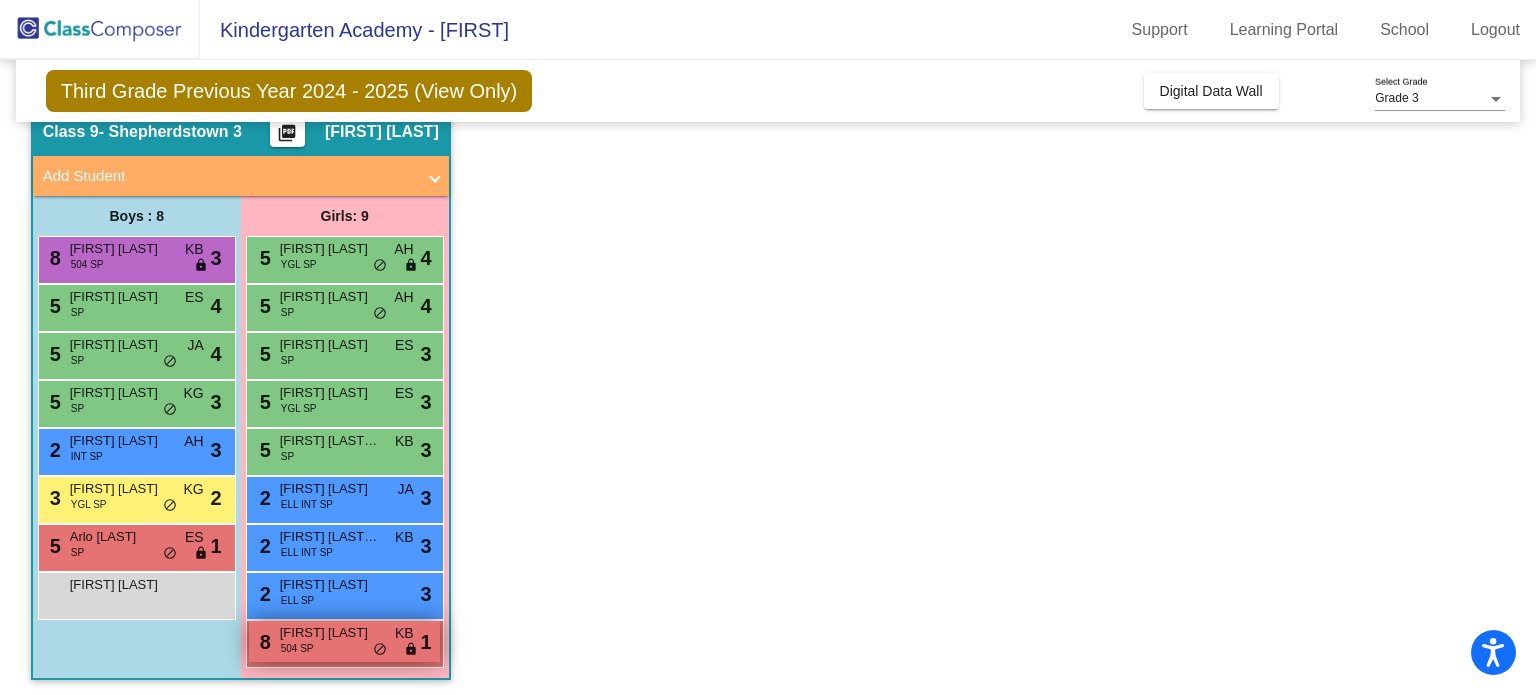 click on "8 [FIRST] [LAST] 504 SP KB lock do_not_disturb_alt 1" at bounding box center [344, 641] 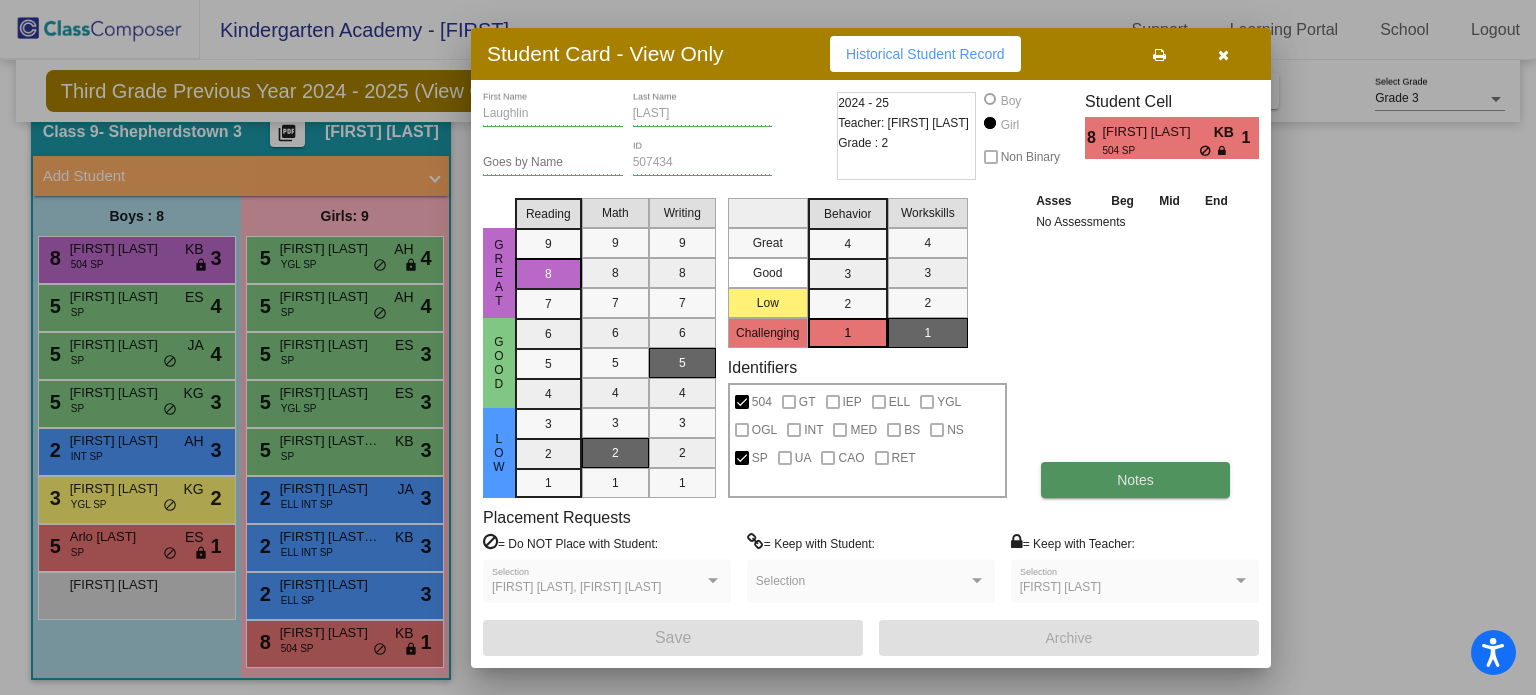 click on "Notes" at bounding box center (1135, 480) 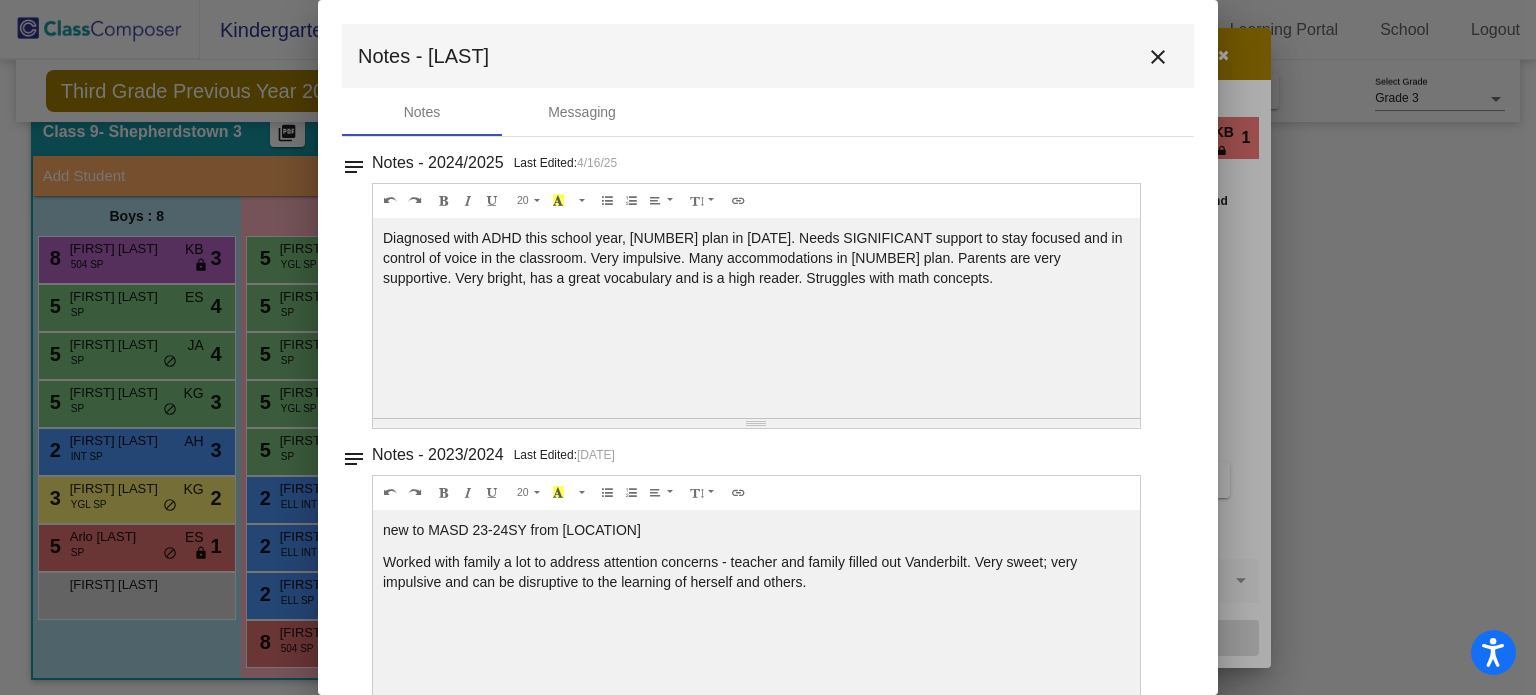 click on "notes Notes - [DATE] Last Edited:   [DATE]    [NUMBERS]   Background Color Transparent Select #ffff00 Text Color Reset to default Select #000000      [NUMBERS] Diagnosed with ADHD this school year, 504 plan in [DATE]. Needs SIGNIFICANT support to stay focused and in control of voice in the classroom. Very impulsive. Many accommodations in 504 plan. Parents are very supportive. Very bright, has a great vocabulary and is a high reader. Struggles with math concepts.   [PERCENTAGES] notes Notes - [DATE] Last Edited:   [DATE]    [NUMBERS]   Background Color Transparent Select #ffff00 Text Color Reset to default Select #000000      [NUMBERS] new to MASD [DATE]SY from Brookside Montessori Worked with family a lot to address attention concerns - teacher and family filled out Vanderbilt. Very sweet; very impulsive and can be disruptive to the learning of herself and others.   [PERCENTAGES]" at bounding box center [768, 429] 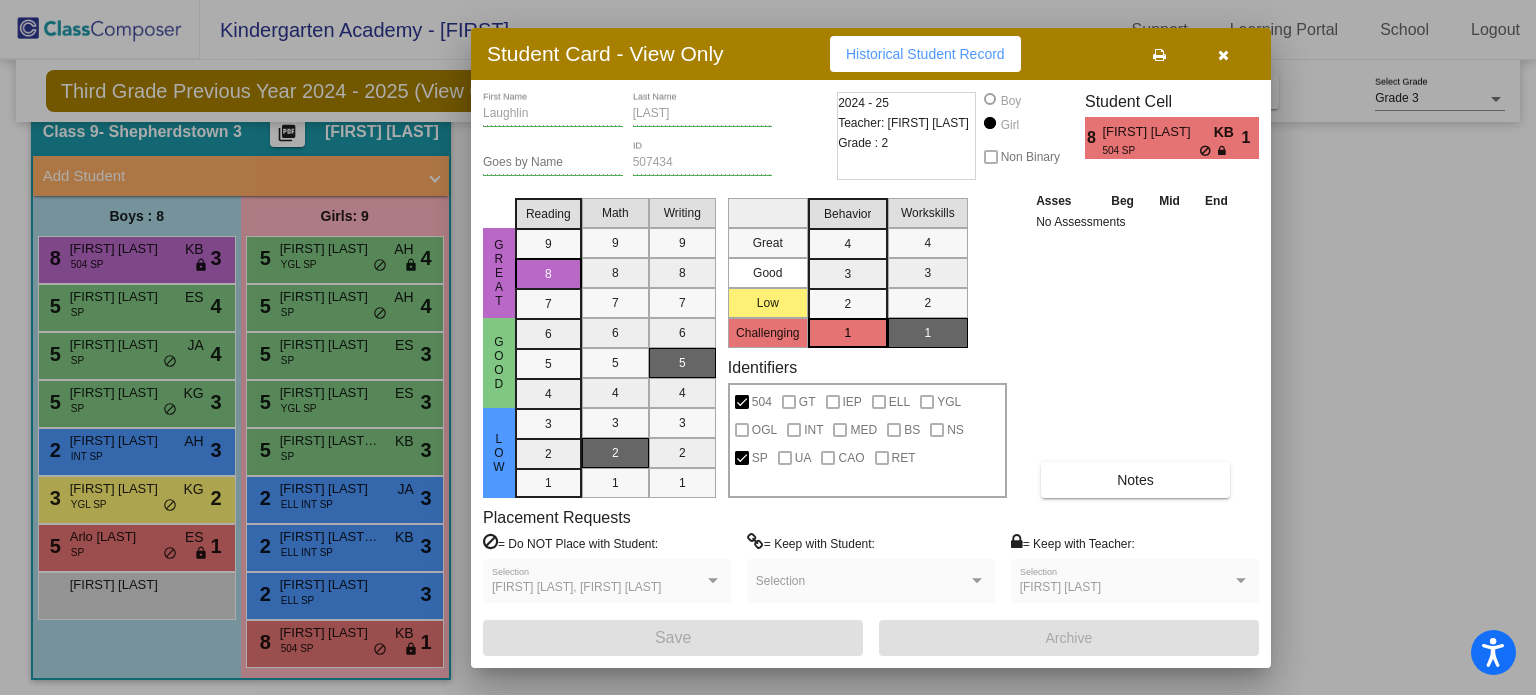 click at bounding box center (1223, 54) 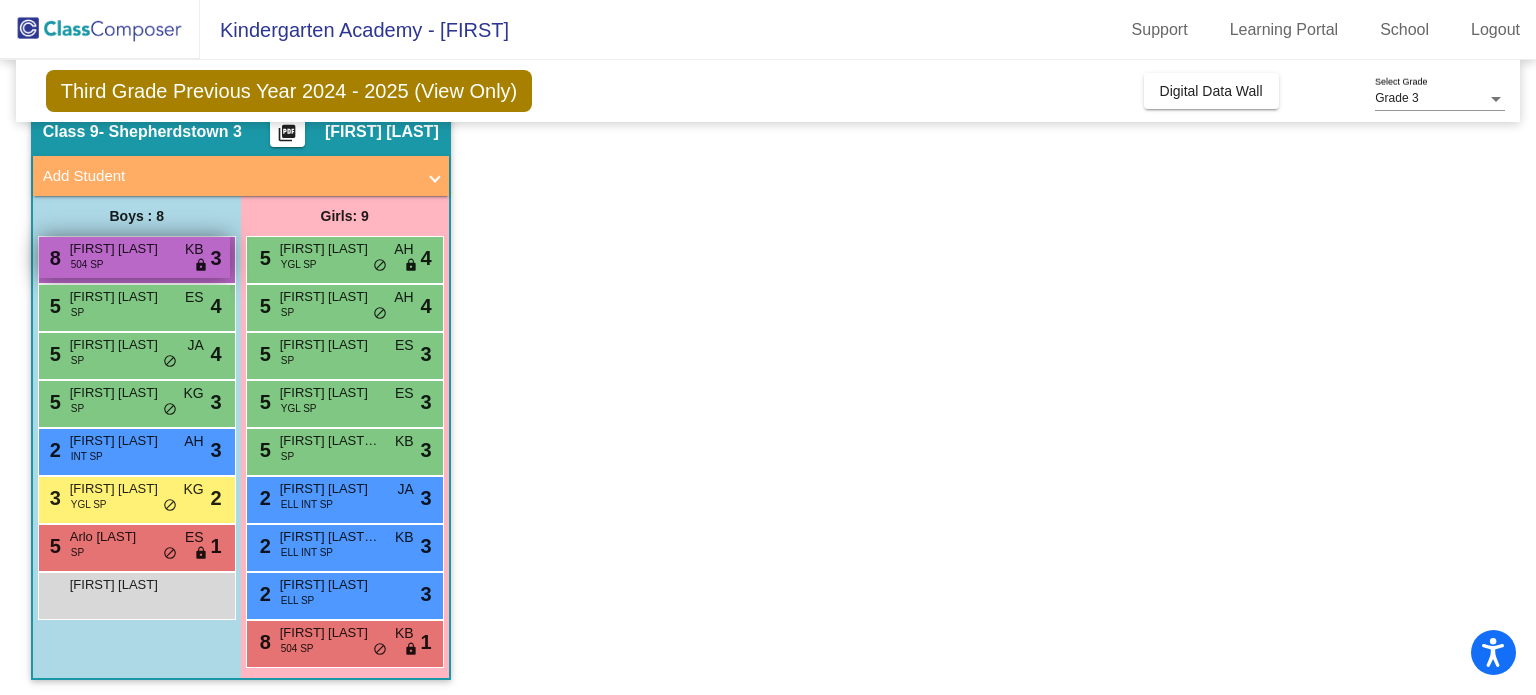 click on "[NUMBER] [FIRST] [LAST] 504 SP KB lock do_not_disturb_alt [NUMBER]" at bounding box center (134, 257) 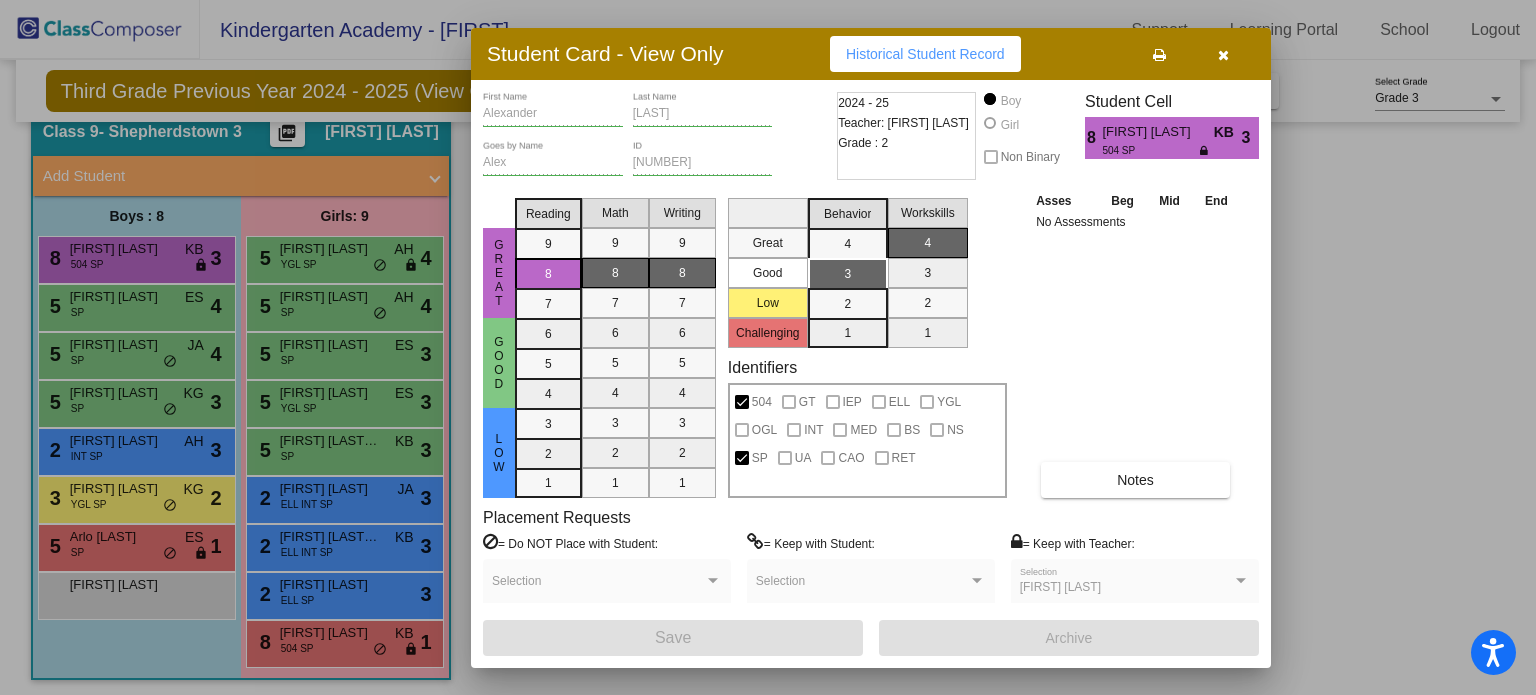 click on "Asses Beg Mid End No Assessments  Notes" at bounding box center (1136, 344) 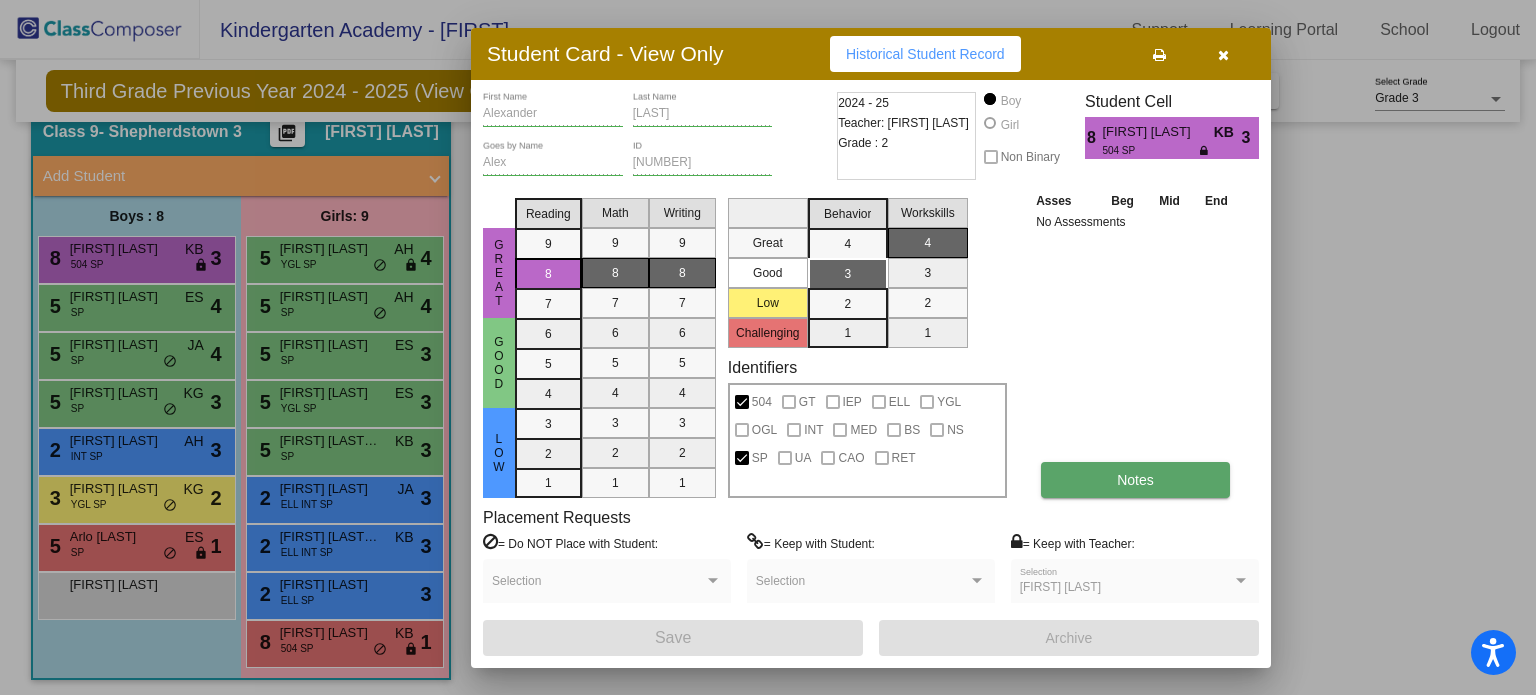click on "Notes" at bounding box center (1135, 480) 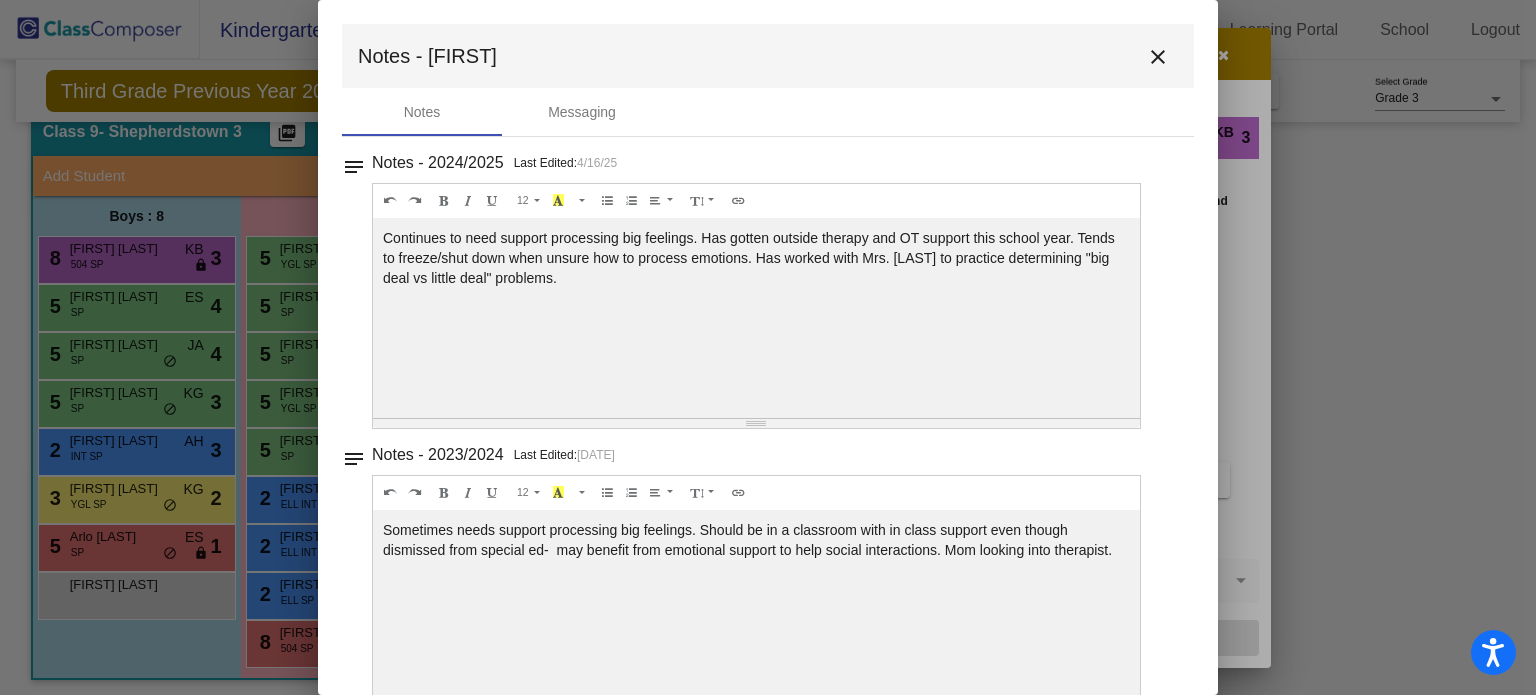 click on "close" at bounding box center (1158, 56) 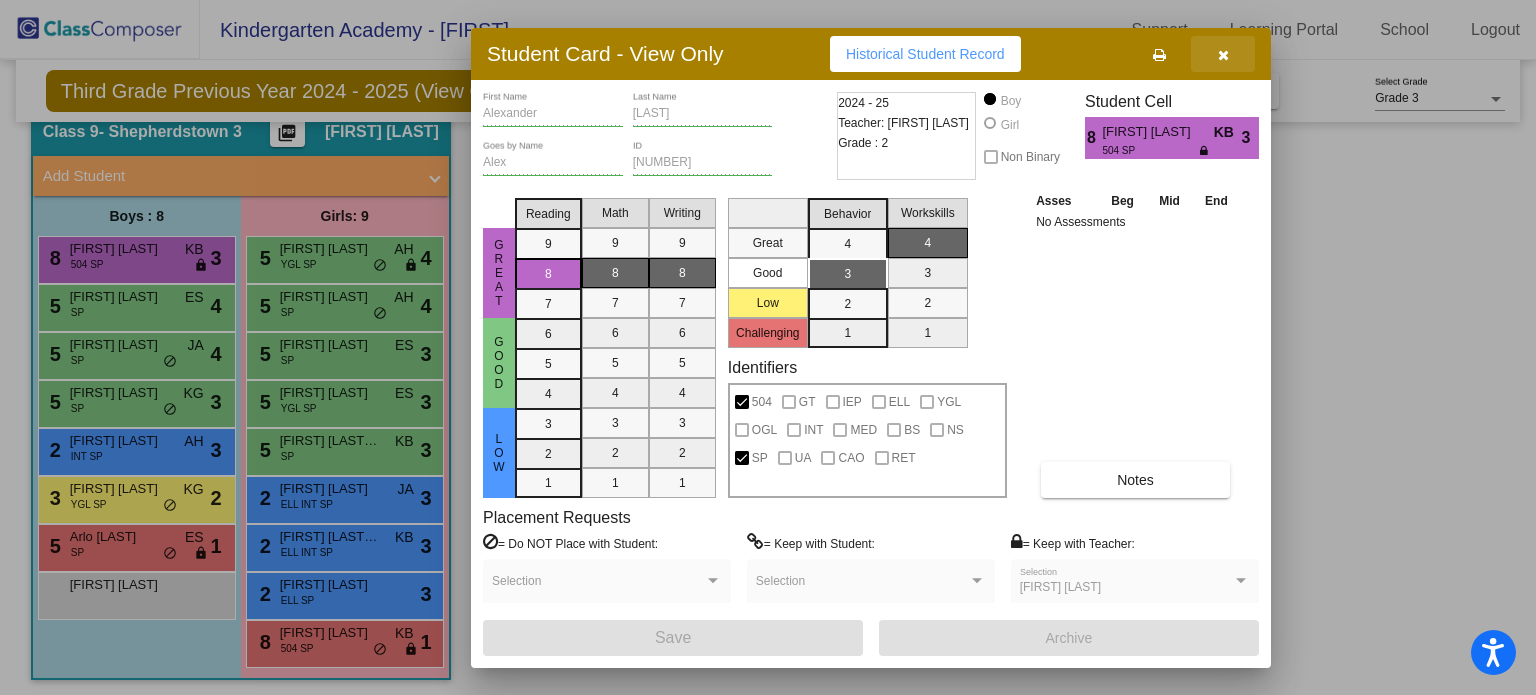 click at bounding box center (1223, 54) 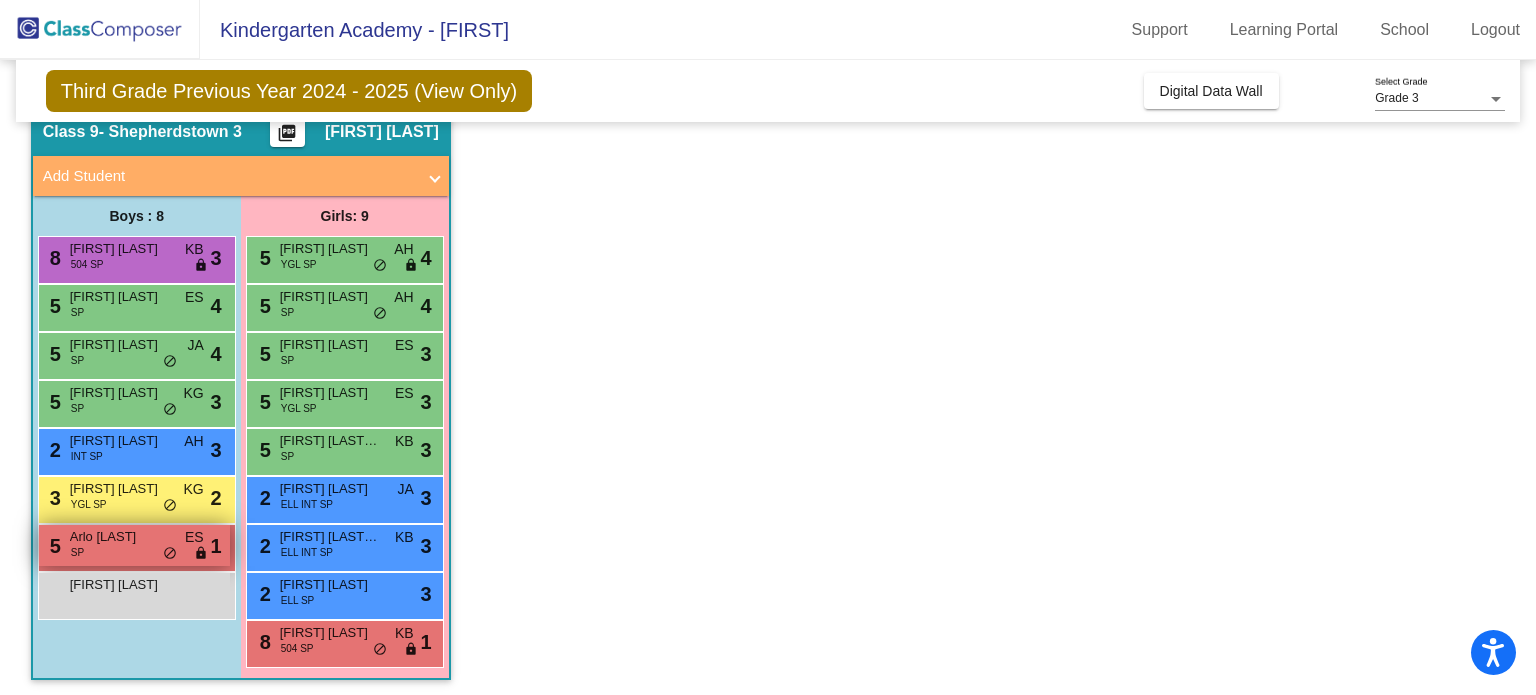 click on "Arlo [LAST]" at bounding box center (120, 537) 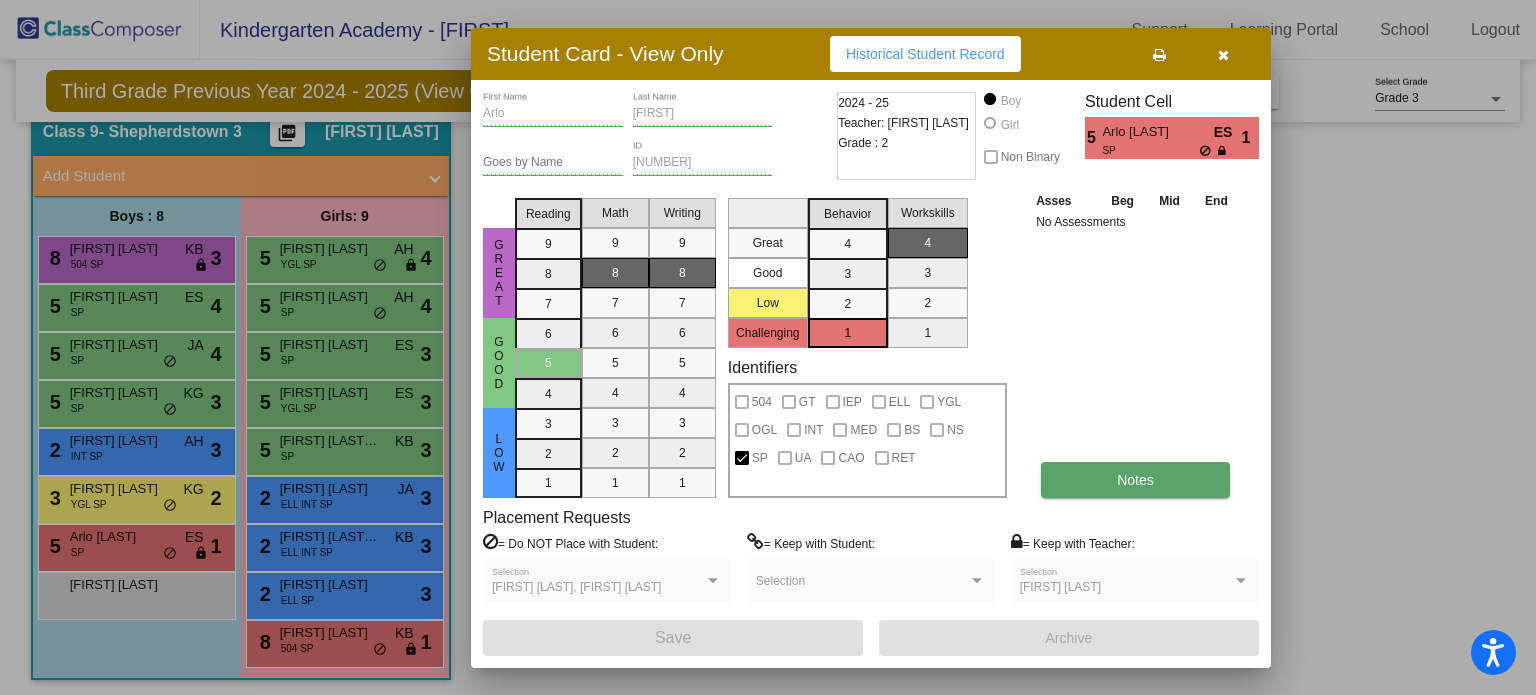 click on "Notes" at bounding box center (1135, 480) 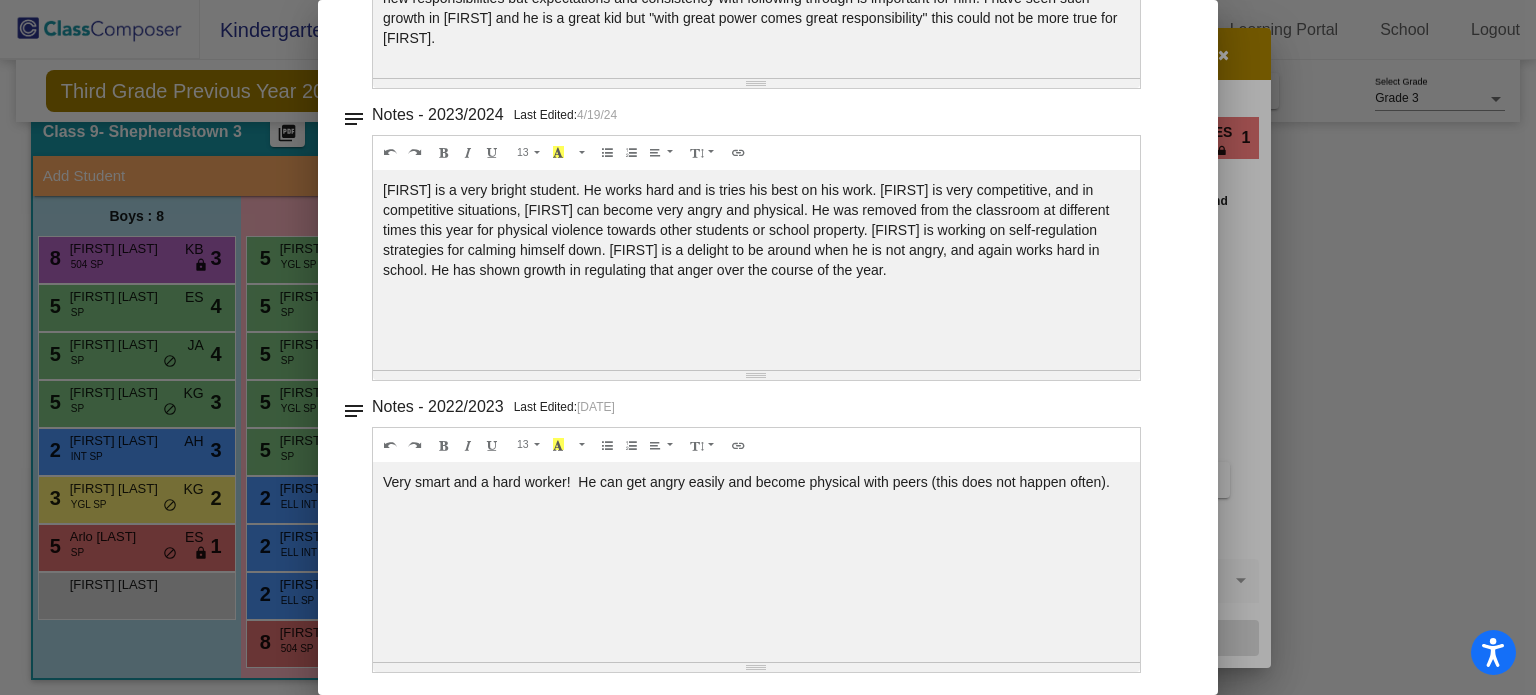 scroll, scrollTop: 0, scrollLeft: 0, axis: both 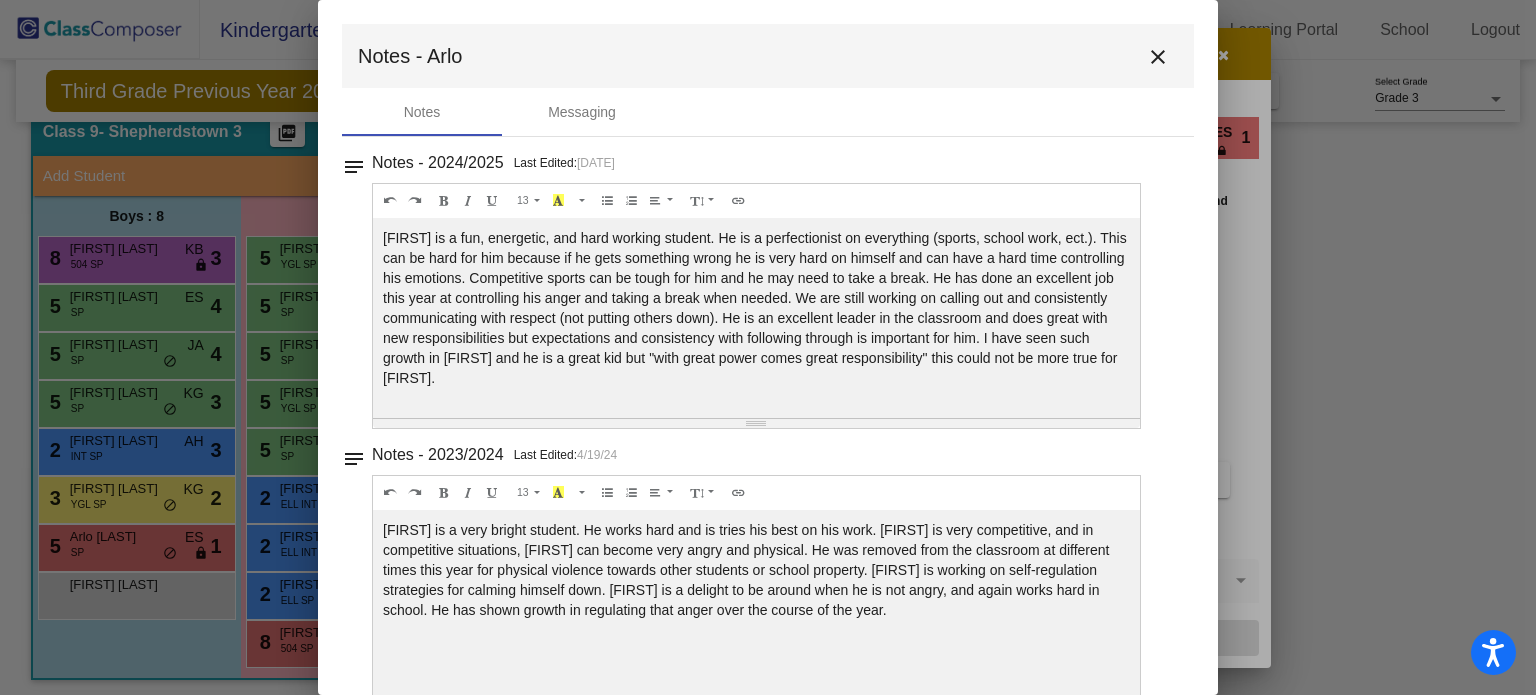 click on "close" at bounding box center (1158, 57) 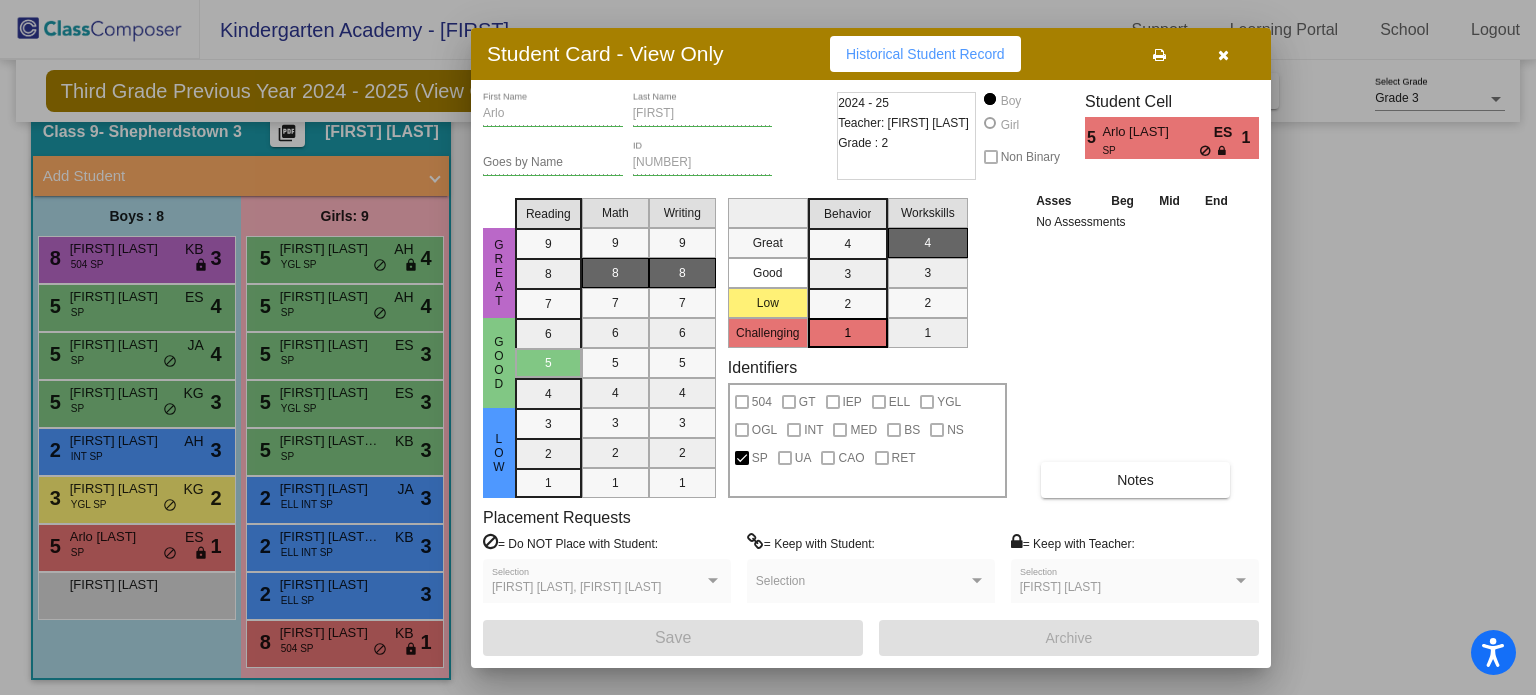 drag, startPoint x: 1218, startPoint y: 53, endPoint x: 1304, endPoint y: 138, distance: 120.91733 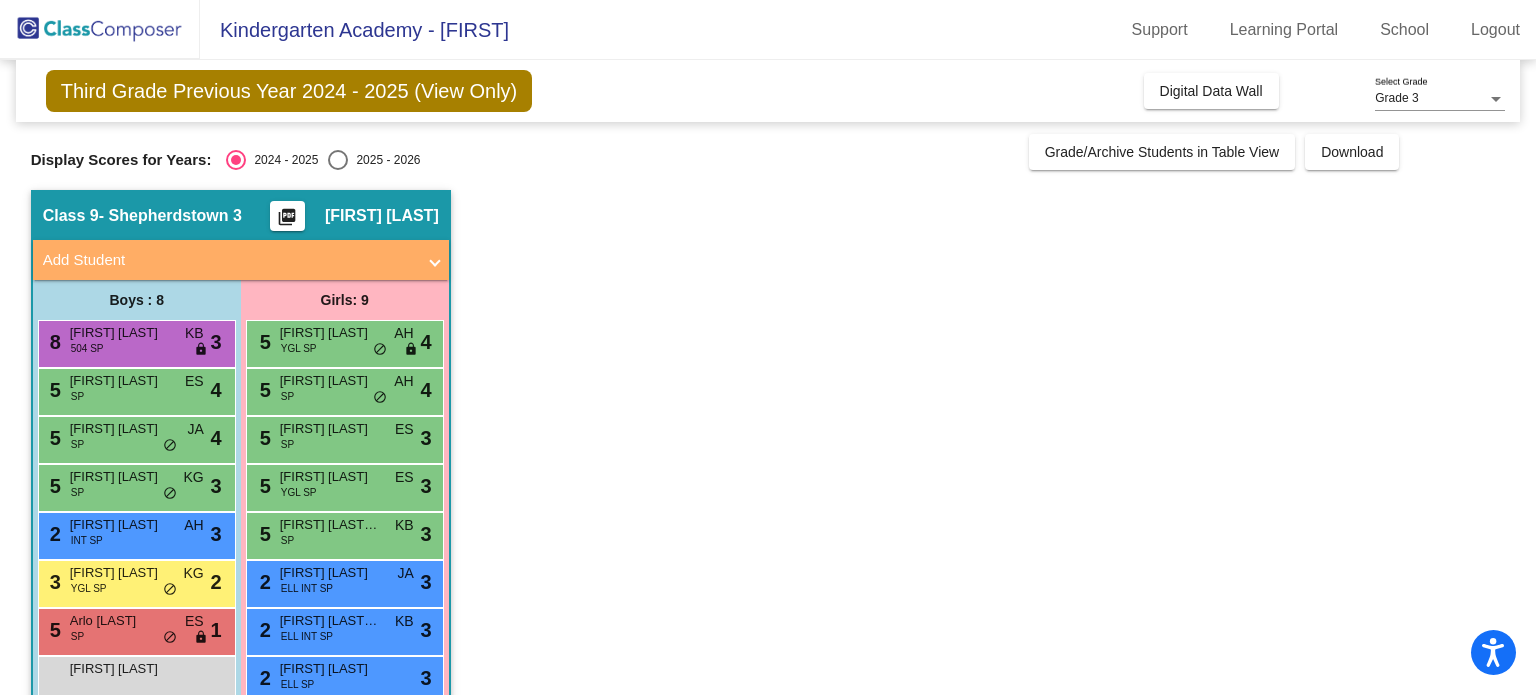 scroll, scrollTop: 88, scrollLeft: 0, axis: vertical 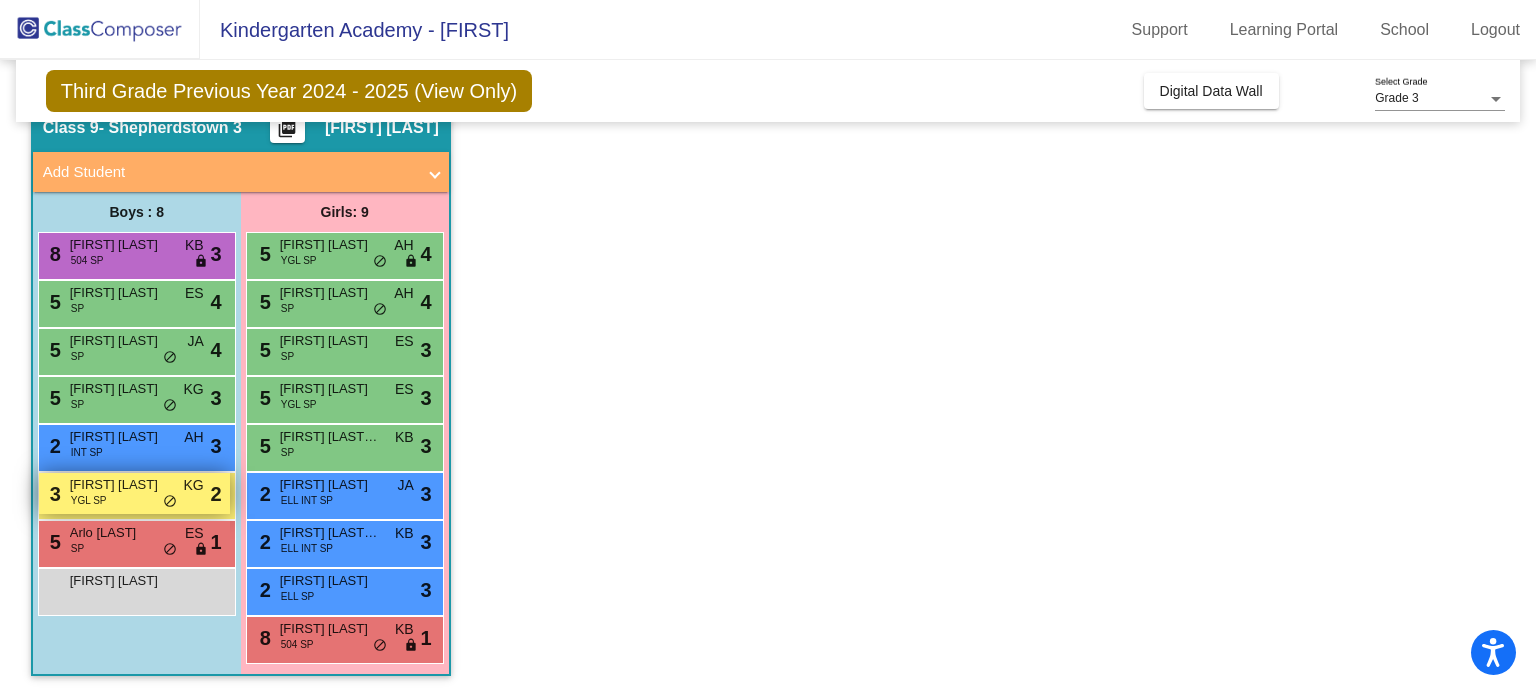 click on "[NUMBER] [FIRST] [LAST] YGL SP KG lock do_not_disturb_alt [NUMBER]" at bounding box center (134, 493) 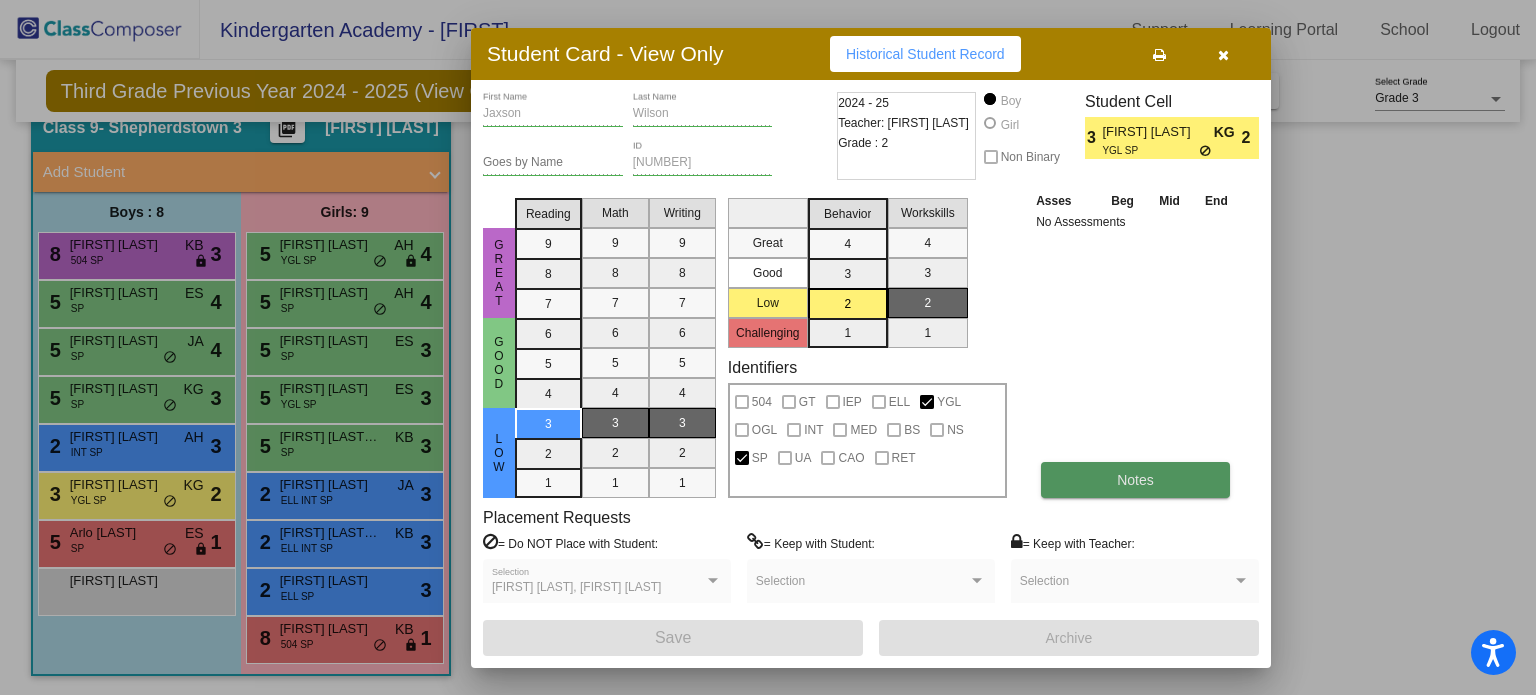 click on "Notes" at bounding box center (1135, 480) 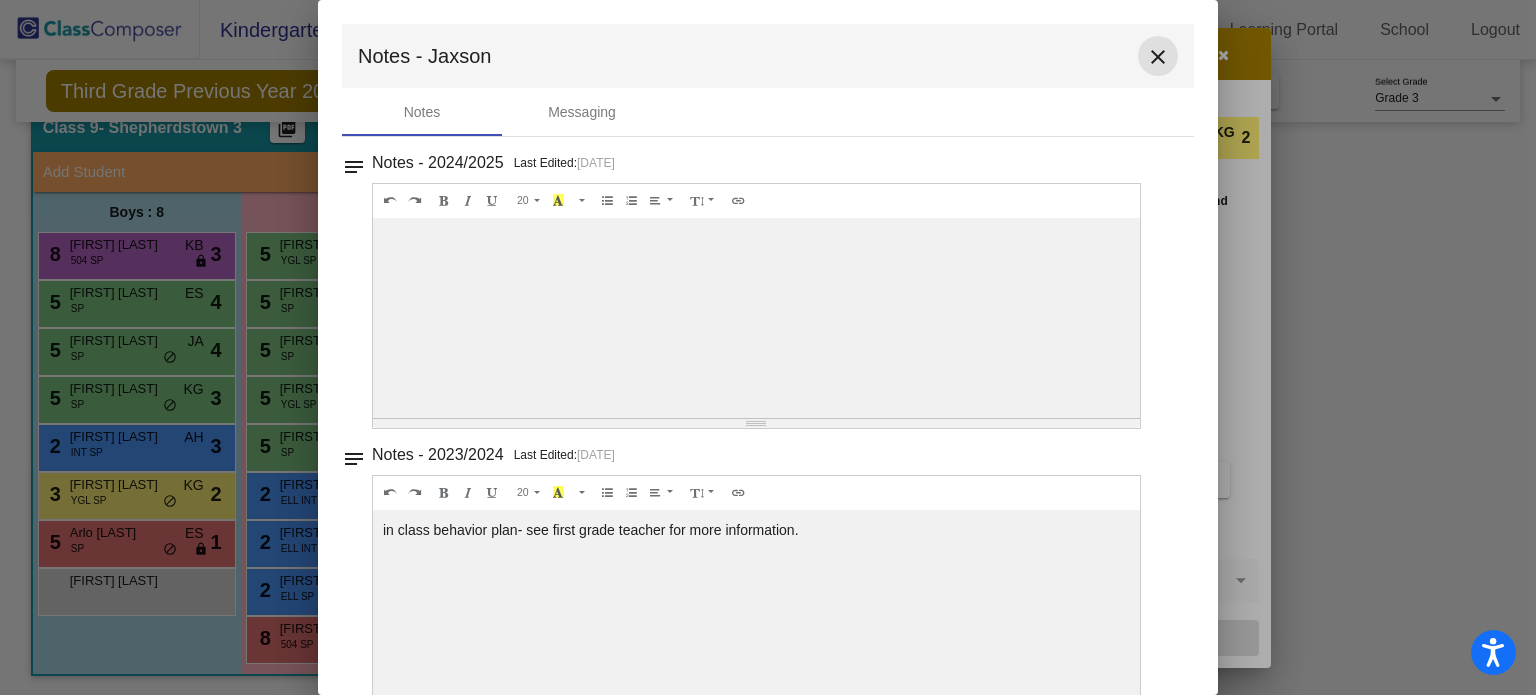 click on "close" at bounding box center [1158, 57] 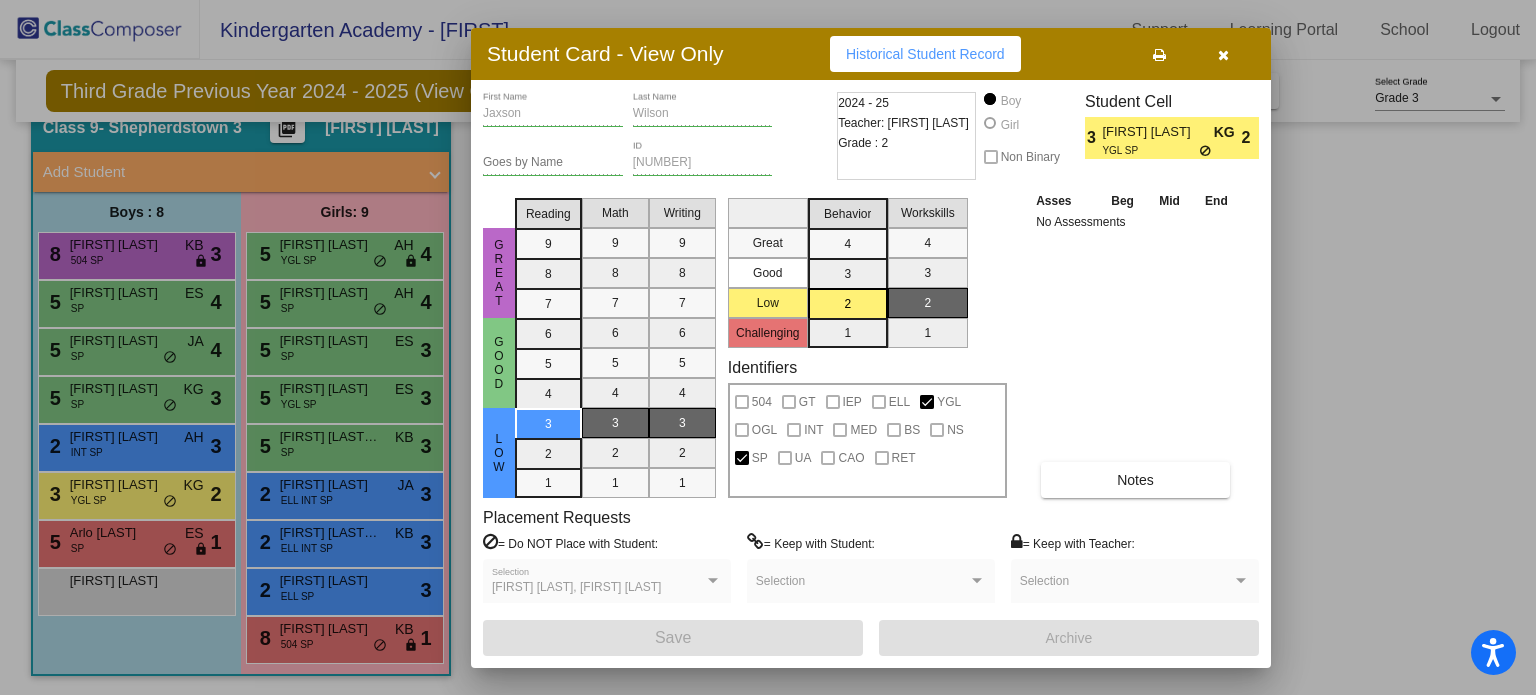 drag, startPoint x: 1208, startPoint y: 67, endPoint x: 1223, endPoint y: 46, distance: 25.806976 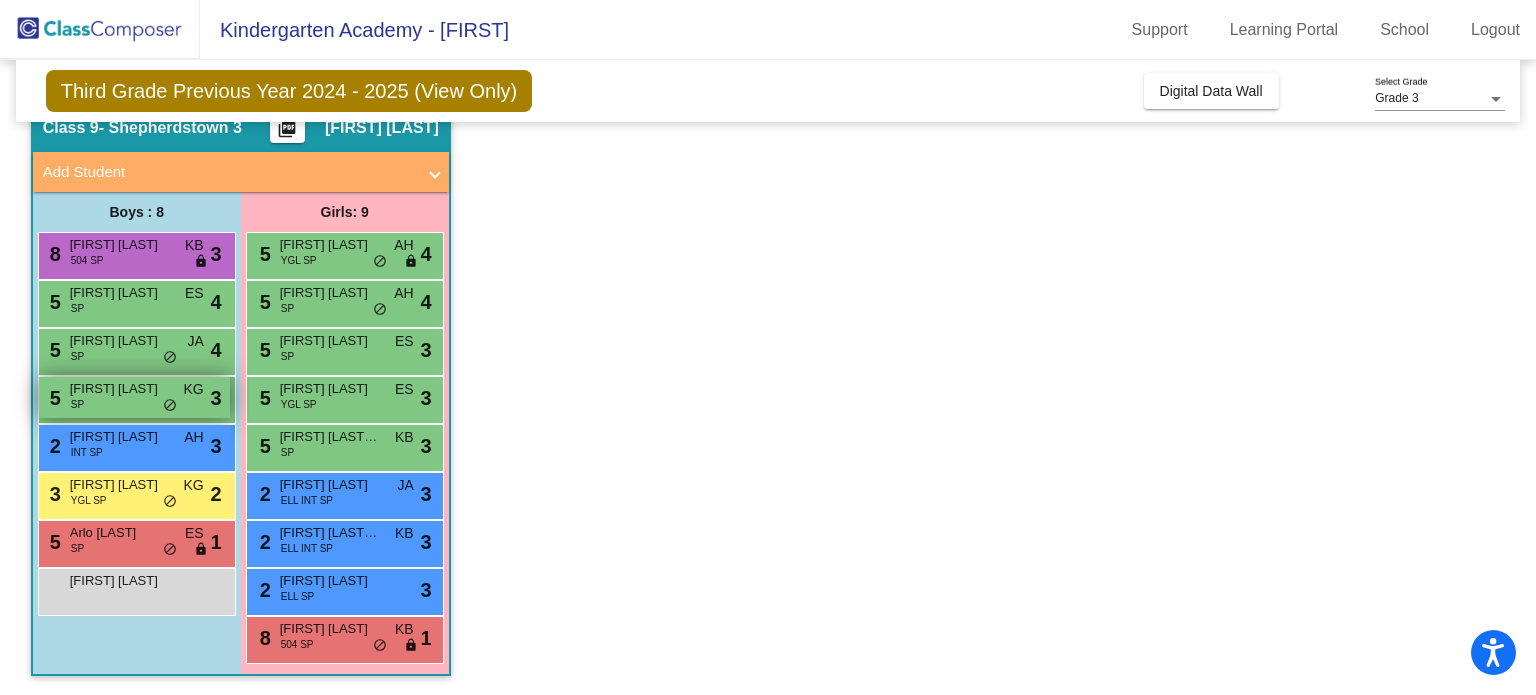 click on "[FIRST] [LAST]" at bounding box center [120, 389] 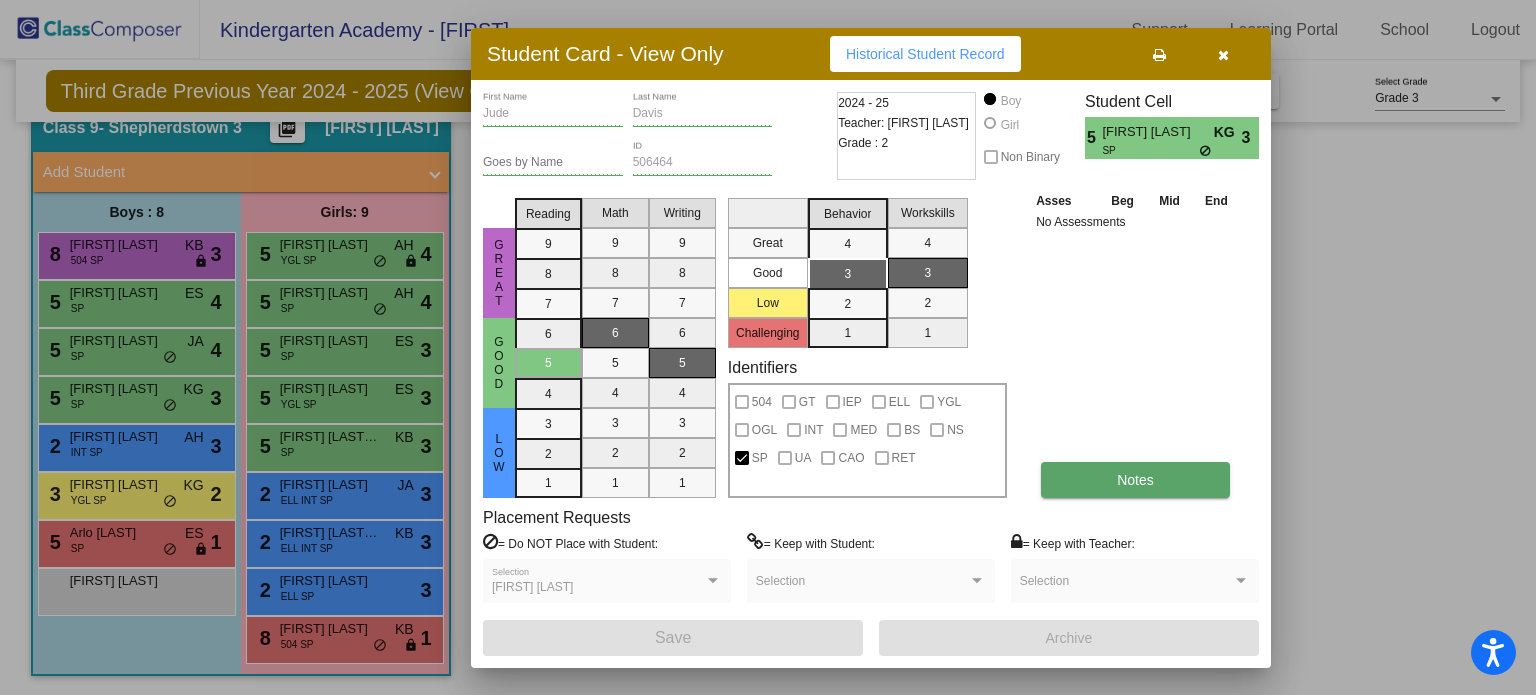 click on "Notes" at bounding box center [1135, 480] 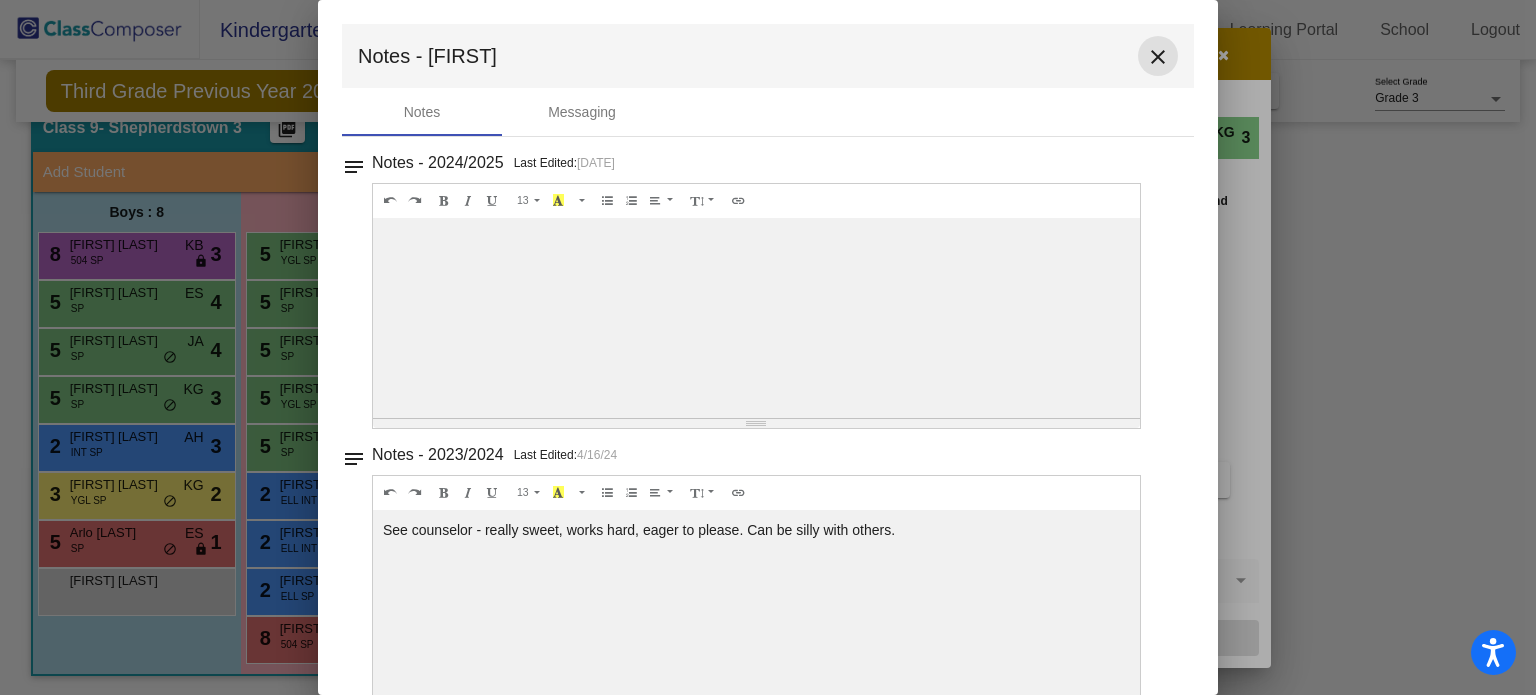 click on "close" at bounding box center (1158, 57) 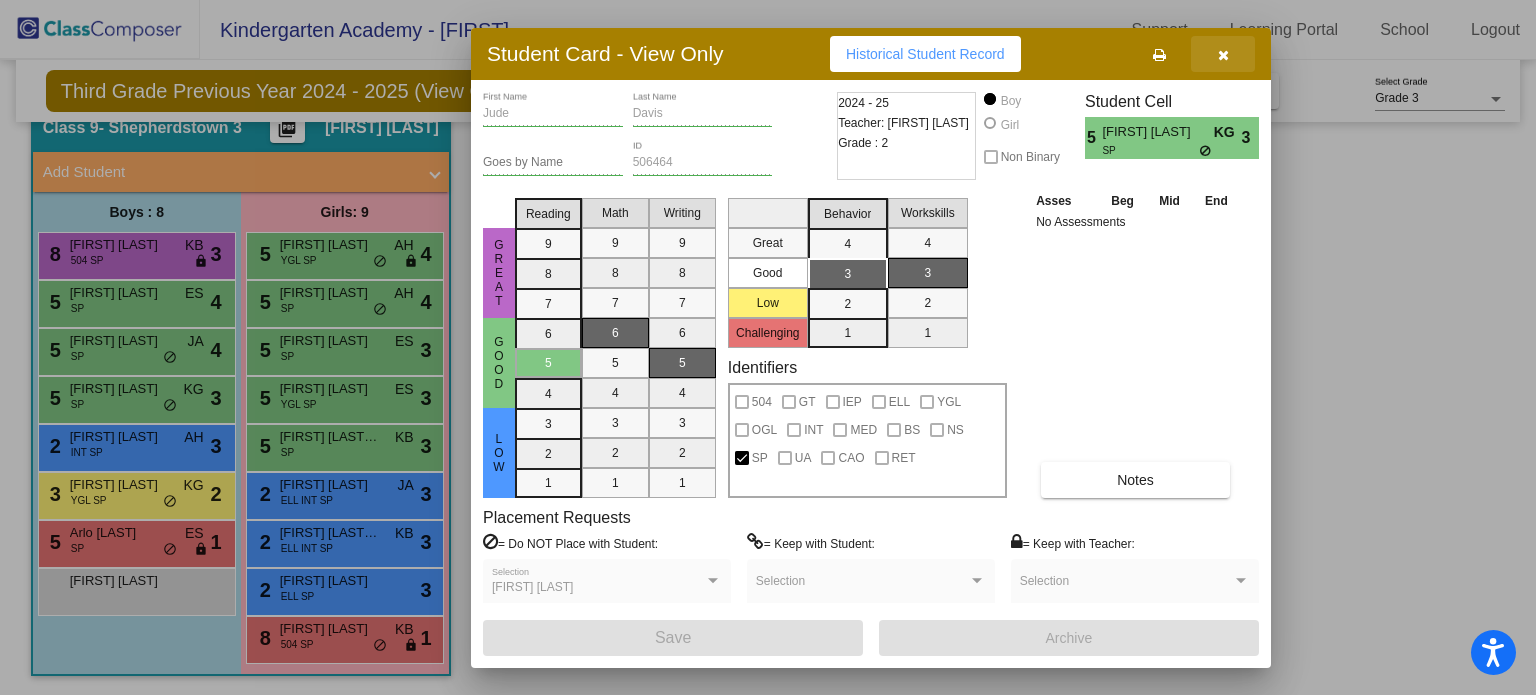 click at bounding box center (1223, 55) 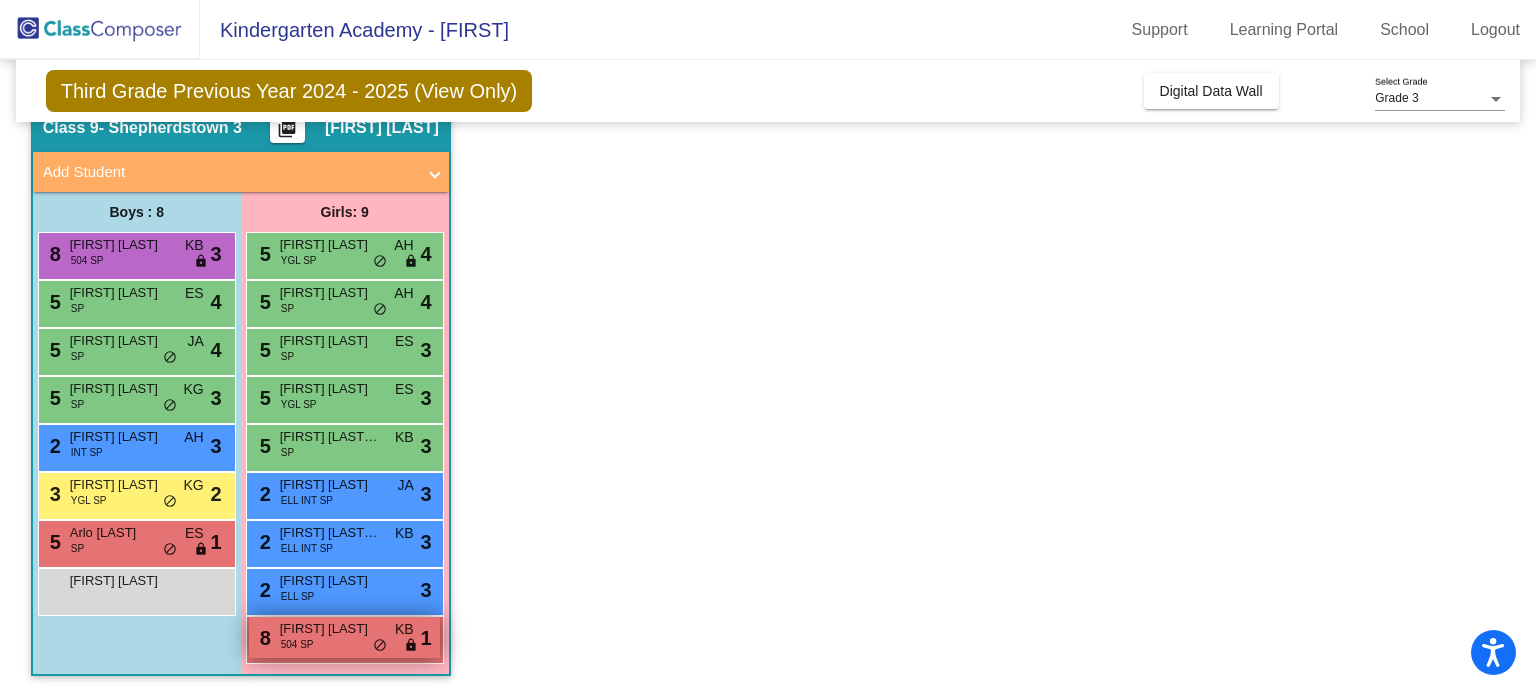click on "[FIRST] [LAST]" at bounding box center (330, 629) 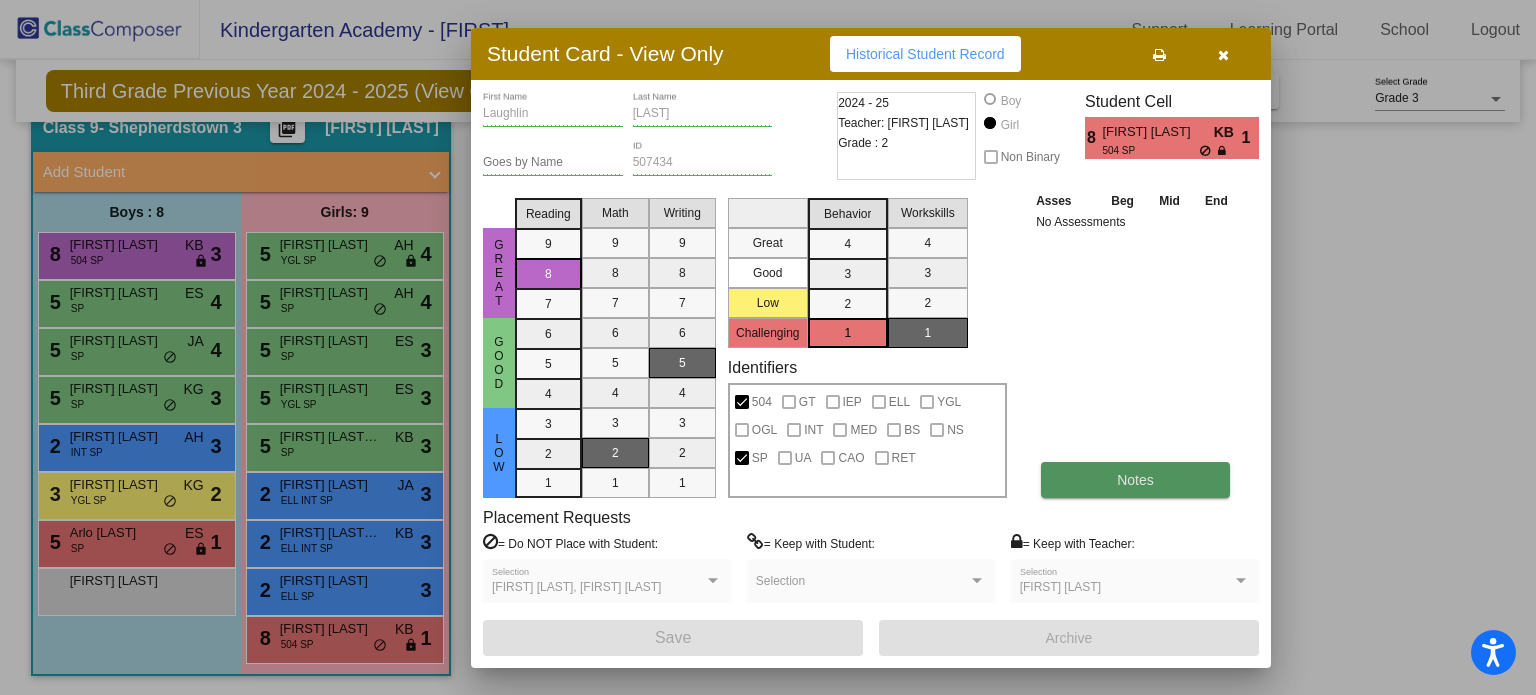 click on "Notes" at bounding box center [1135, 480] 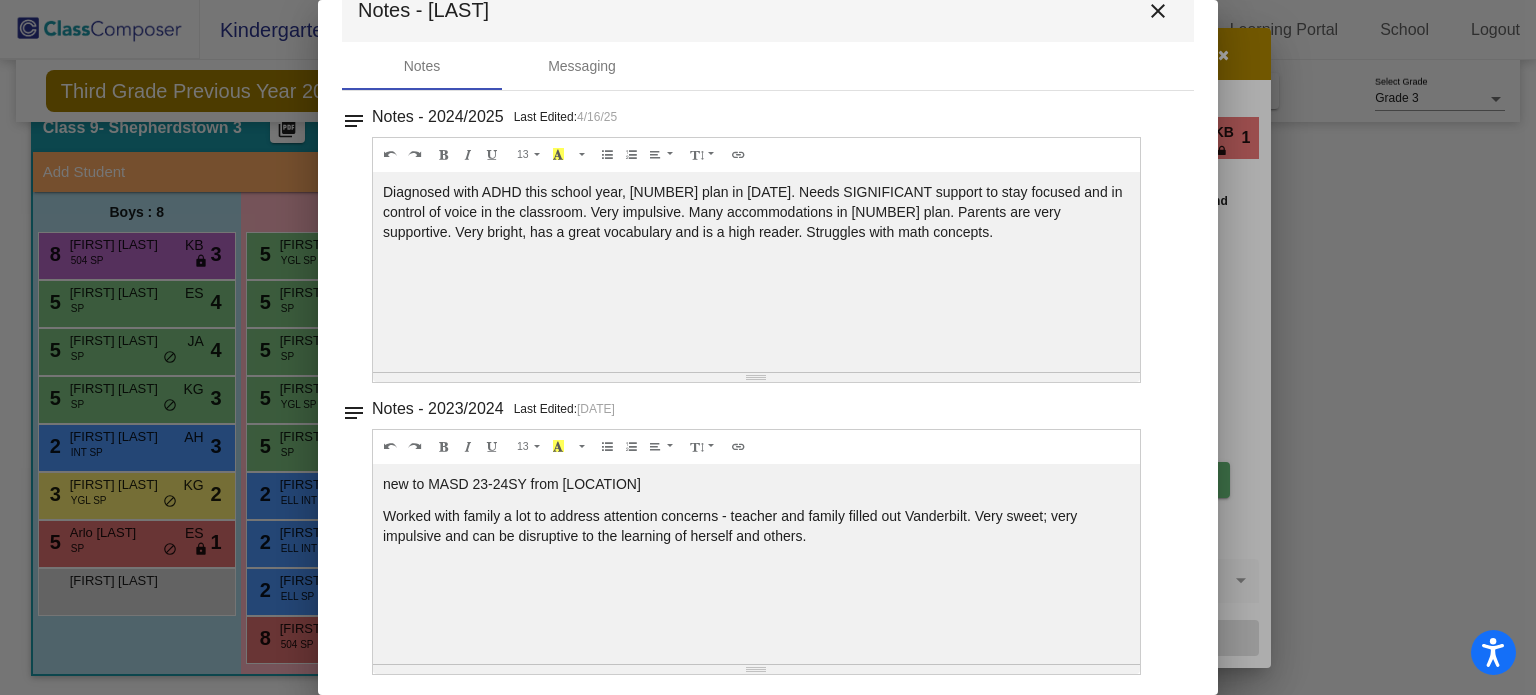 scroll, scrollTop: 44, scrollLeft: 0, axis: vertical 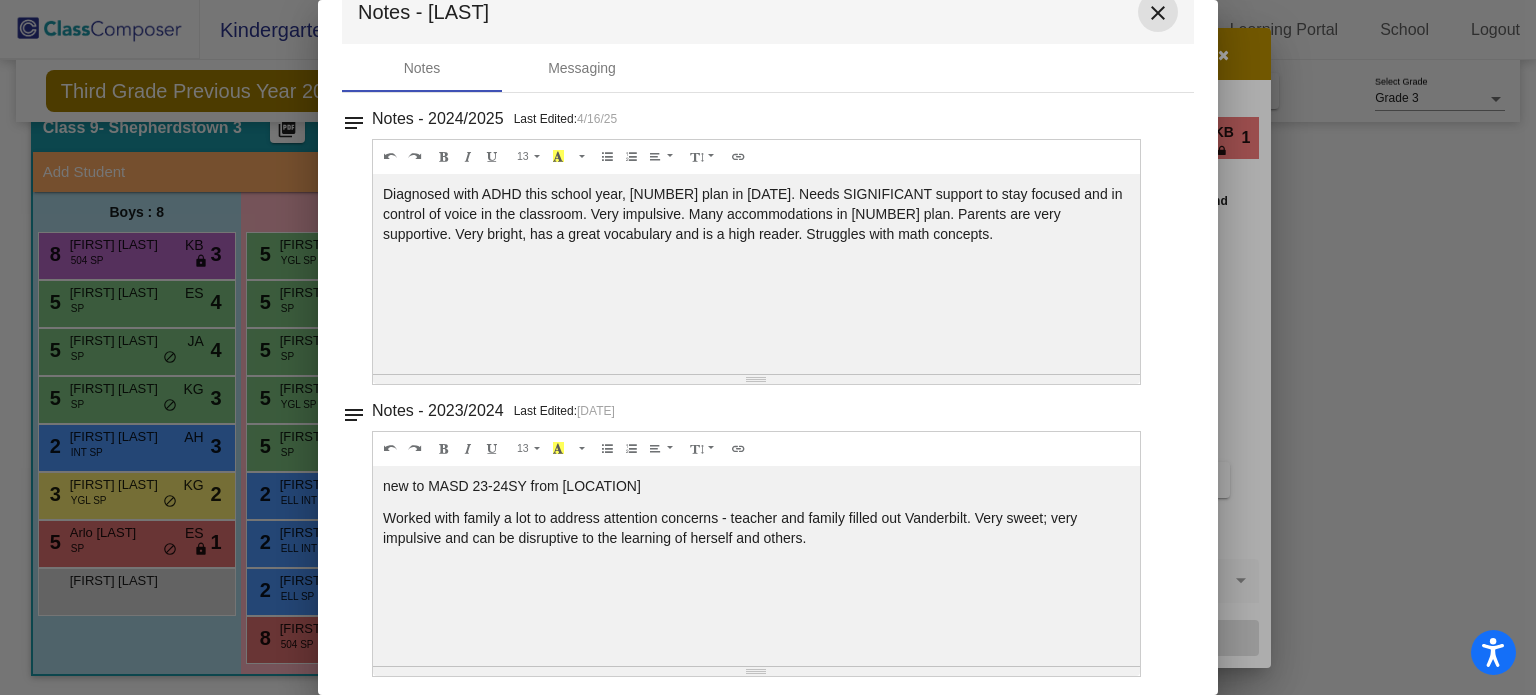 click on "close" at bounding box center (1158, 13) 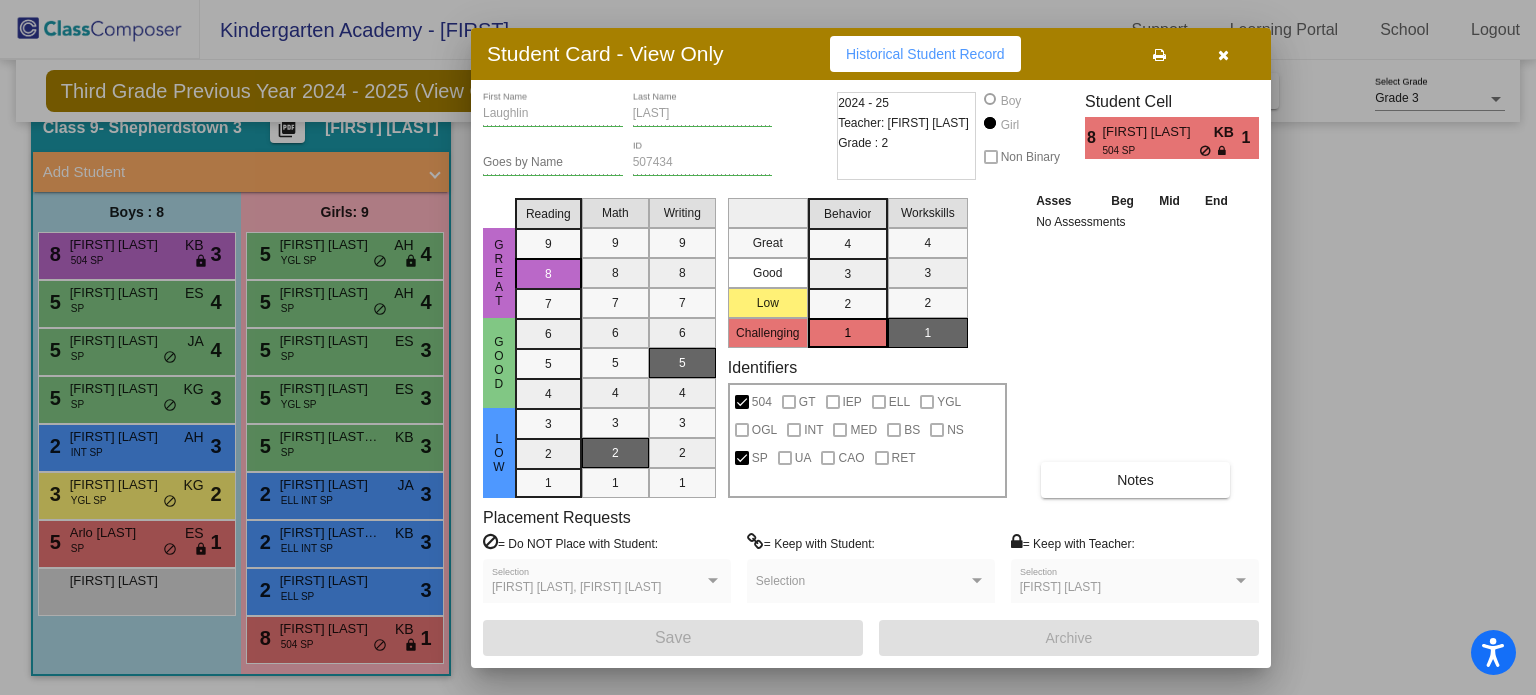 click at bounding box center [1223, 55] 